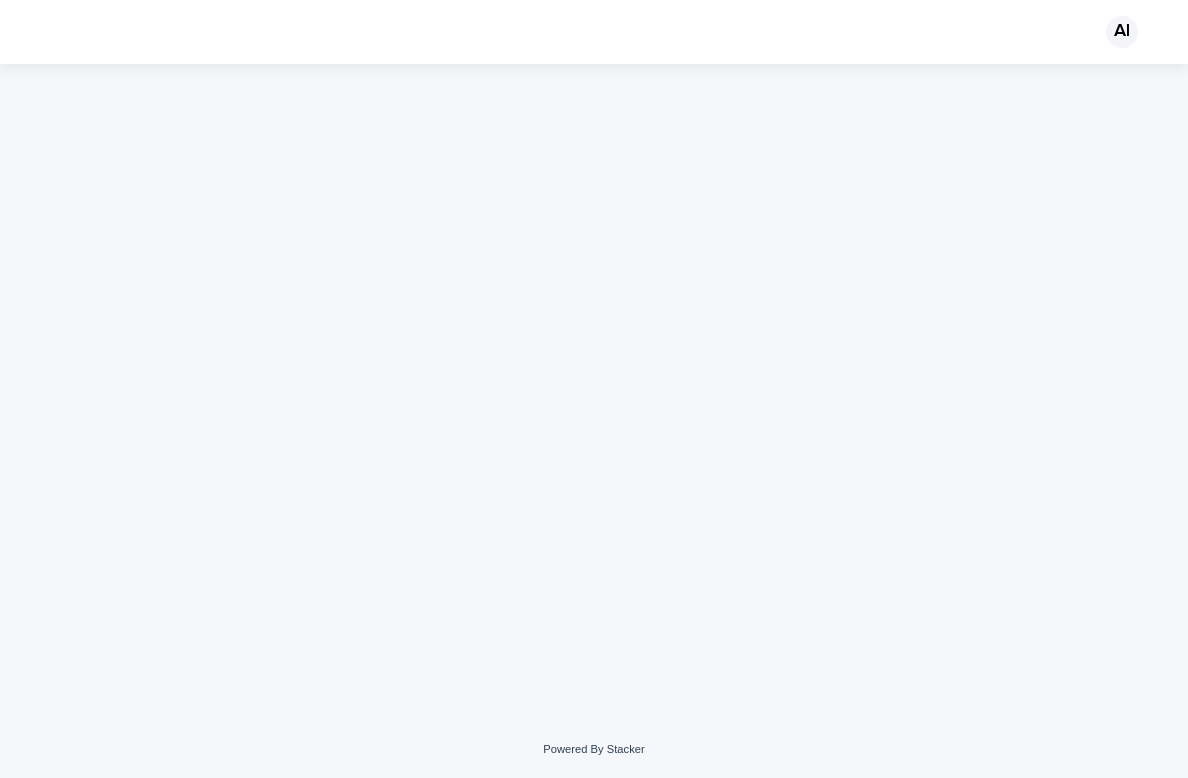 scroll, scrollTop: 0, scrollLeft: 0, axis: both 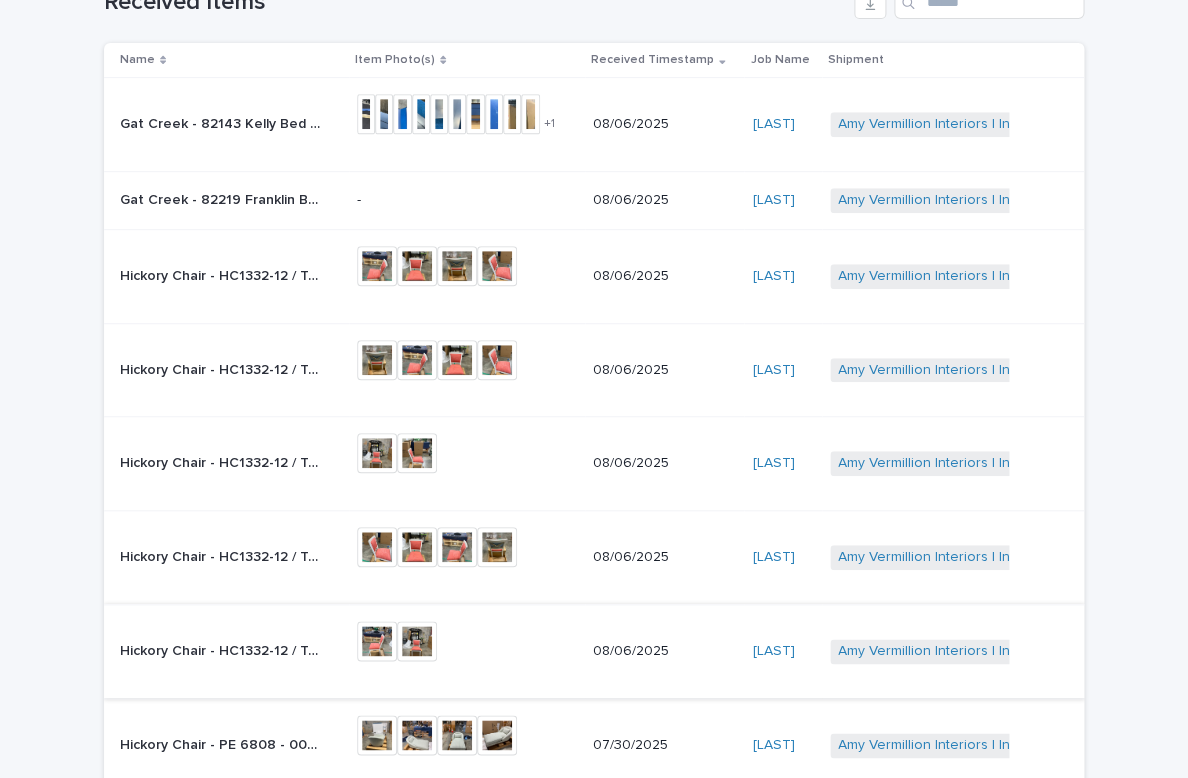 click at bounding box center (377, 641) 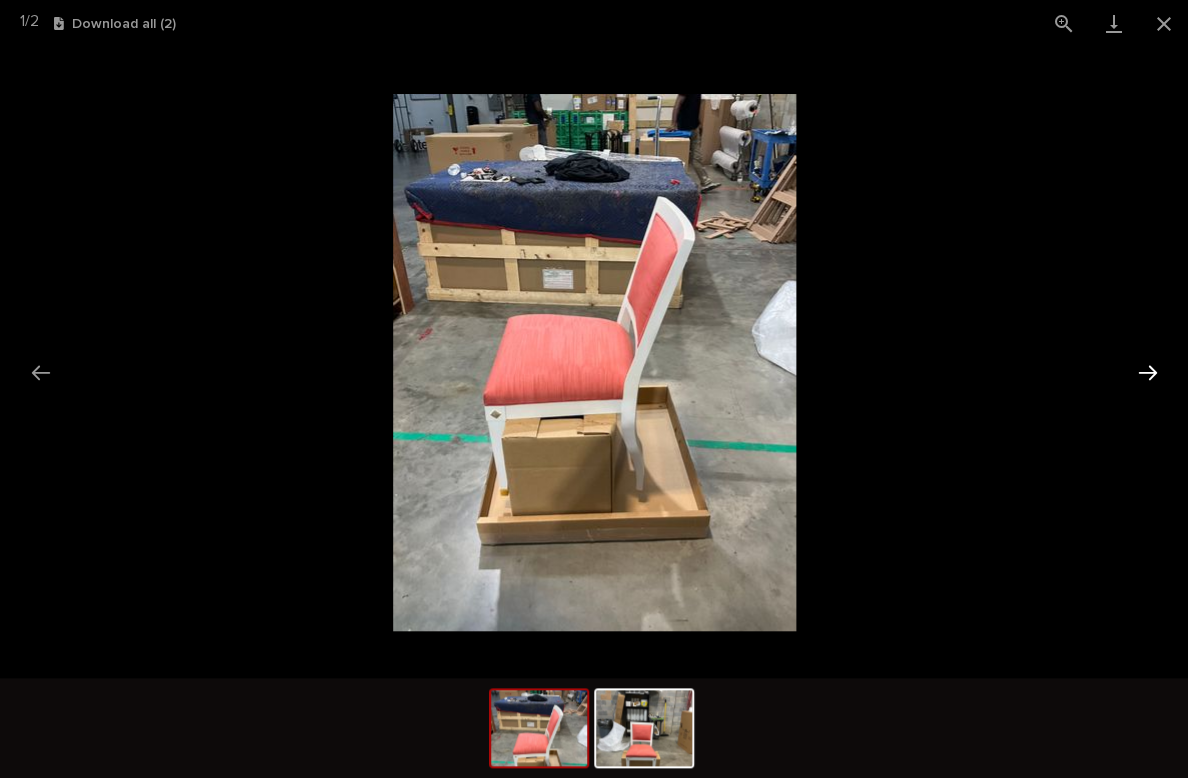 click at bounding box center [1147, 372] 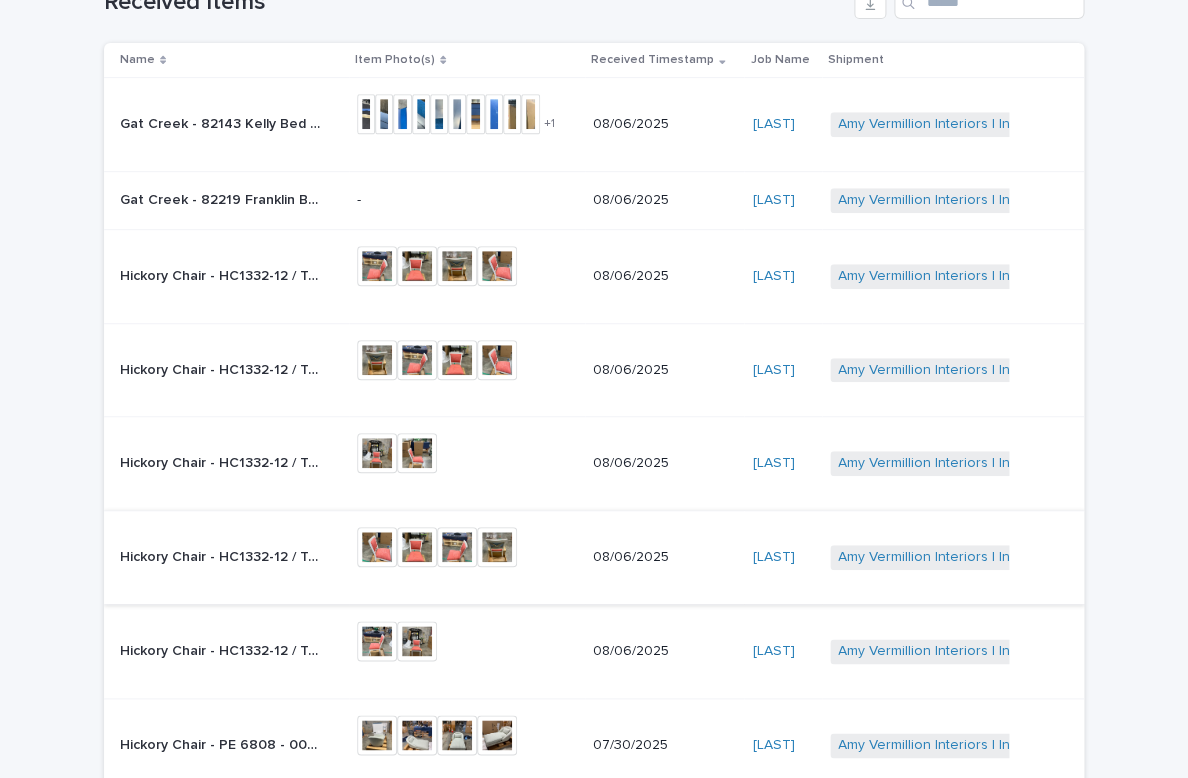 click at bounding box center (377, 547) 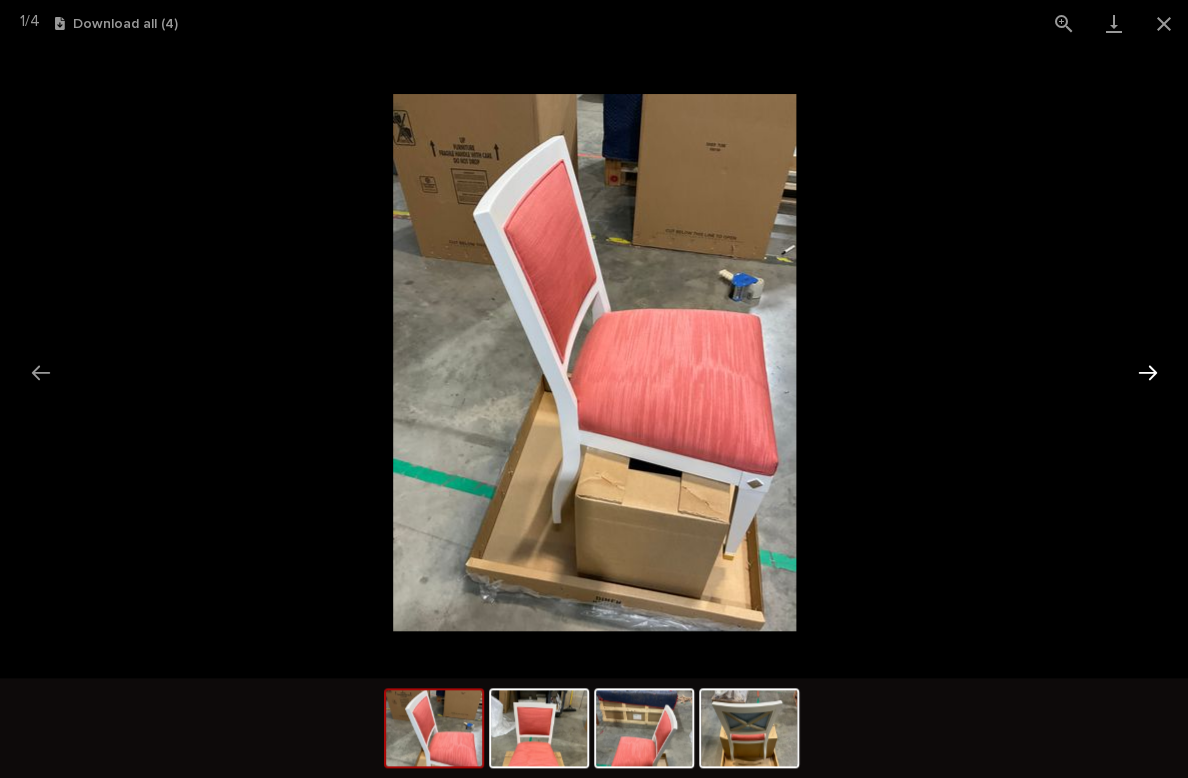 click at bounding box center (1147, 372) 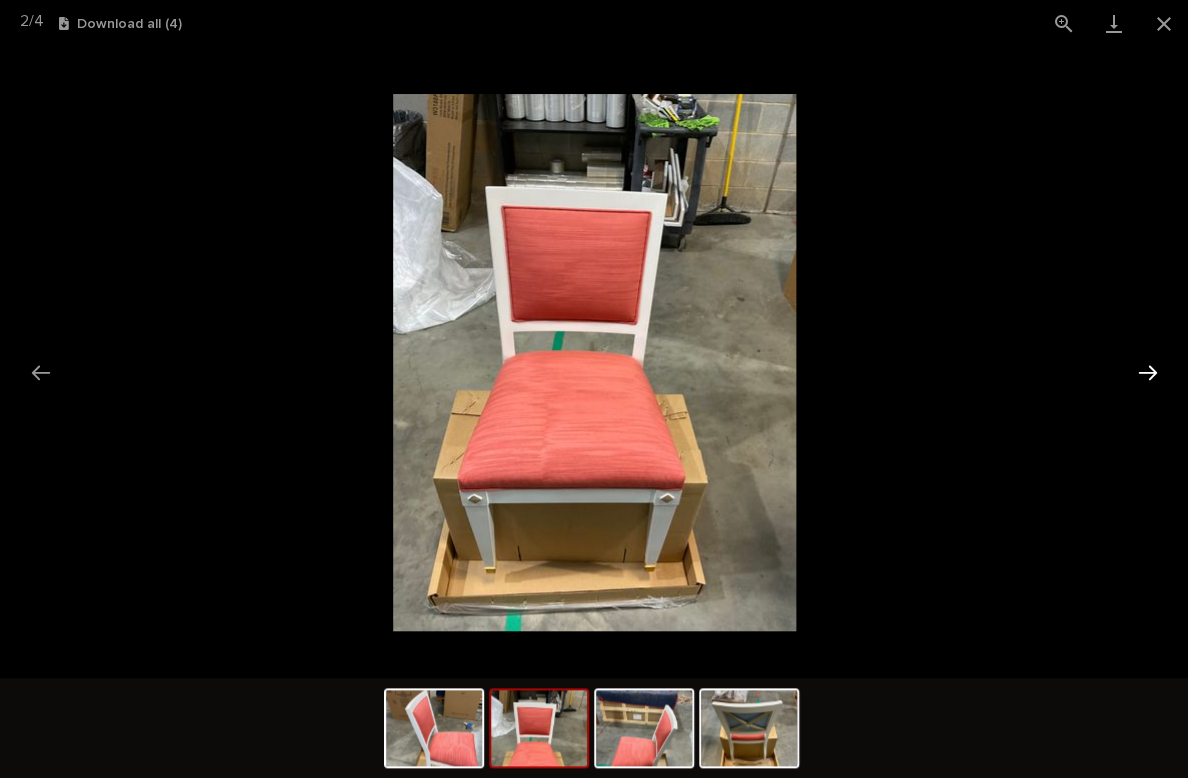 click at bounding box center (1147, 372) 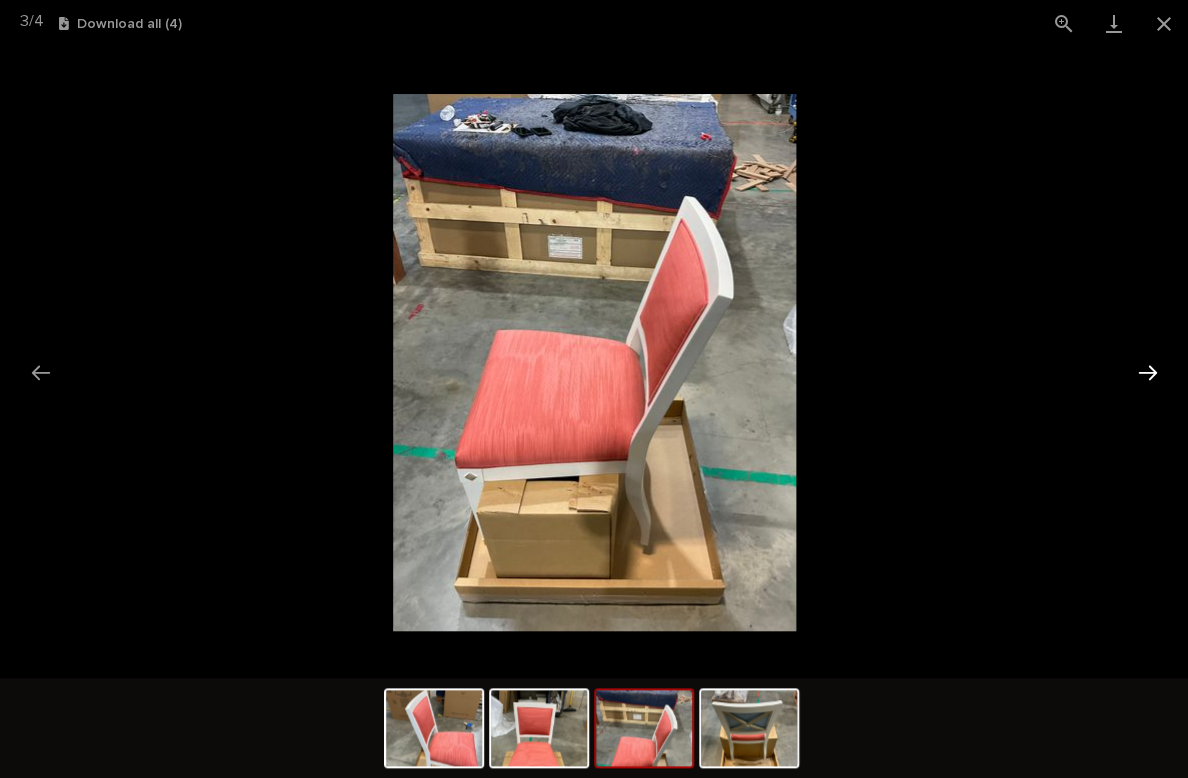 click at bounding box center [1147, 372] 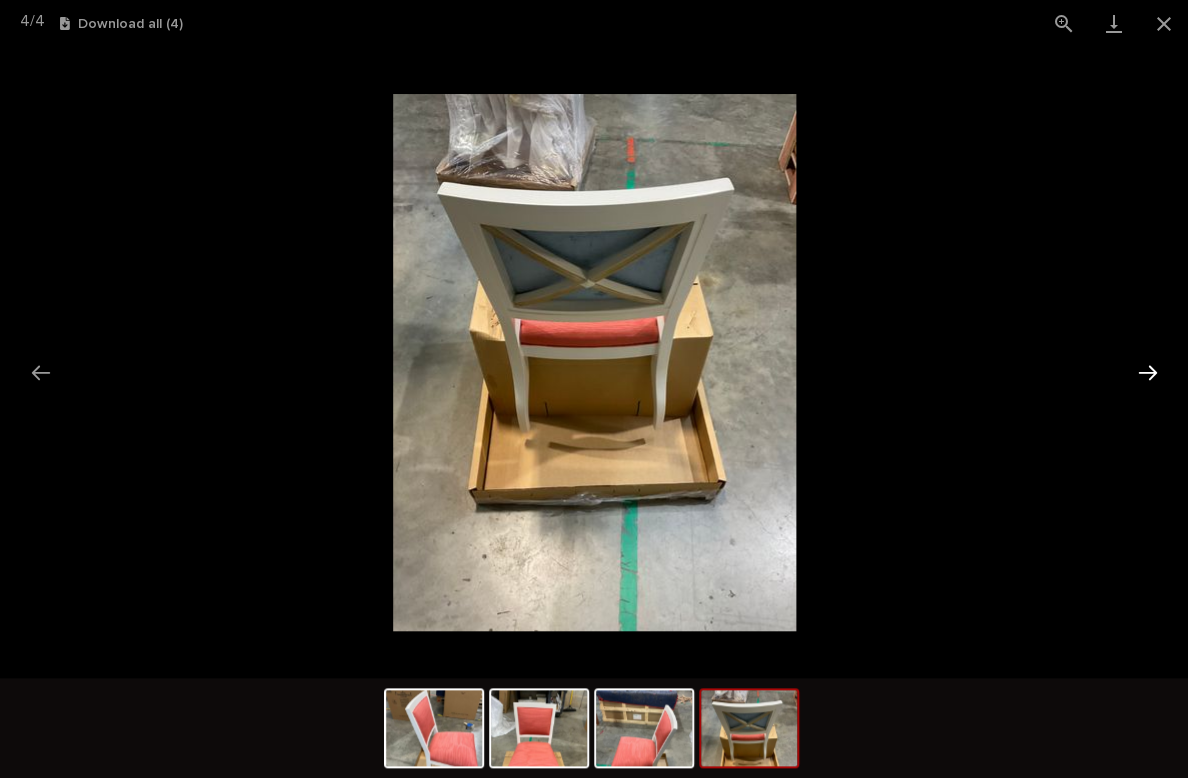 click at bounding box center [1147, 372] 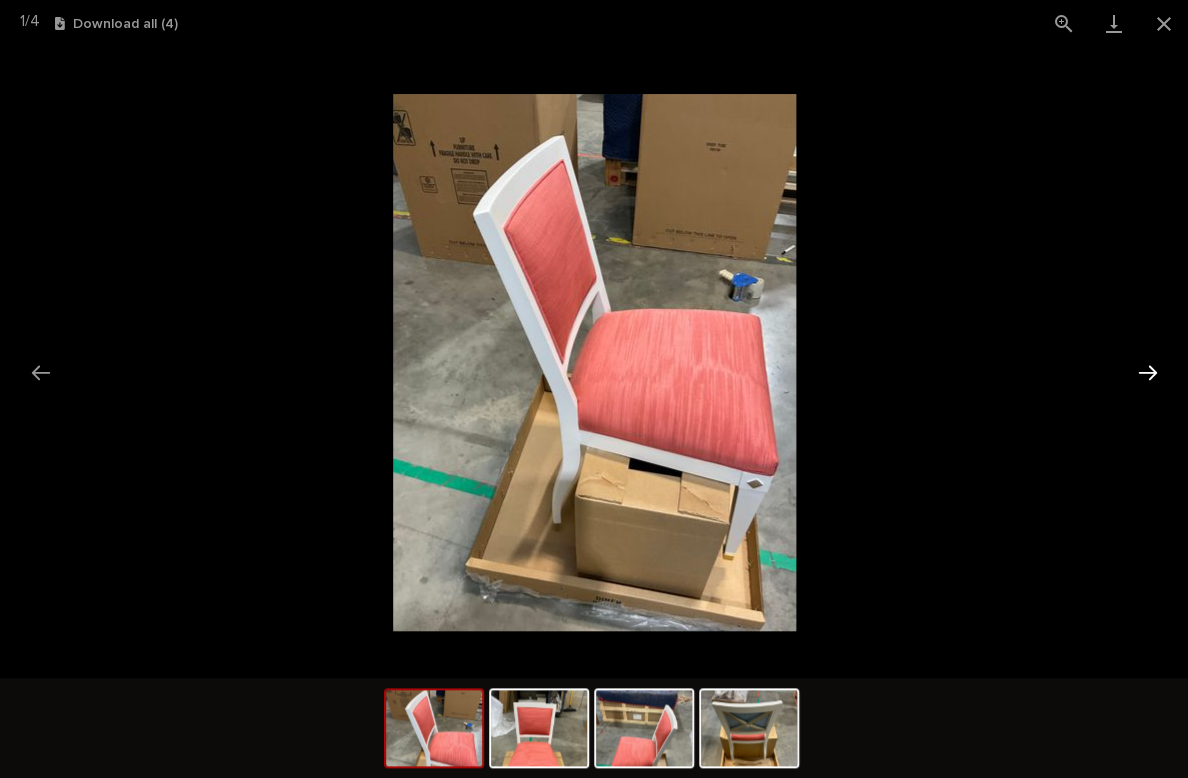 click at bounding box center (1147, 372) 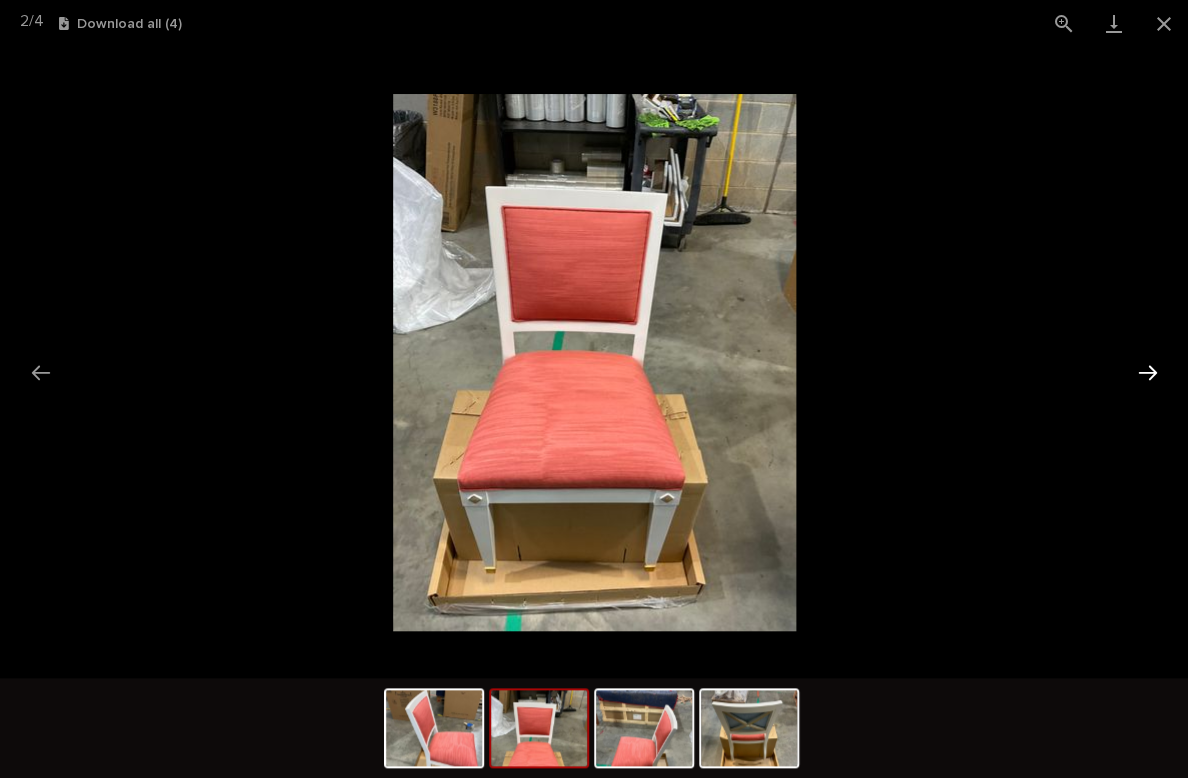 click at bounding box center (1147, 372) 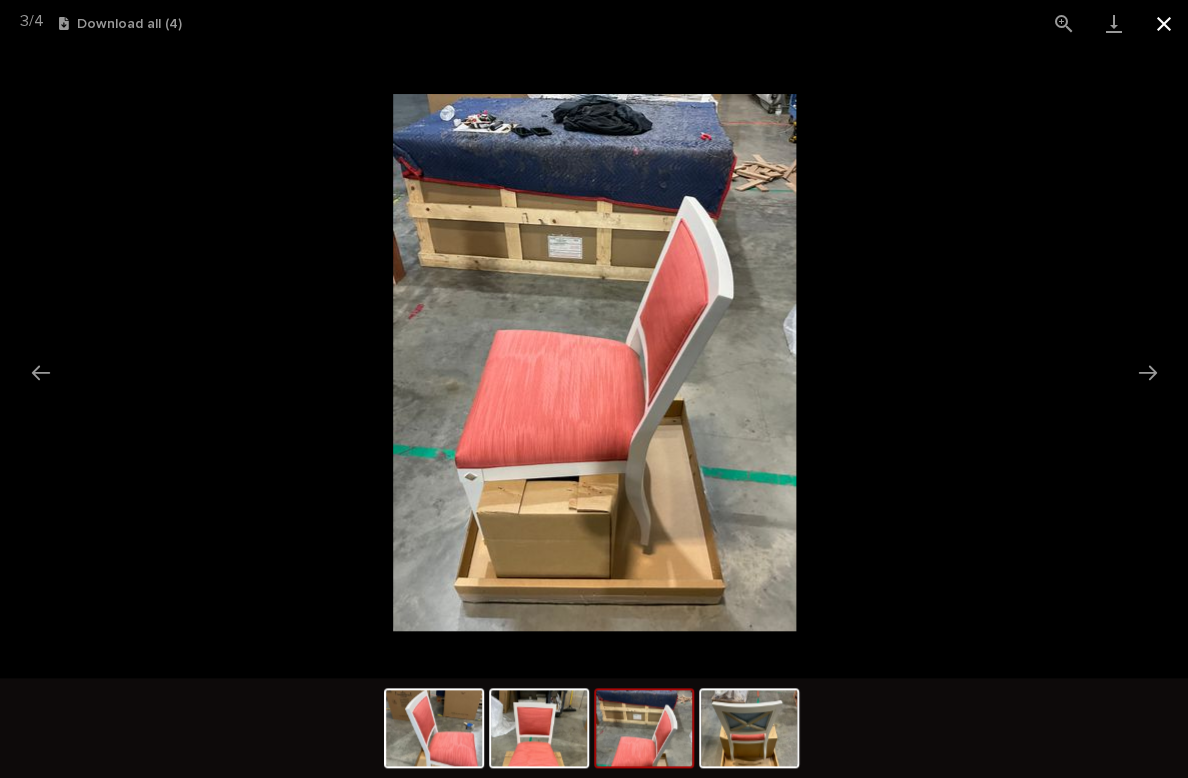 drag, startPoint x: 1168, startPoint y: 24, endPoint x: 1156, endPoint y: 36, distance: 16.970562 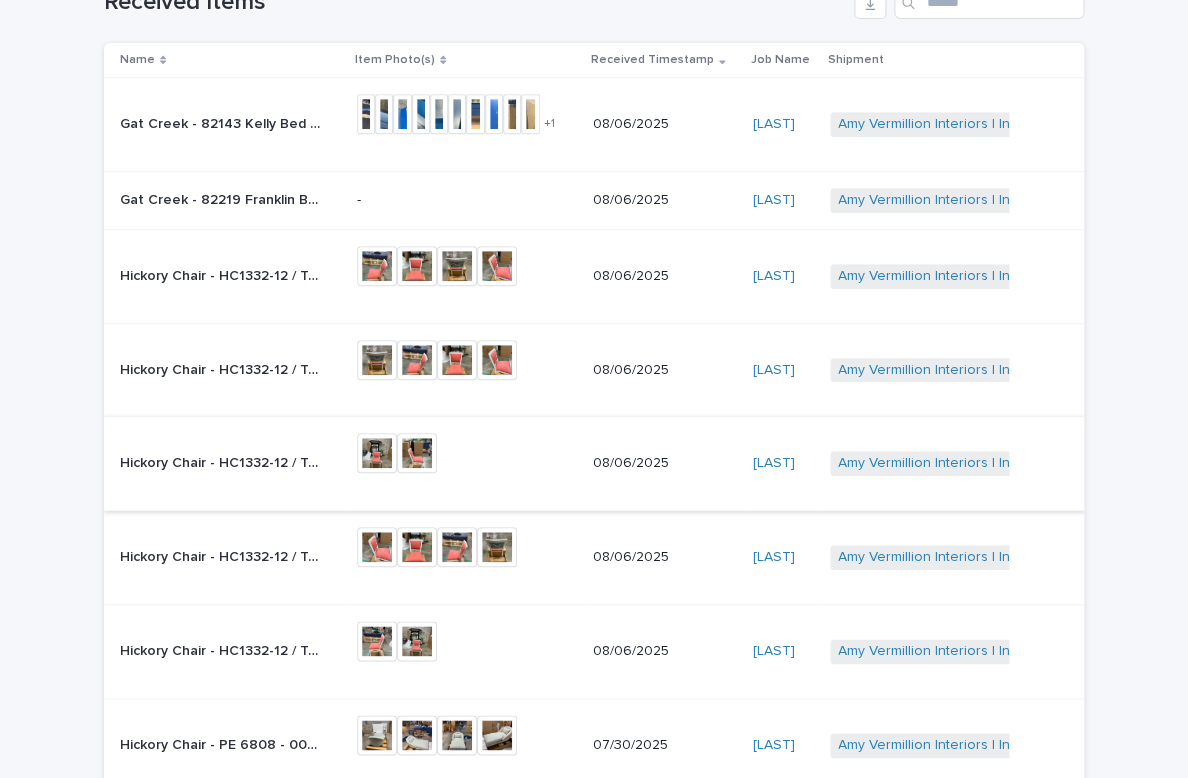 click at bounding box center (377, 453) 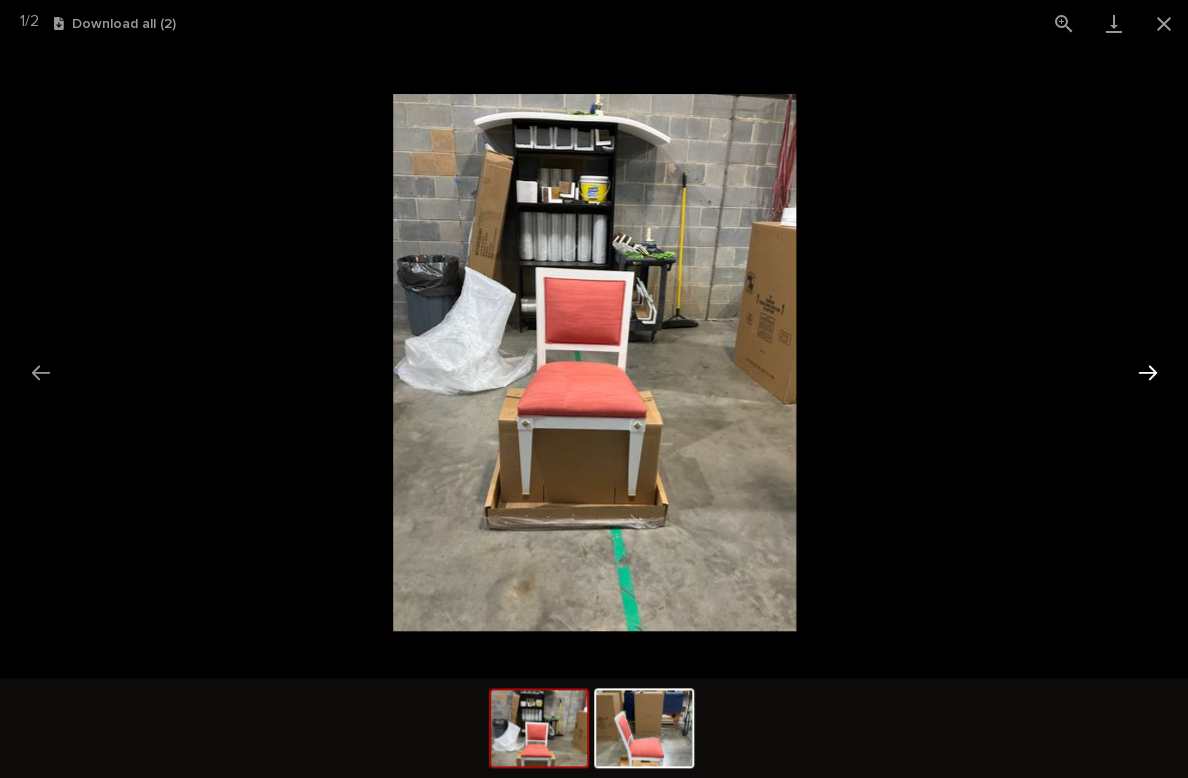 click at bounding box center (1147, 372) 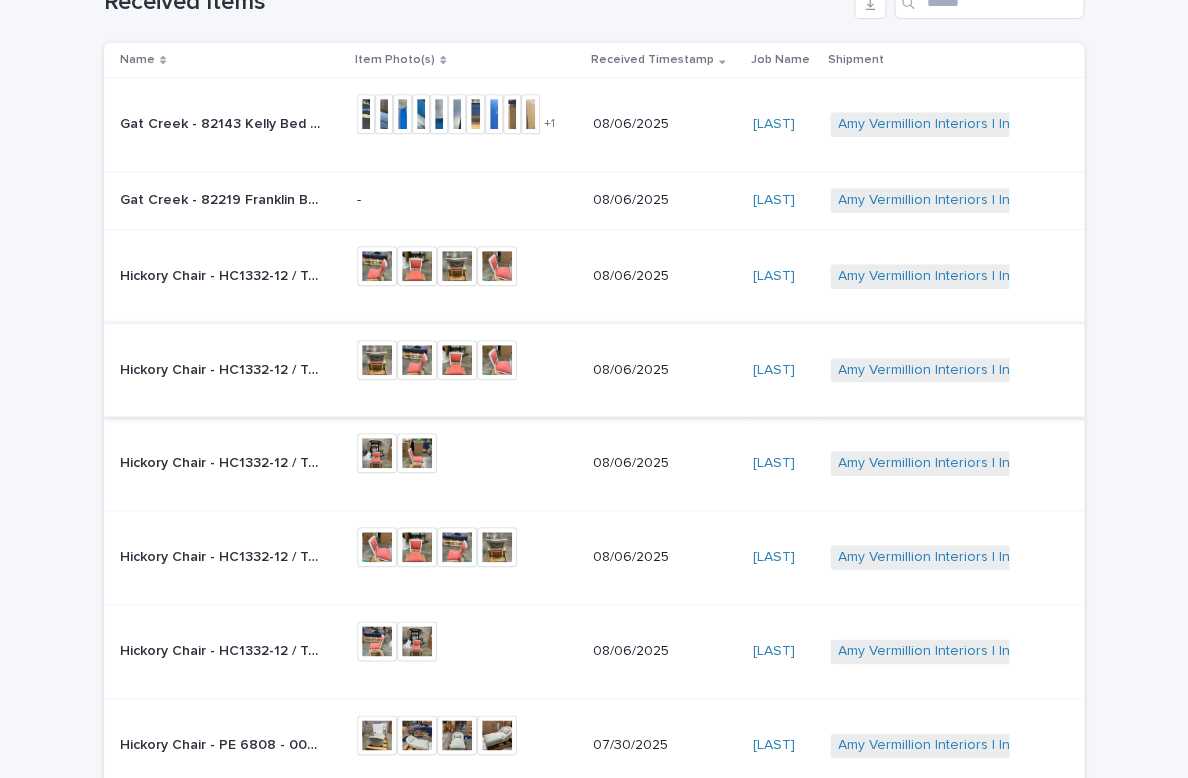 click at bounding box center (377, 360) 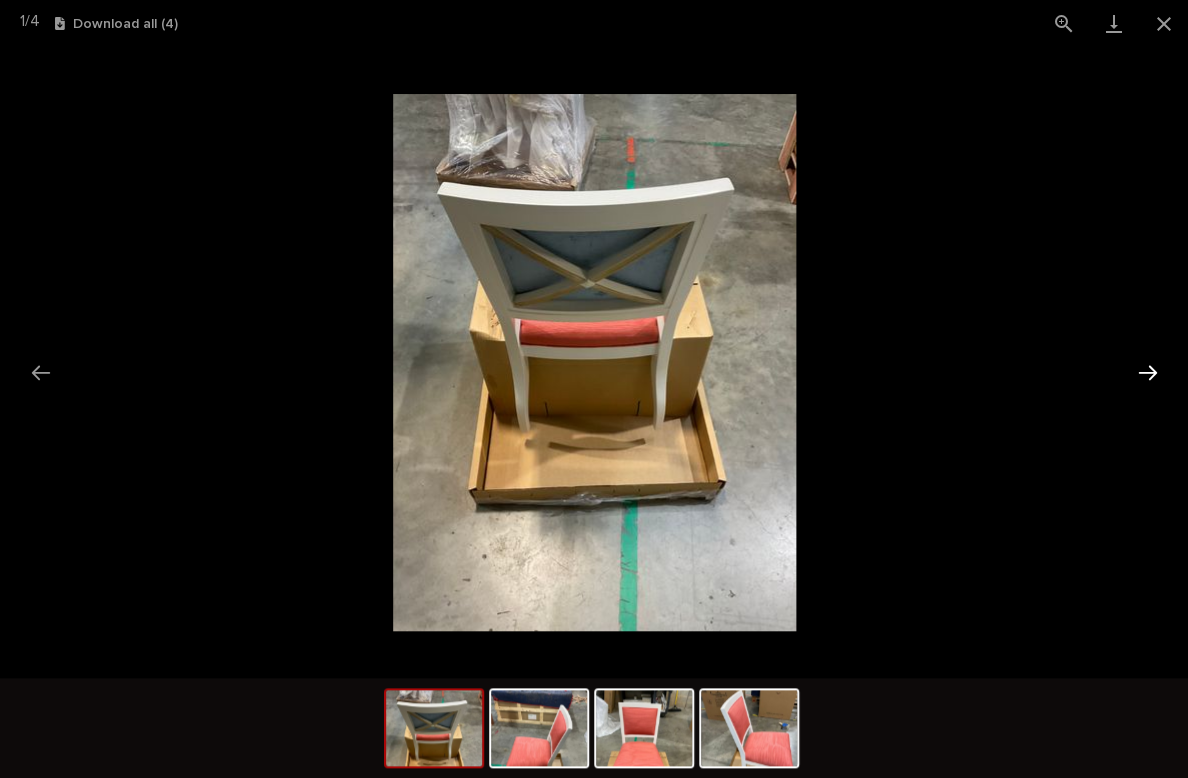 click at bounding box center [1147, 372] 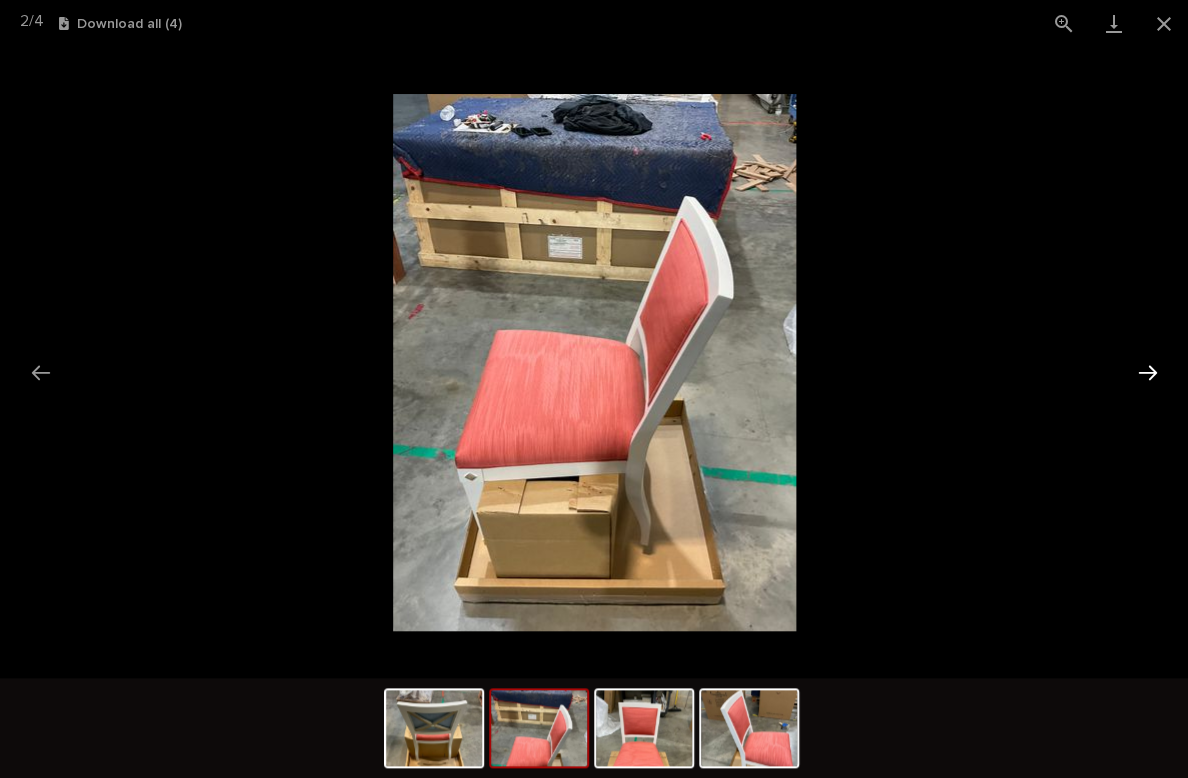 click at bounding box center [1147, 372] 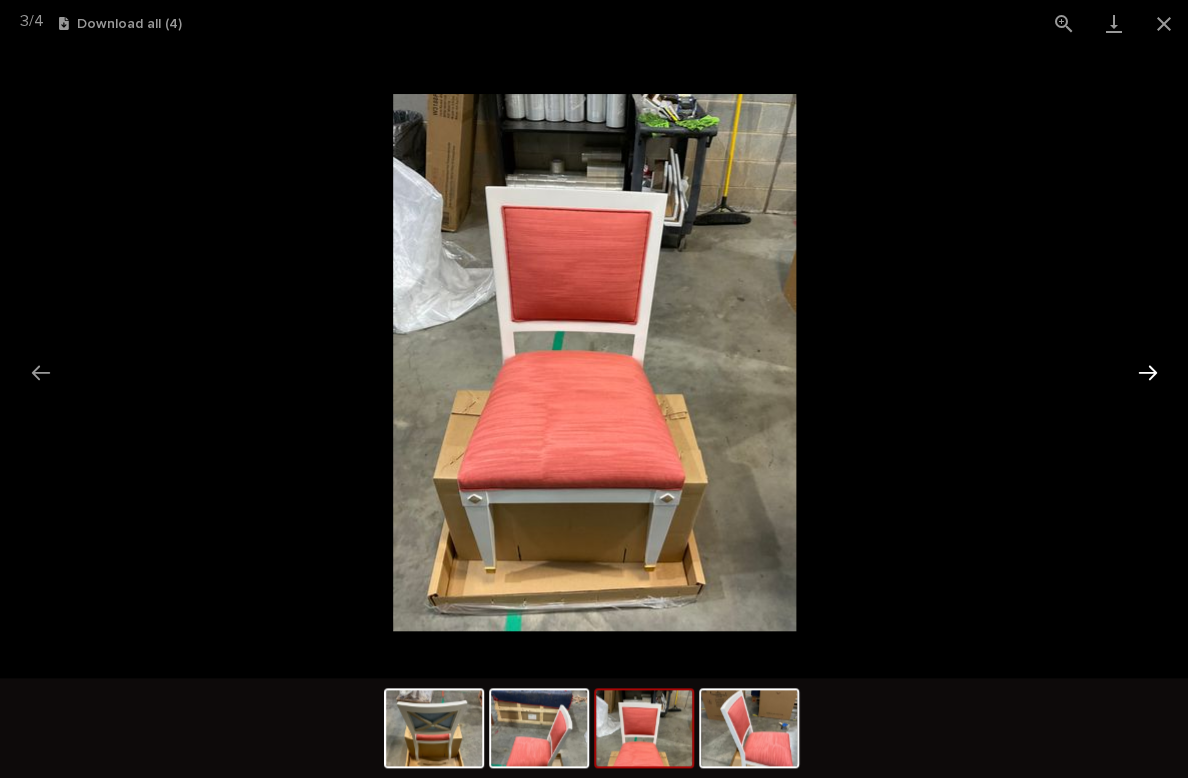 click at bounding box center [1147, 372] 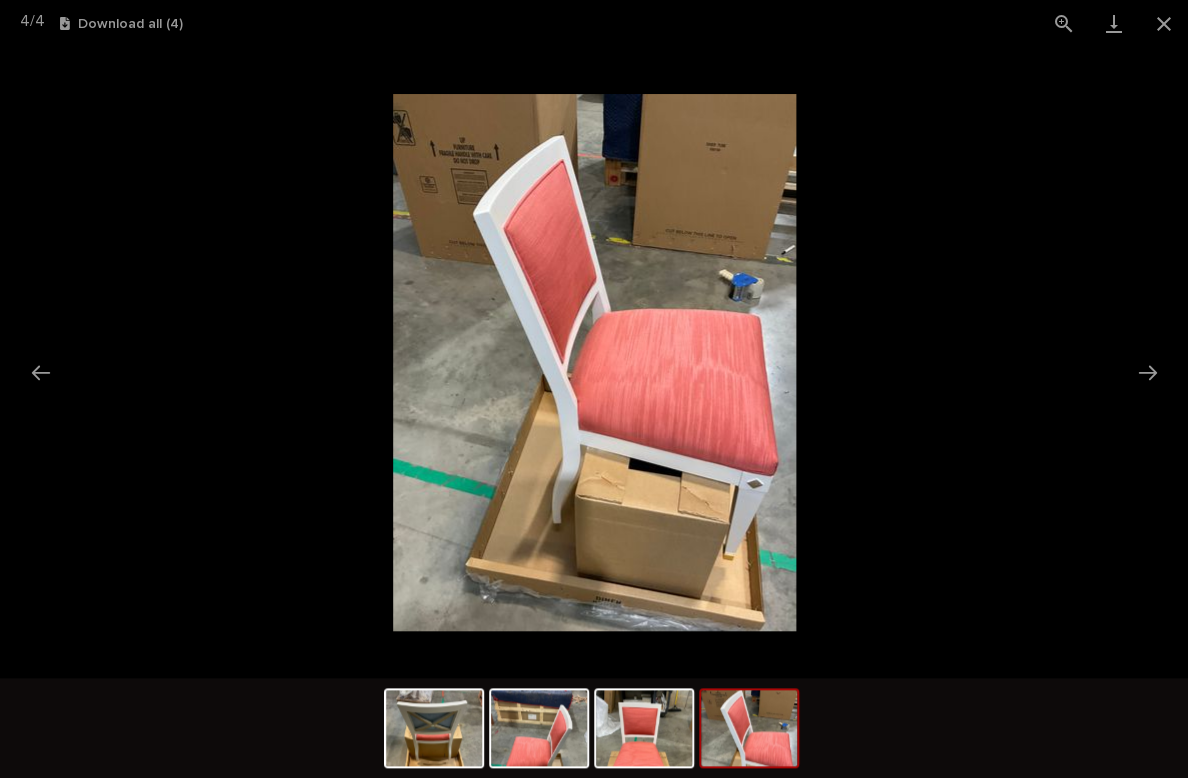drag, startPoint x: 1161, startPoint y: 25, endPoint x: 1116, endPoint y: 49, distance: 51 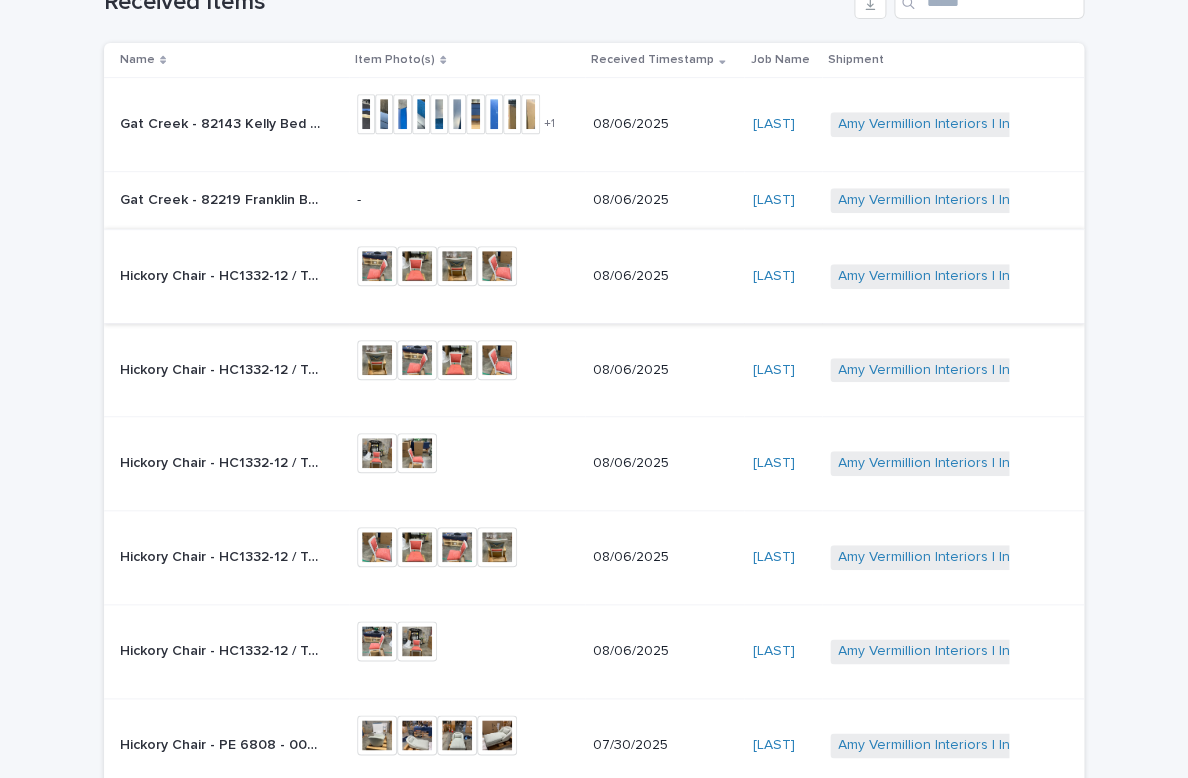 click at bounding box center (377, 266) 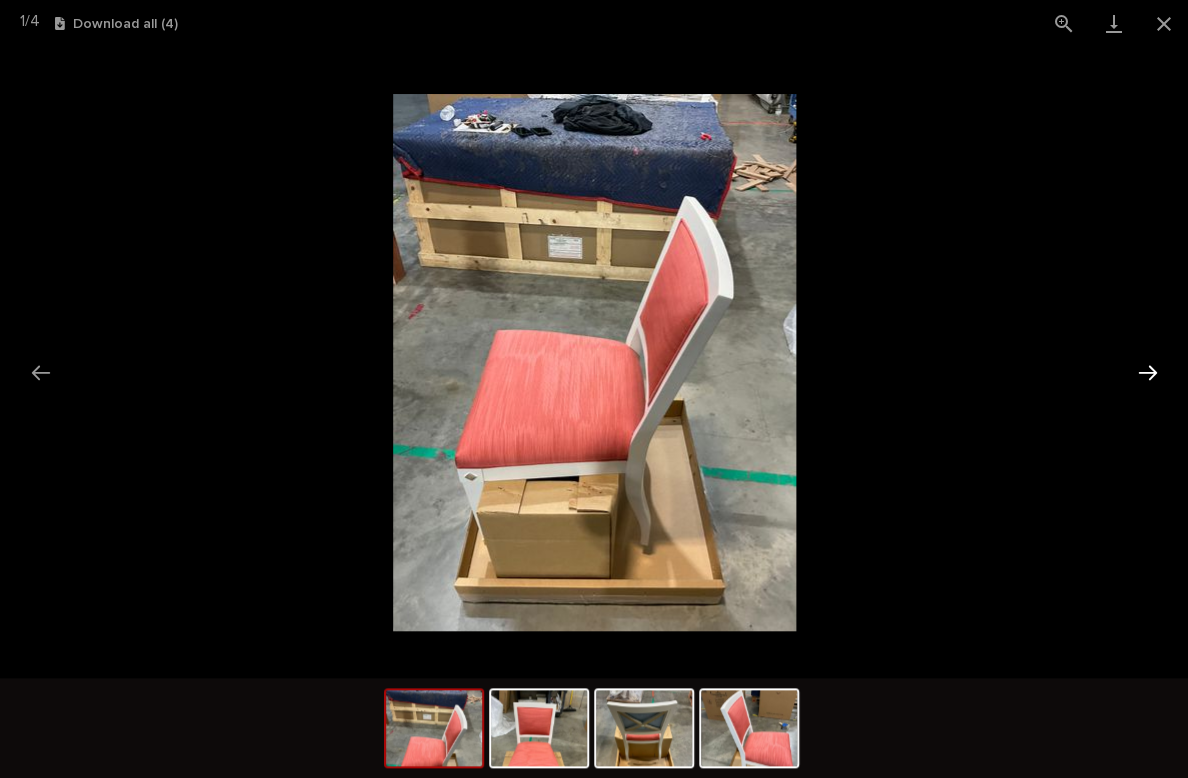 click at bounding box center (1147, 372) 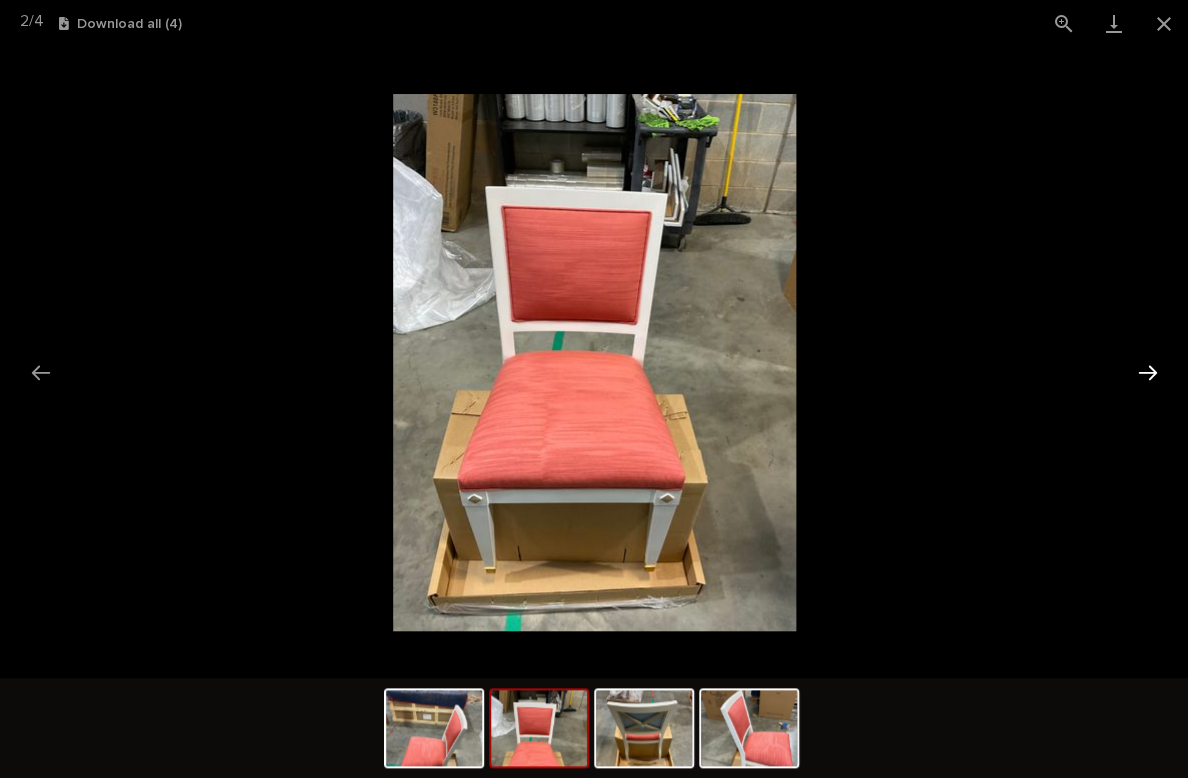 click at bounding box center (1147, 372) 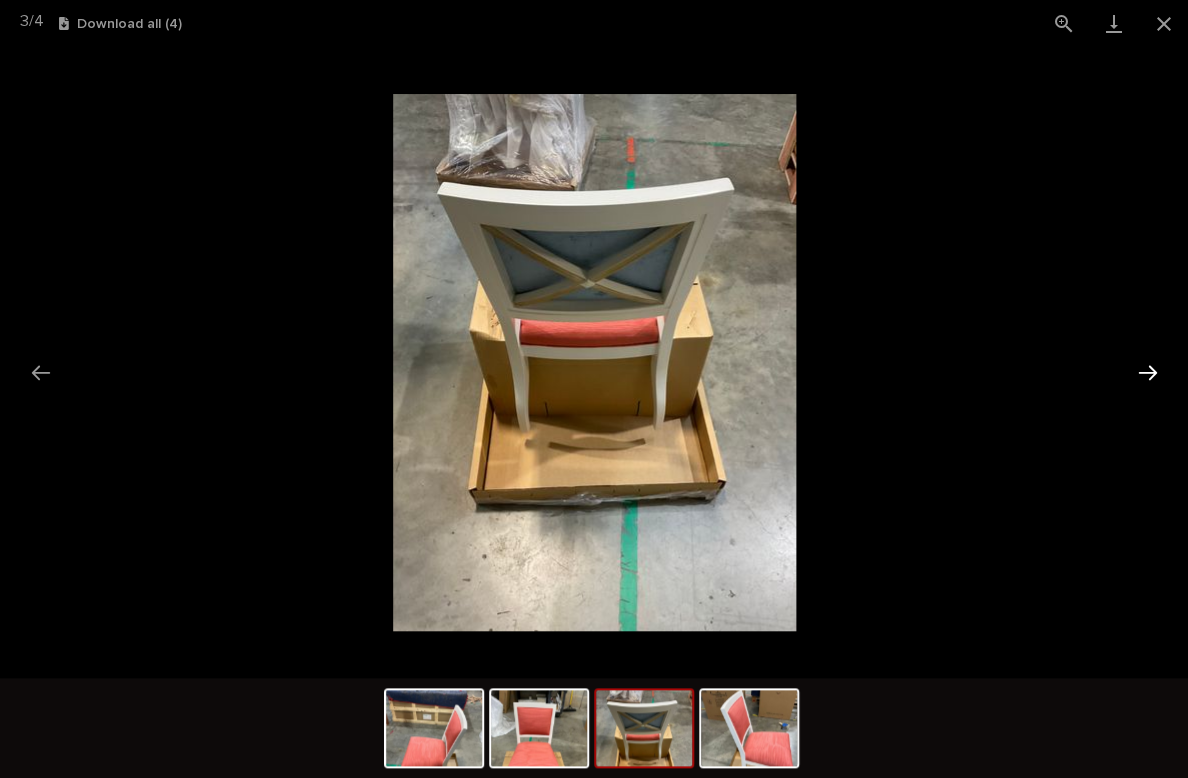 click at bounding box center (1147, 372) 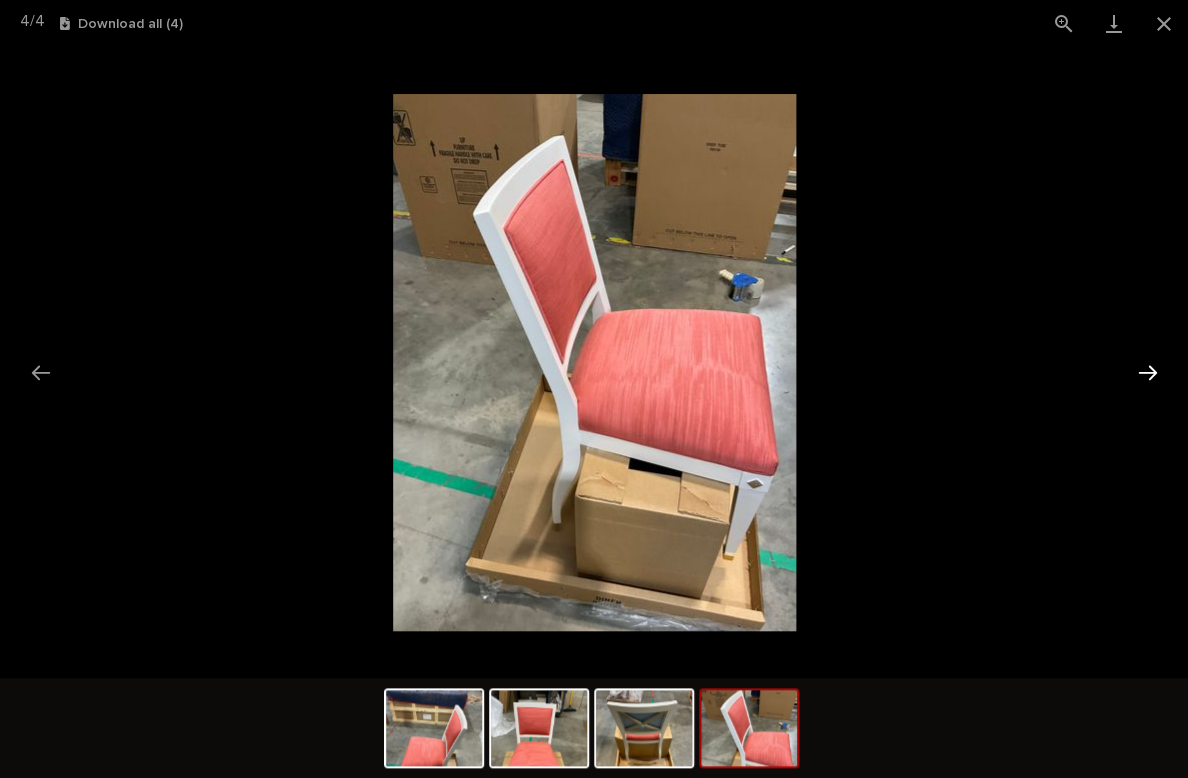 click at bounding box center [1147, 372] 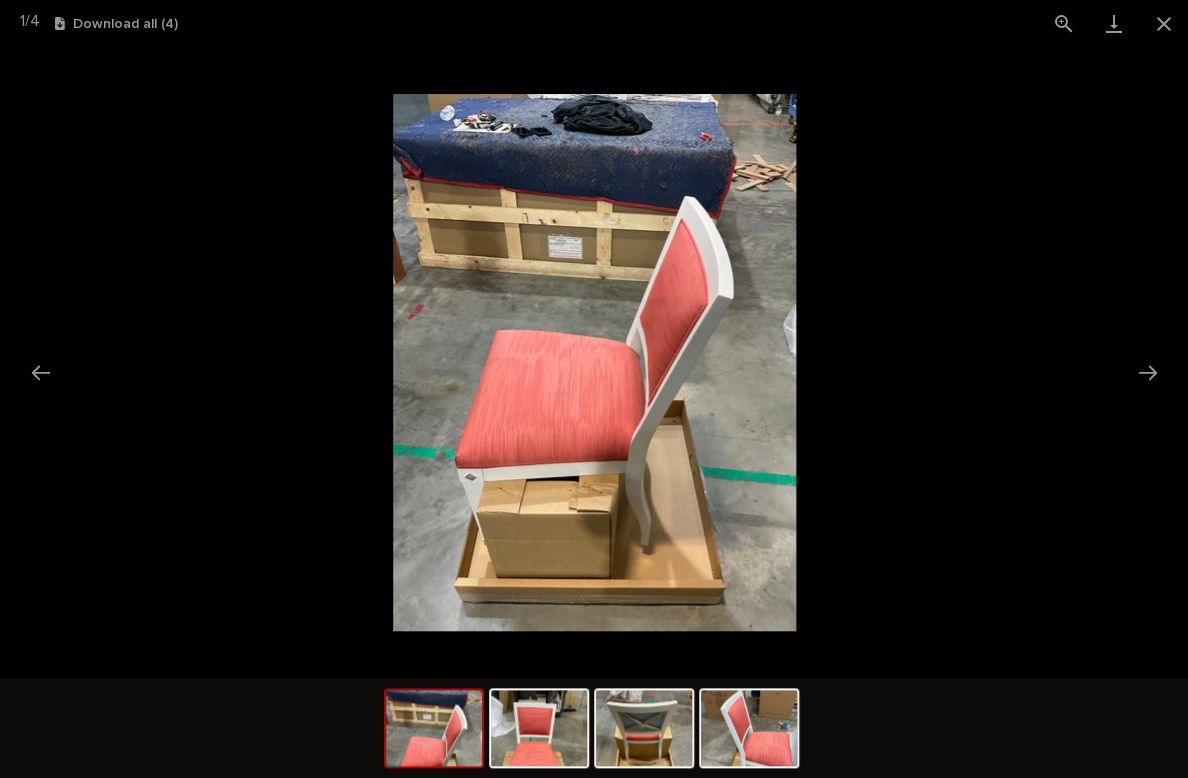 drag, startPoint x: 1158, startPoint y: 20, endPoint x: 901, endPoint y: 44, distance: 258.1182 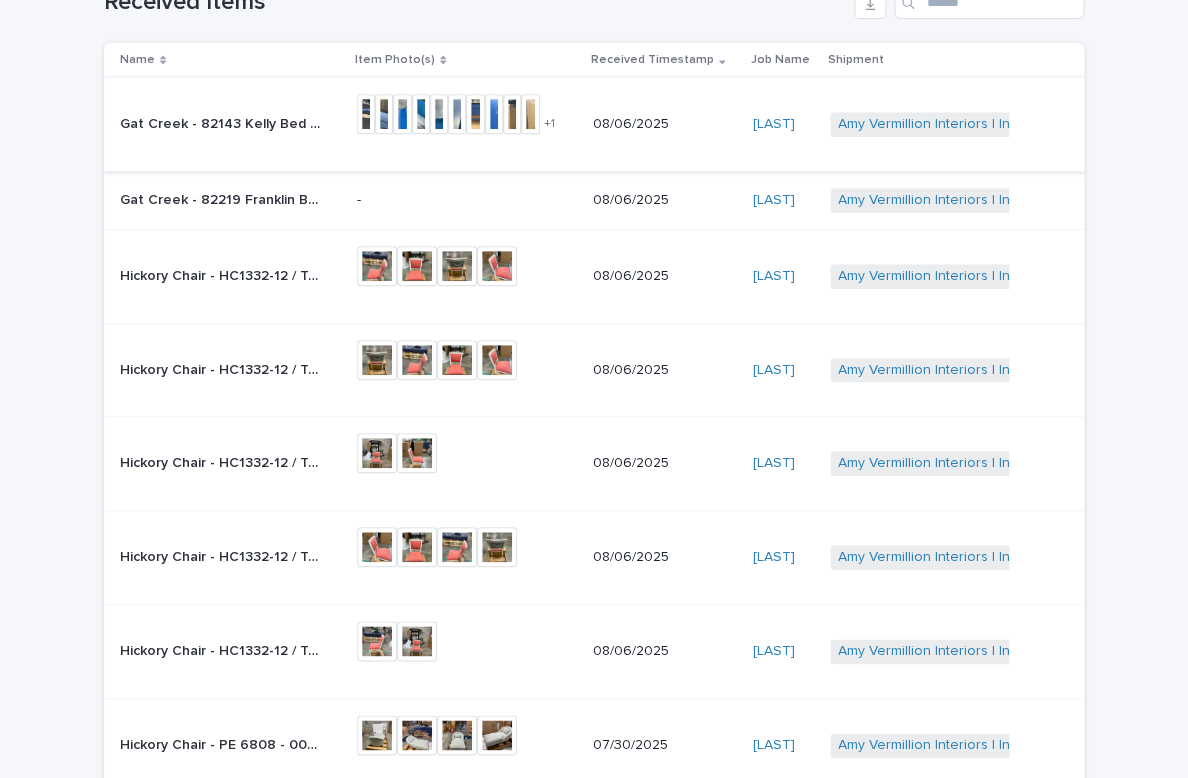 click at bounding box center [366, 114] 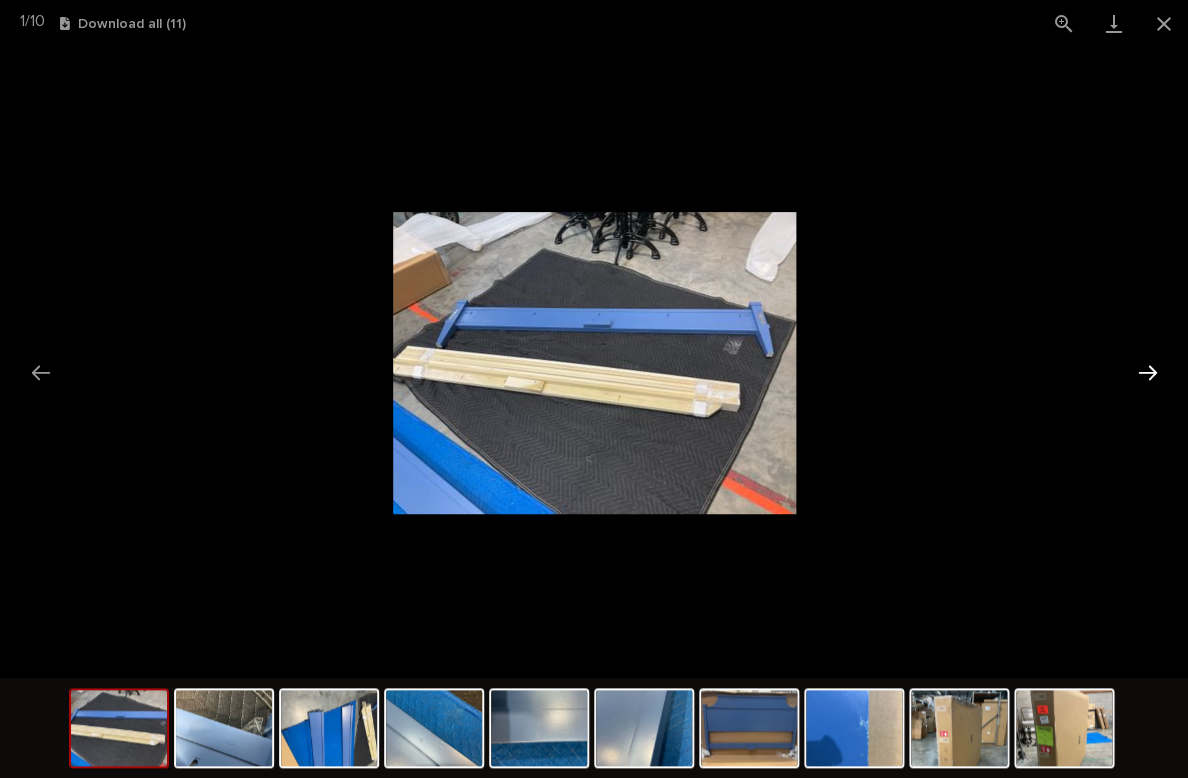 click at bounding box center (1147, 372) 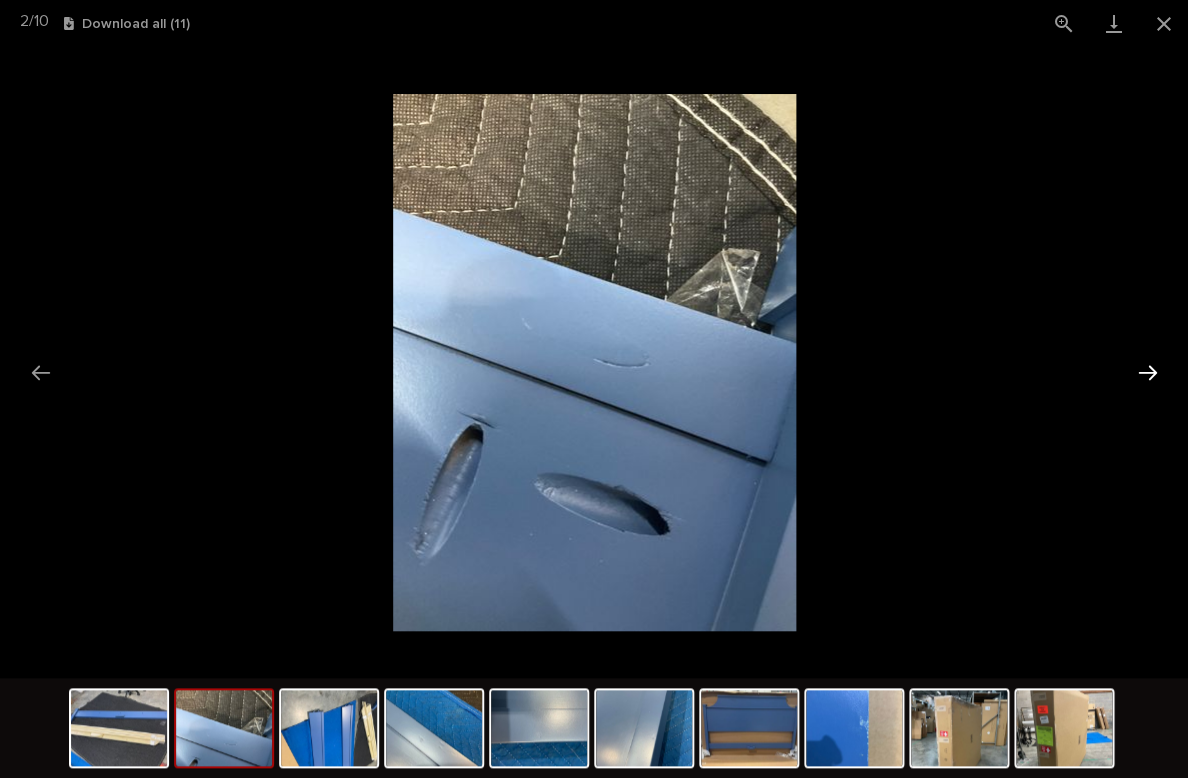 click at bounding box center (1147, 372) 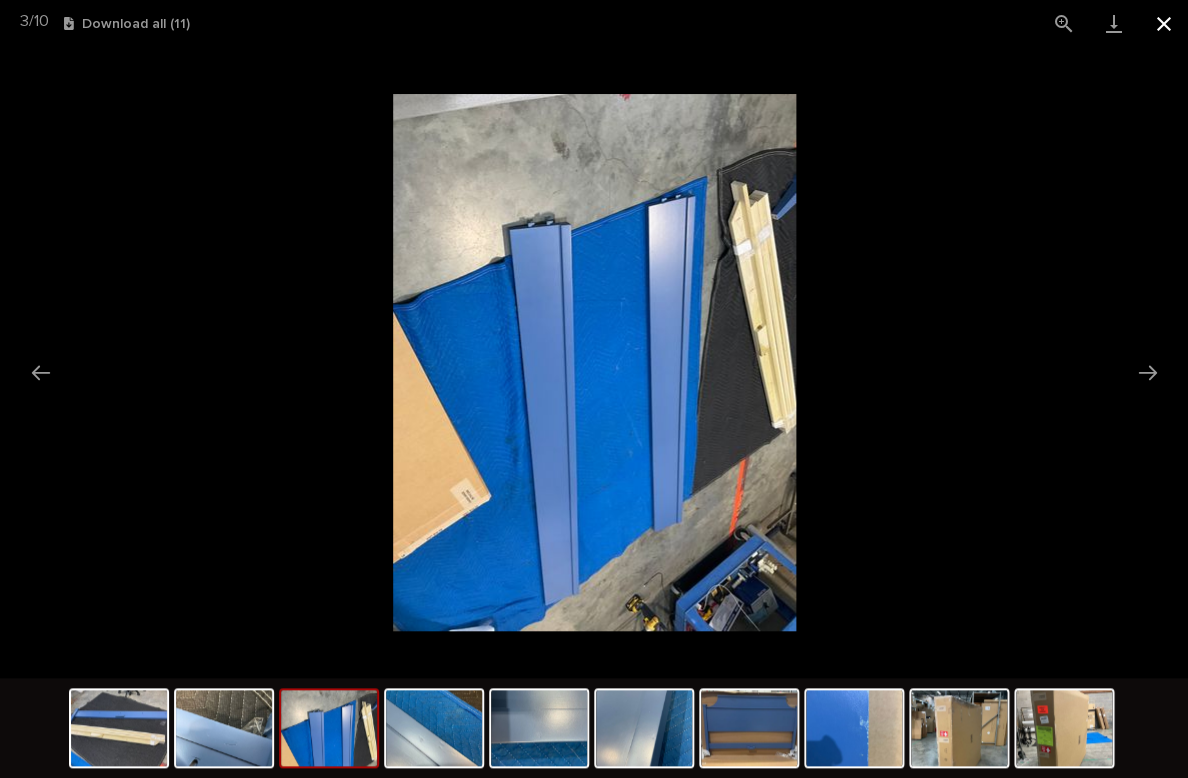 click at bounding box center (1163, 23) 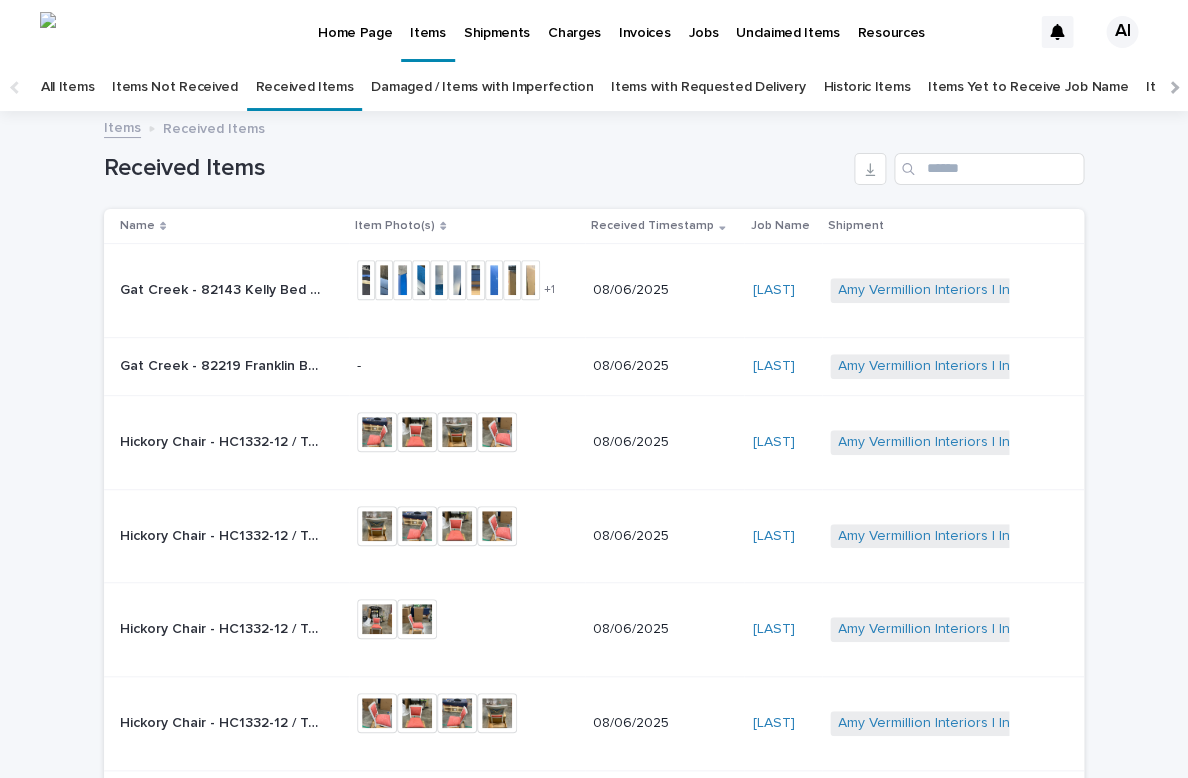 scroll, scrollTop: 0, scrollLeft: 0, axis: both 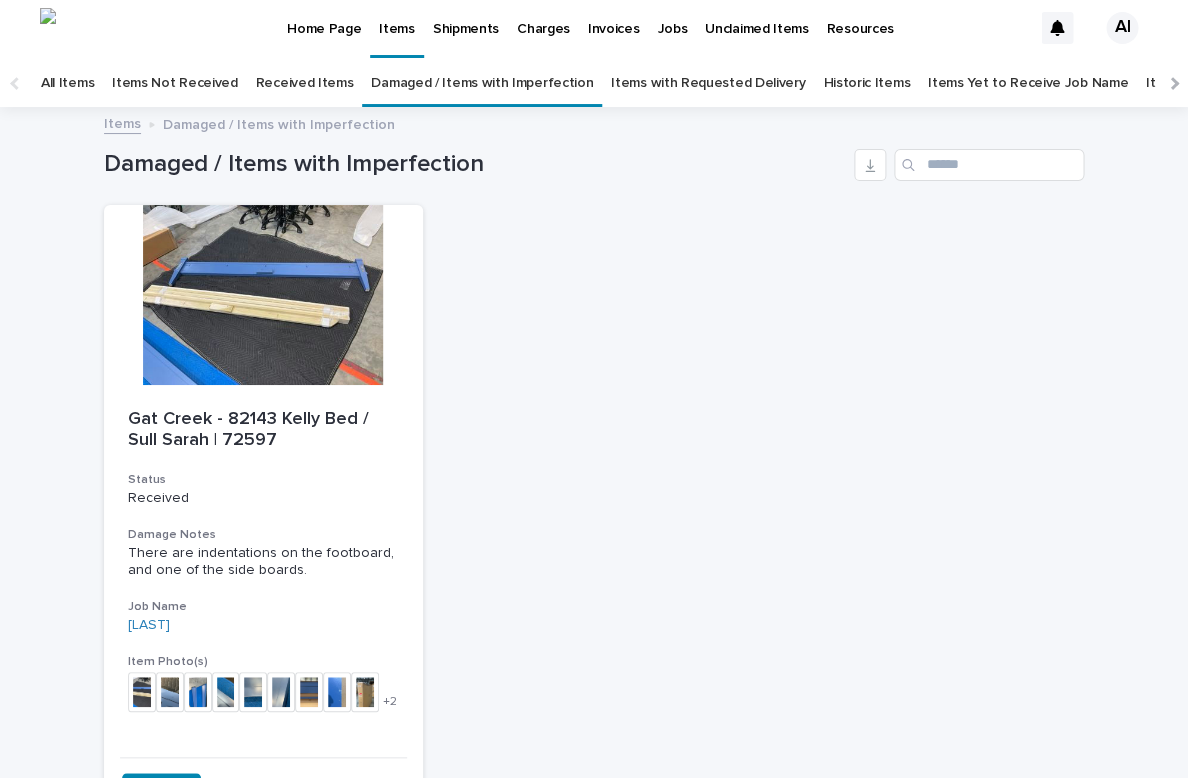 click on "Gat Creek - 82143 Kelly Bed / Sull Sarah | 72597" at bounding box center [263, 430] 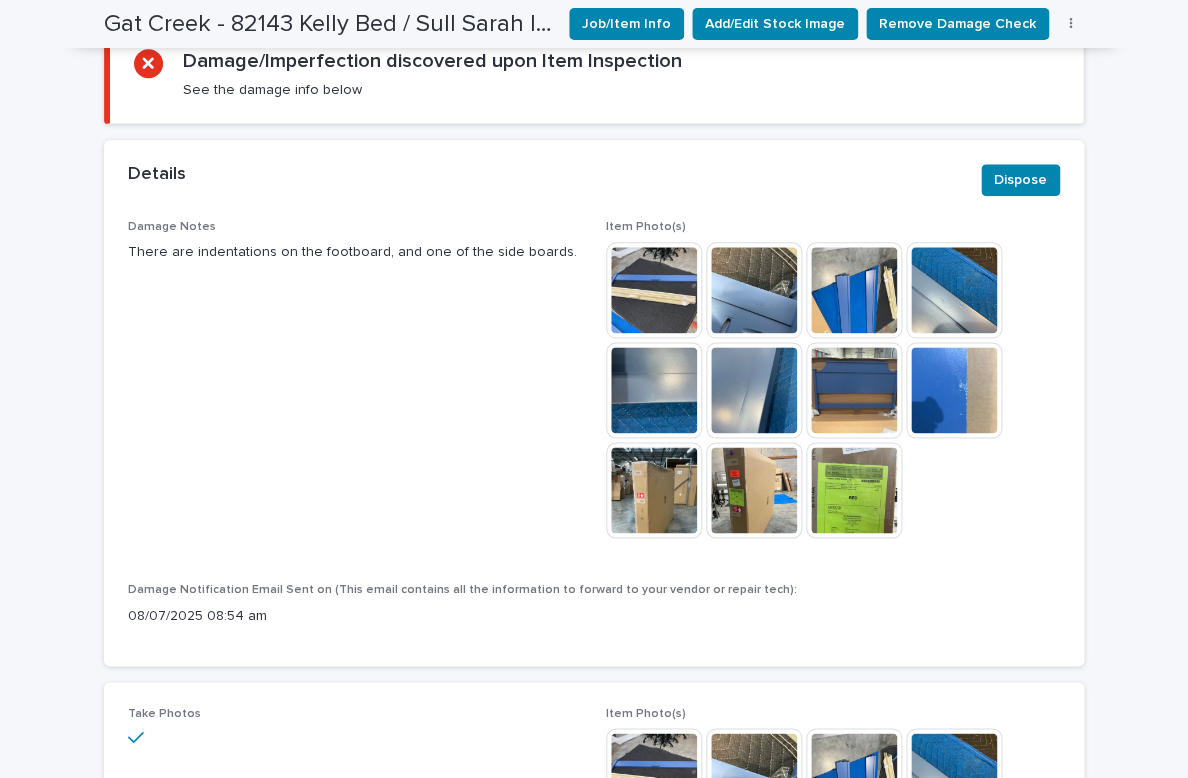 scroll, scrollTop: 501, scrollLeft: 0, axis: vertical 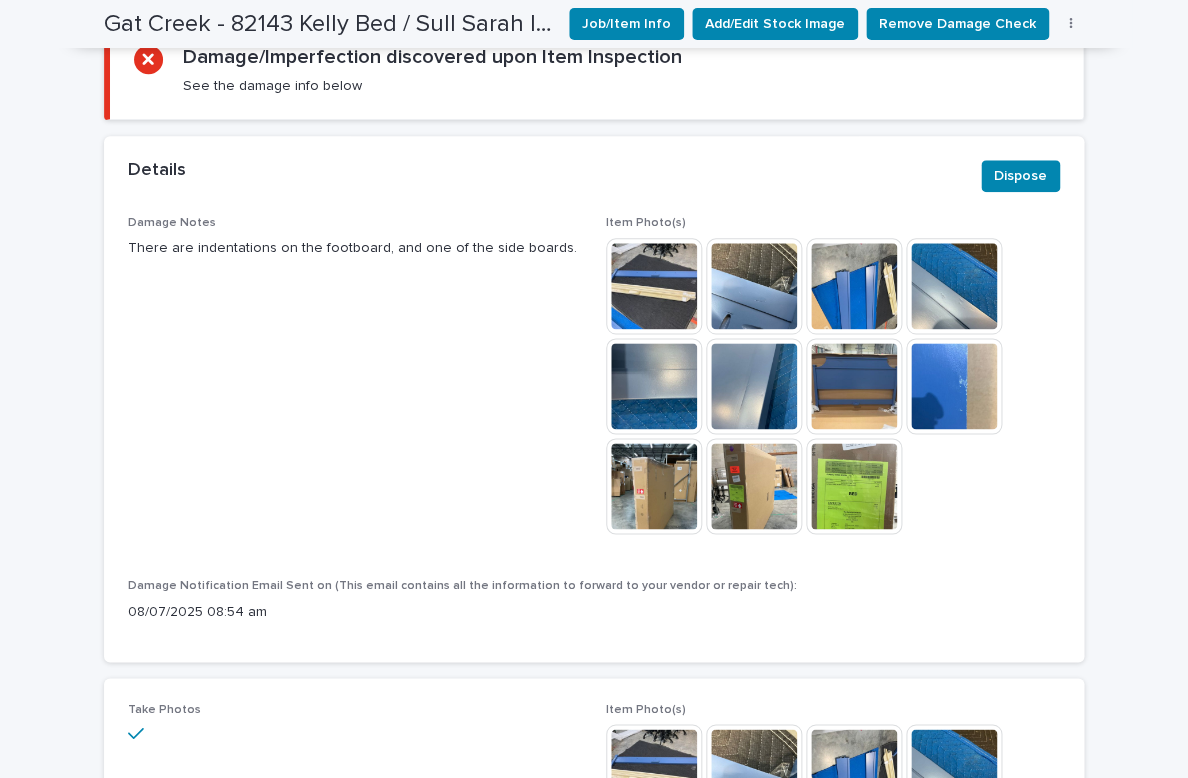 click at bounding box center [654, 286] 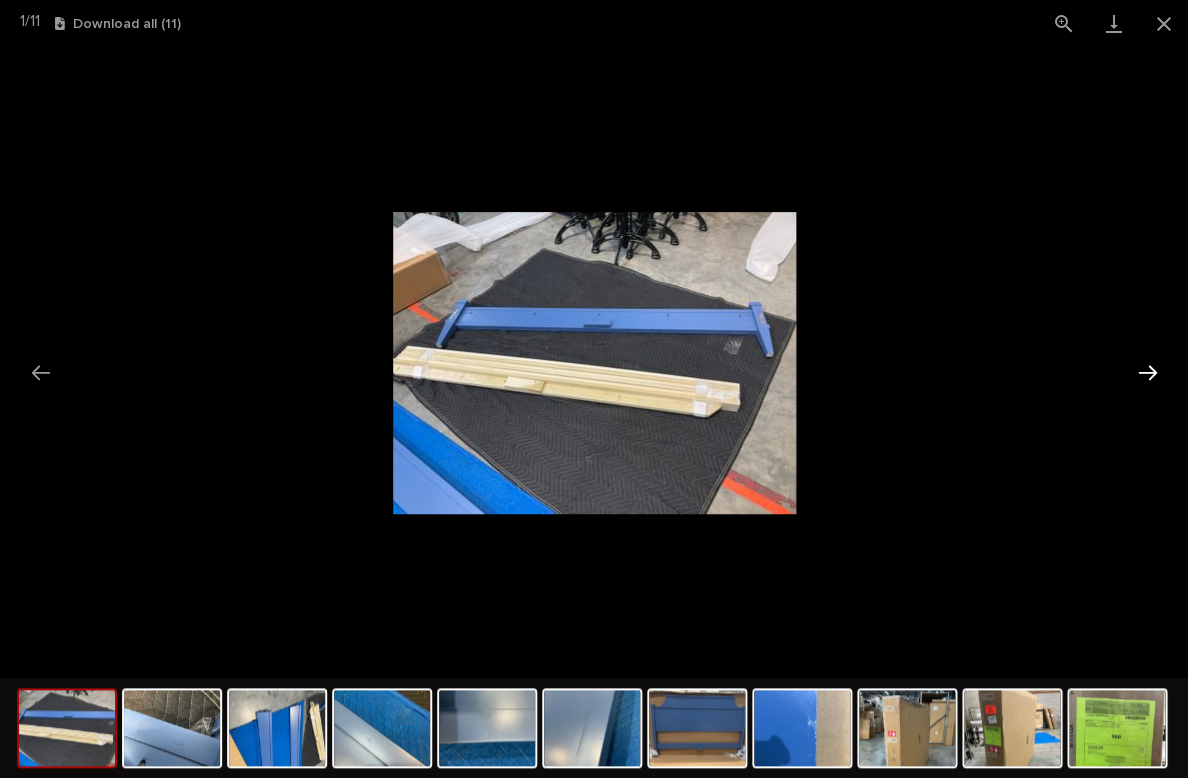 click at bounding box center [1147, 372] 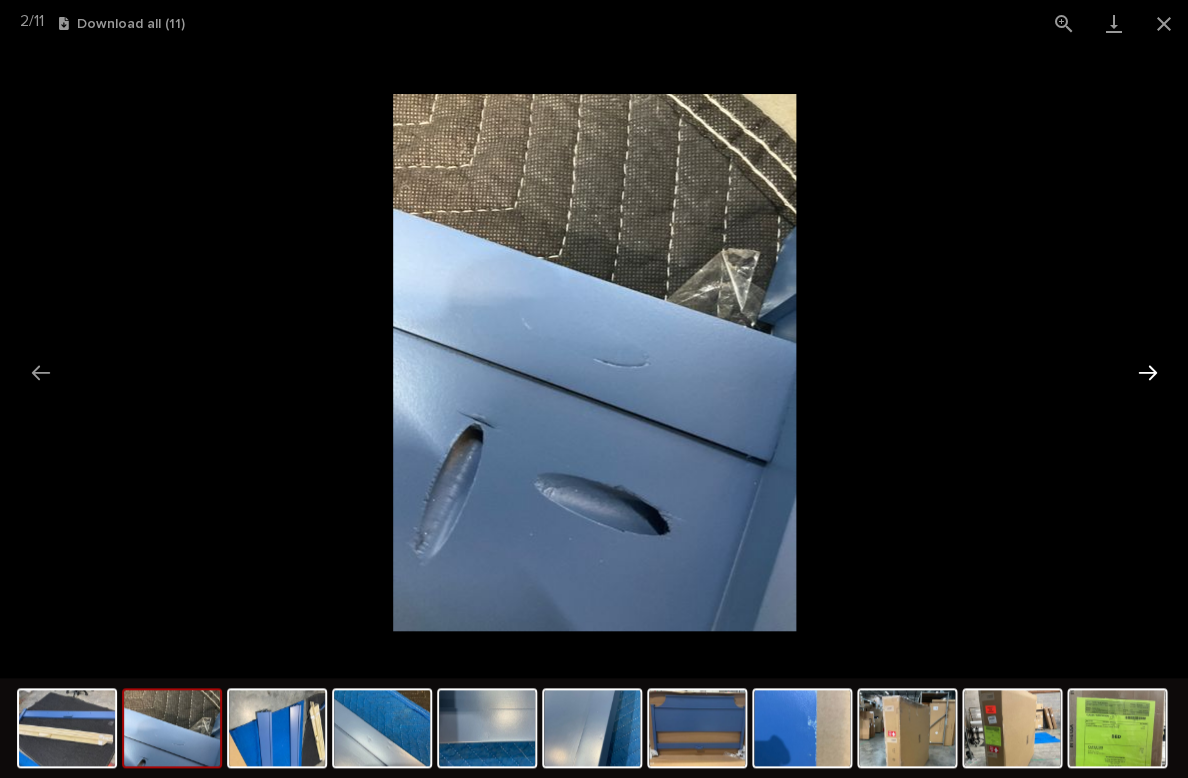 click at bounding box center [1147, 372] 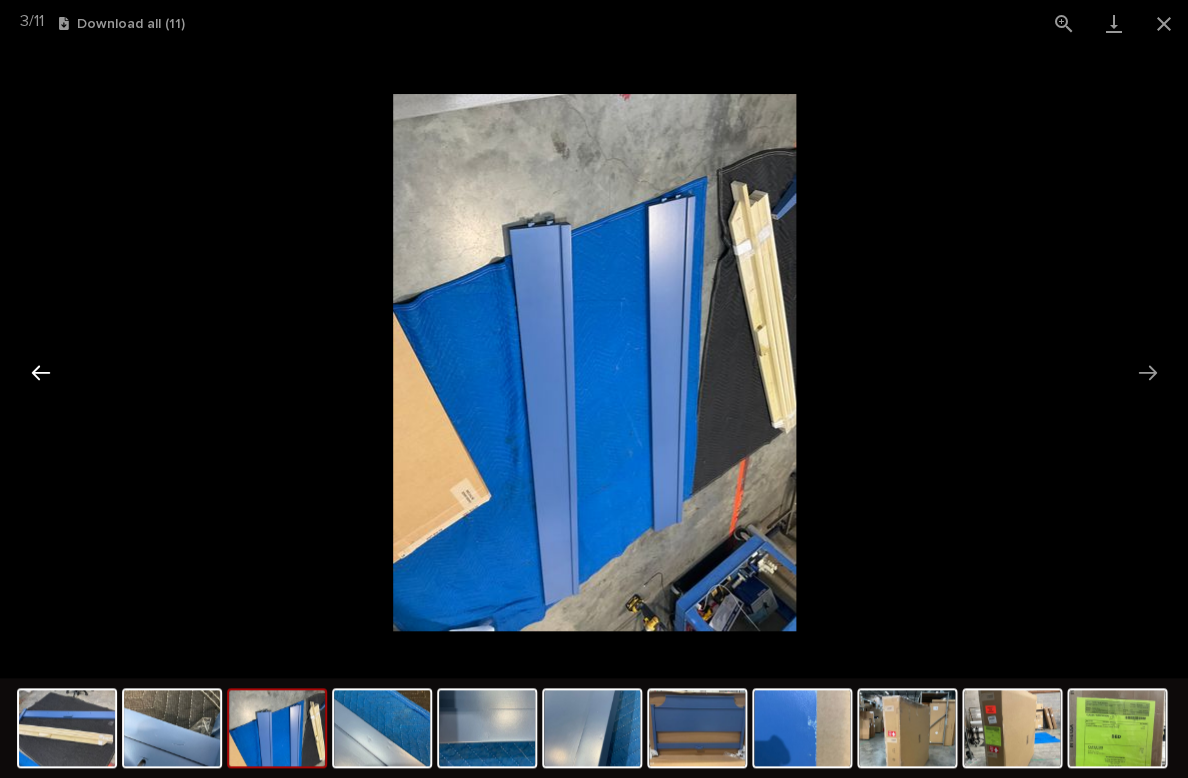 click at bounding box center (41, 372) 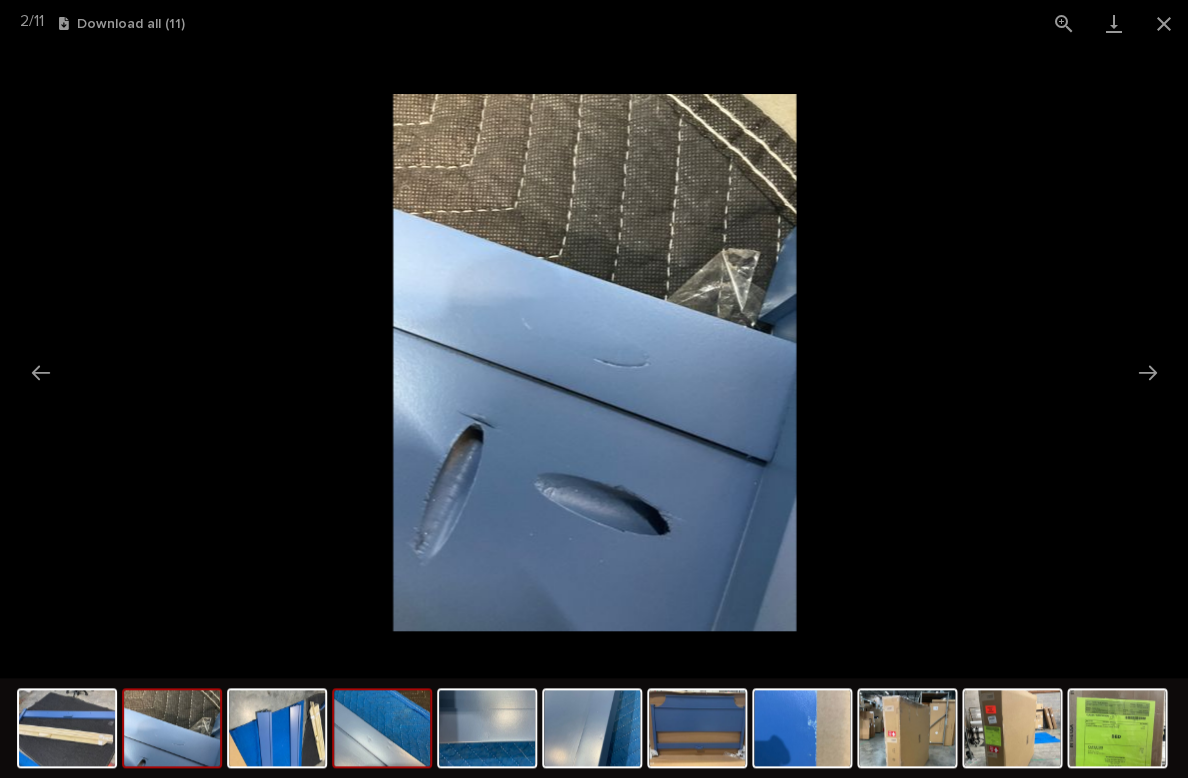 click at bounding box center (382, 728) 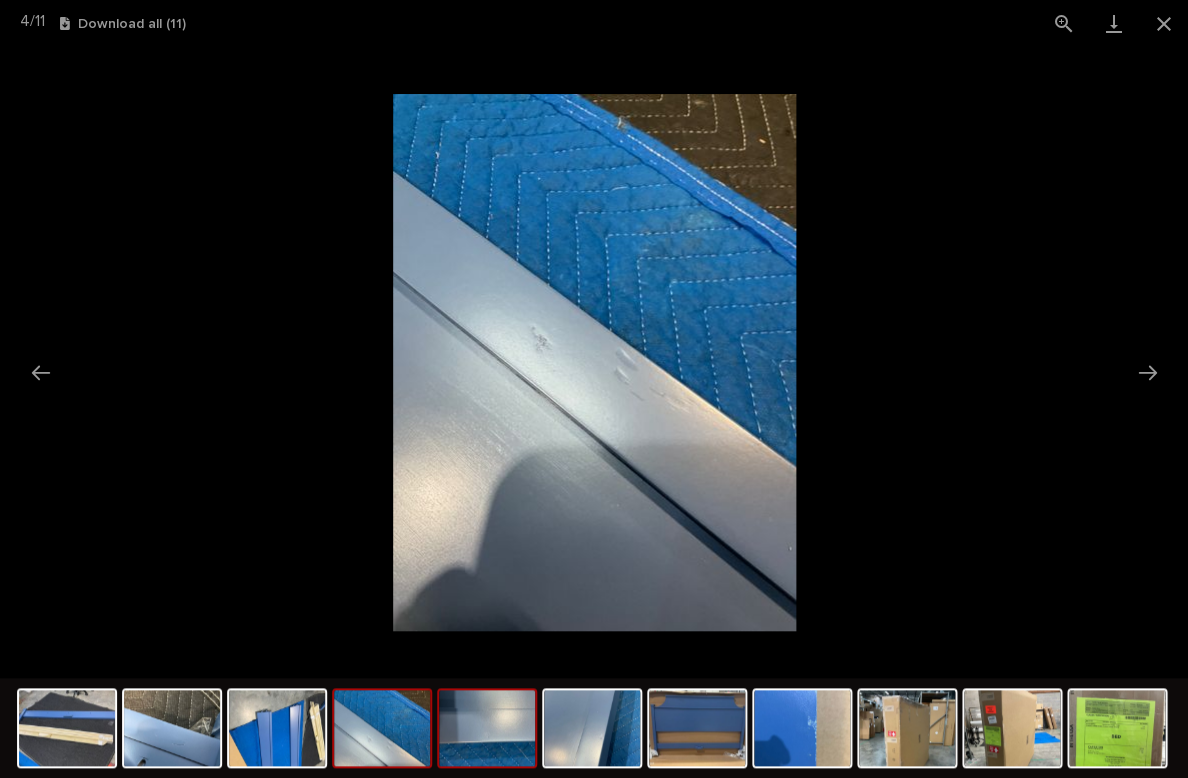 click at bounding box center [487, 728] 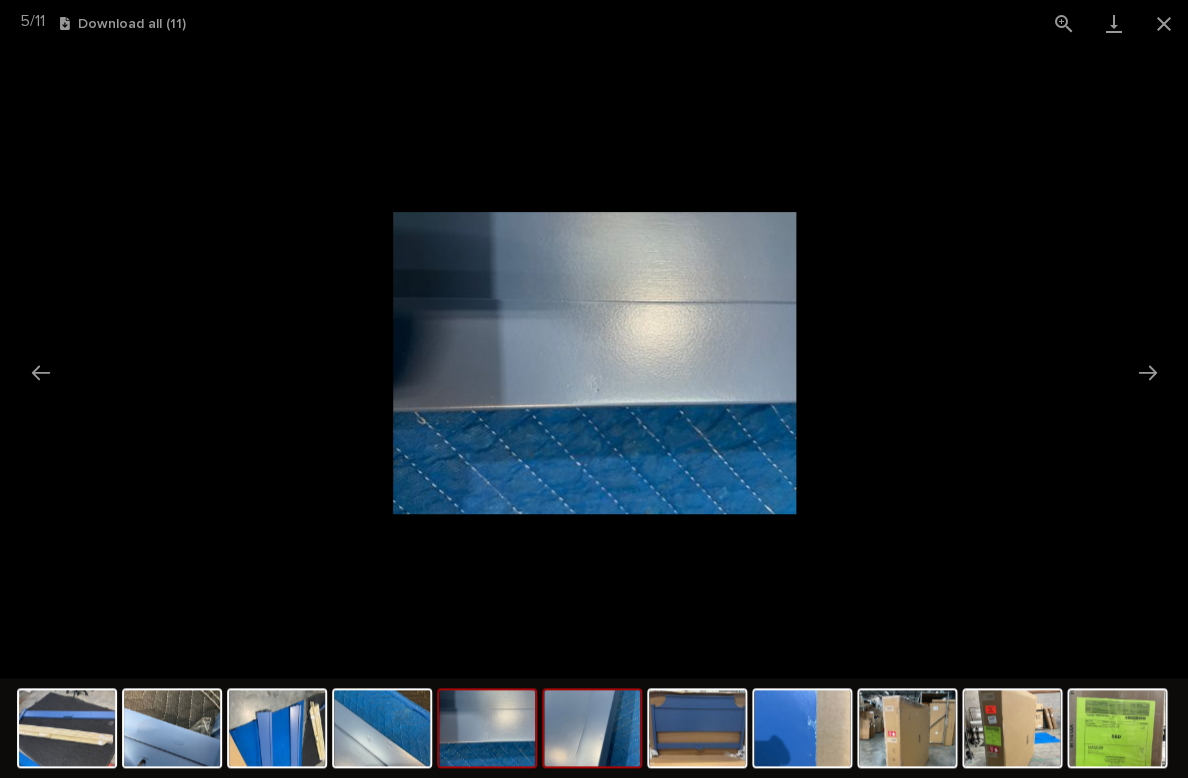 click at bounding box center (592, 728) 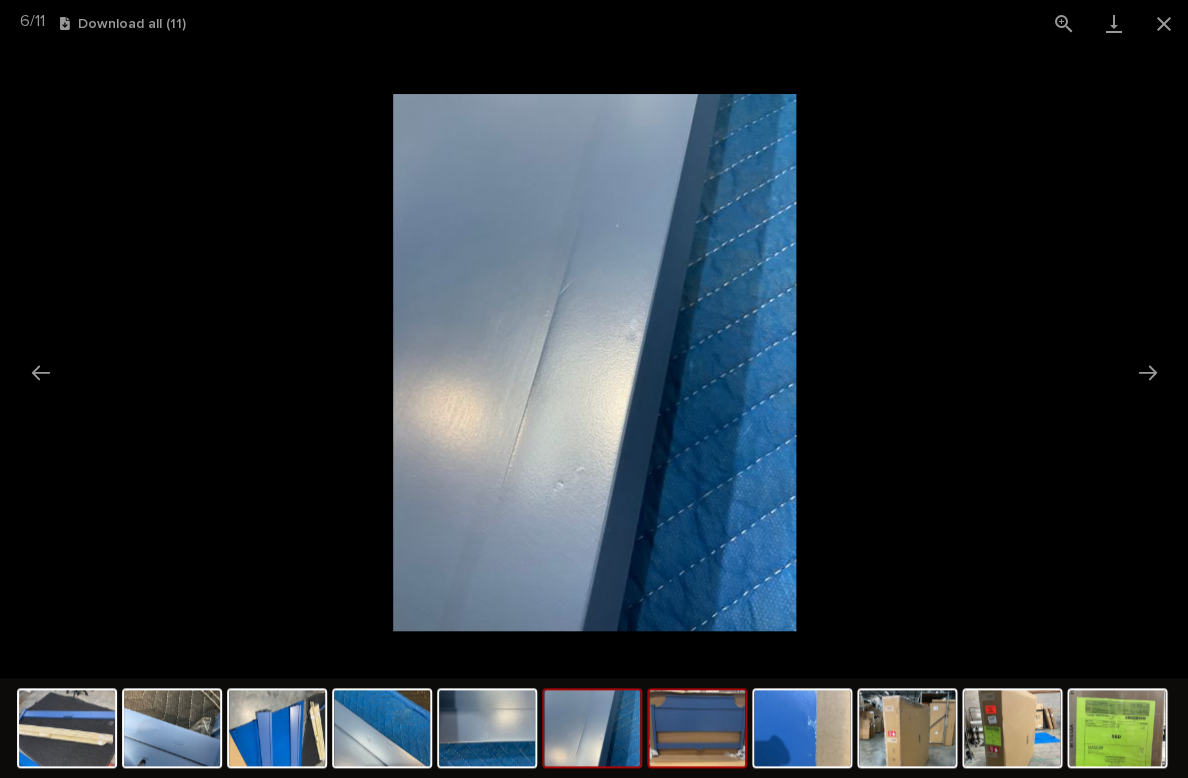 click at bounding box center (697, 728) 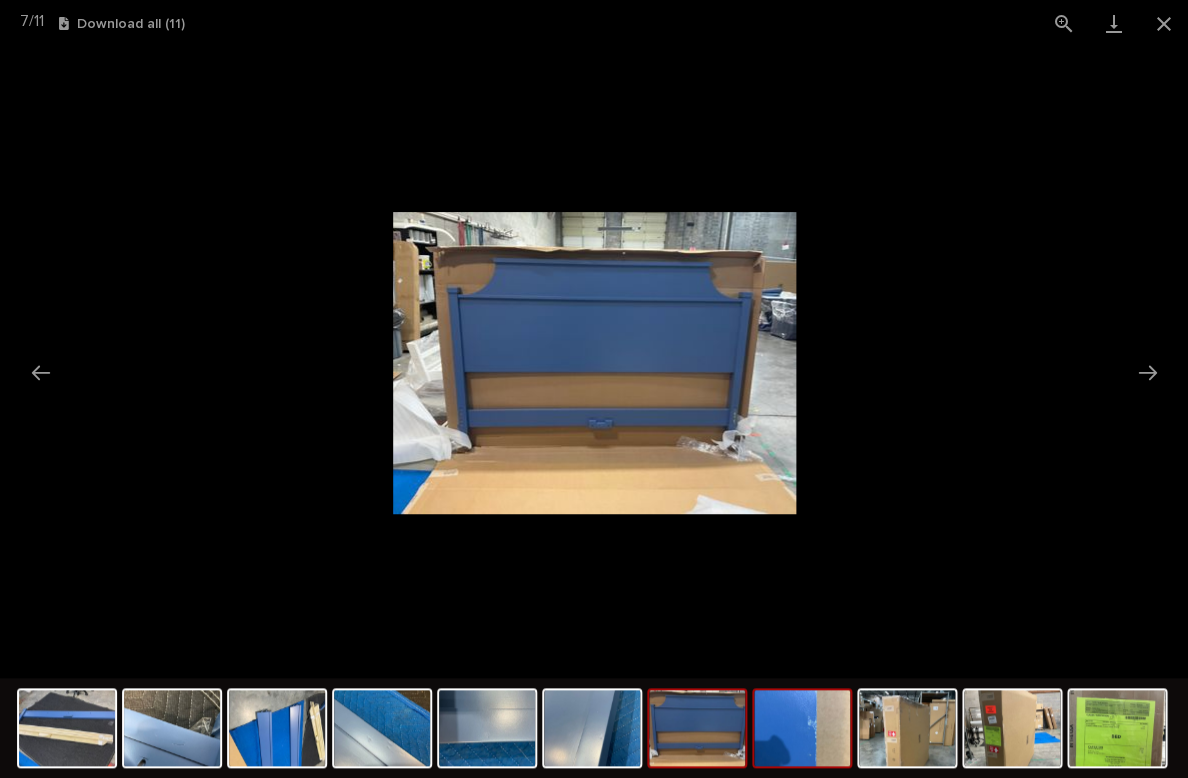 click at bounding box center (802, 728) 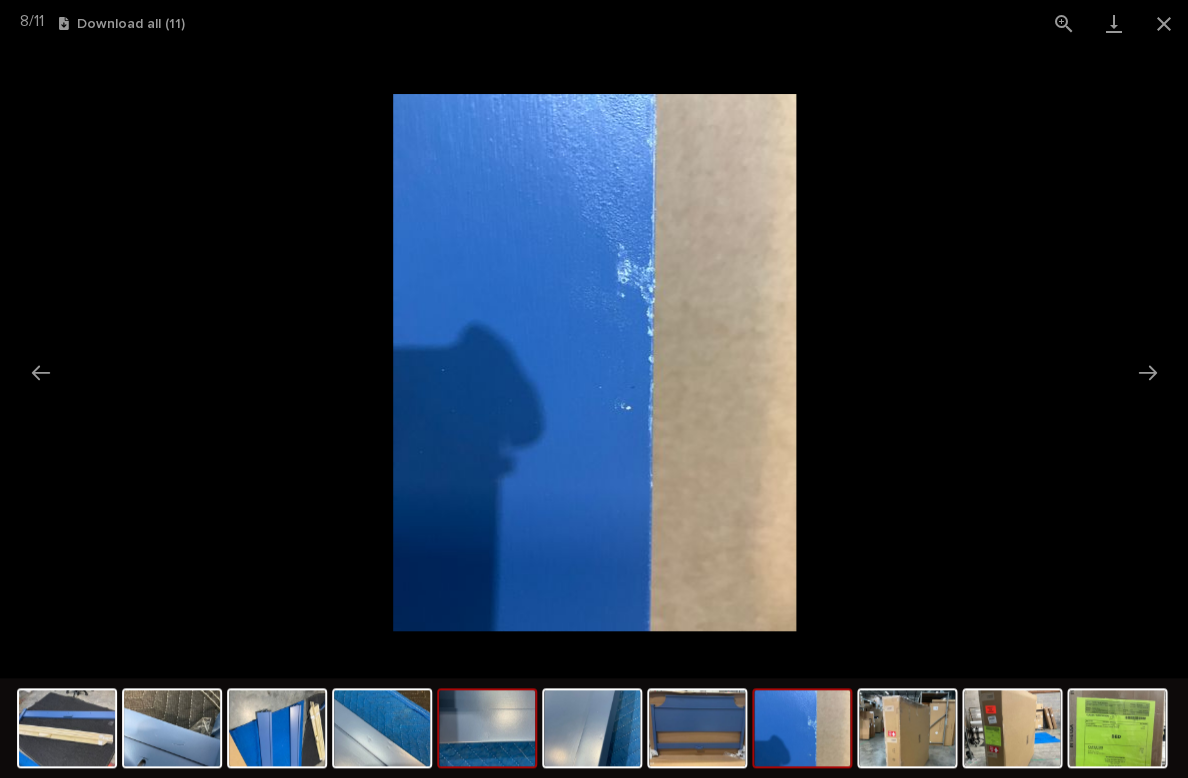 click at bounding box center [487, 728] 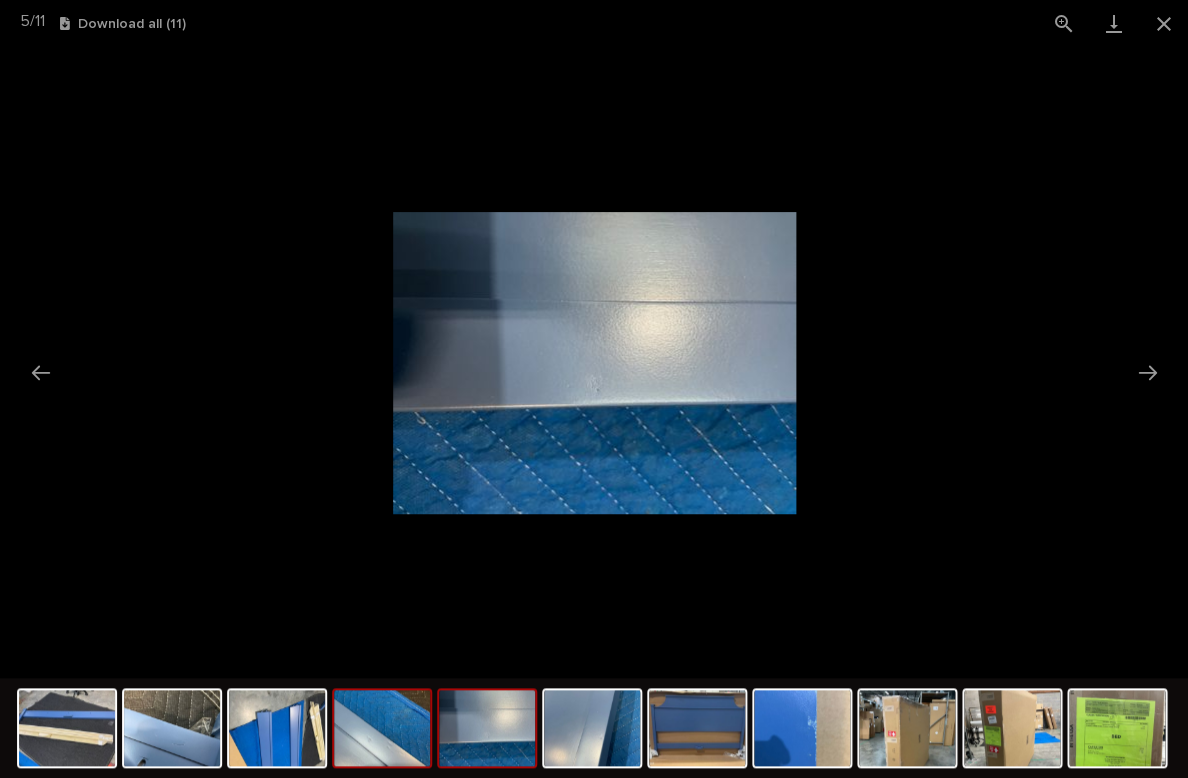click at bounding box center (382, 728) 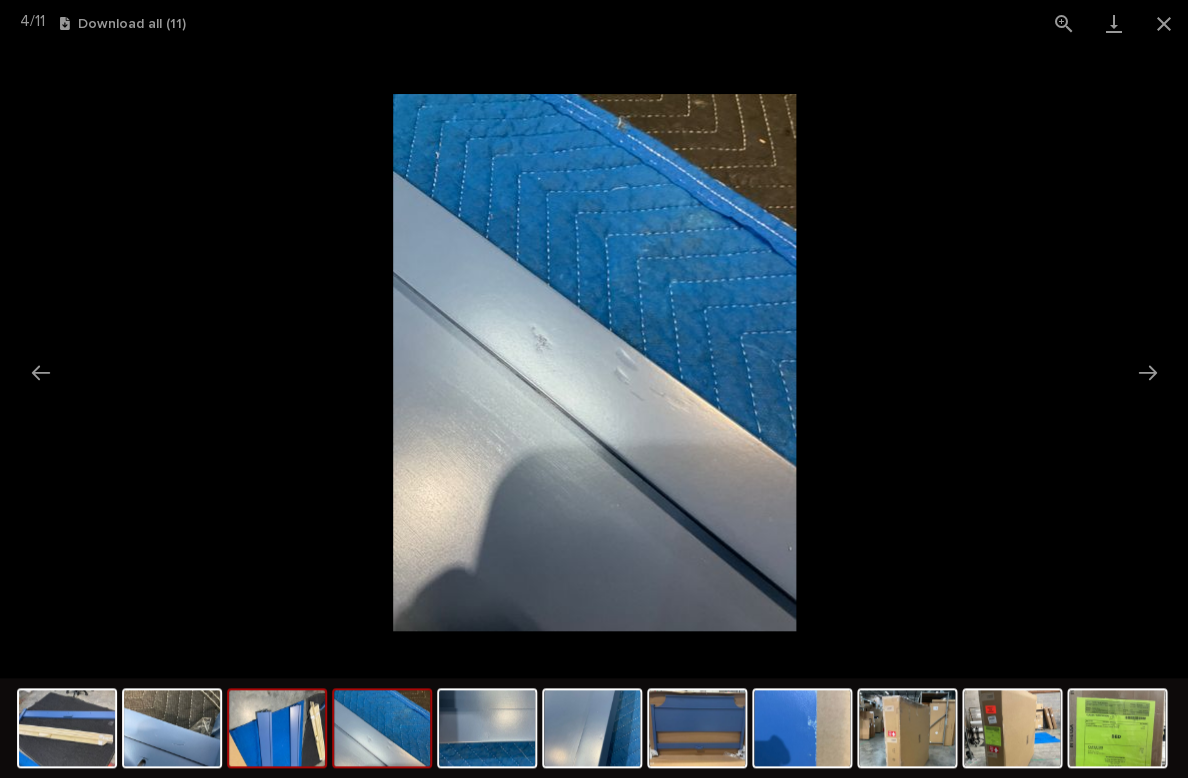click at bounding box center (277, 728) 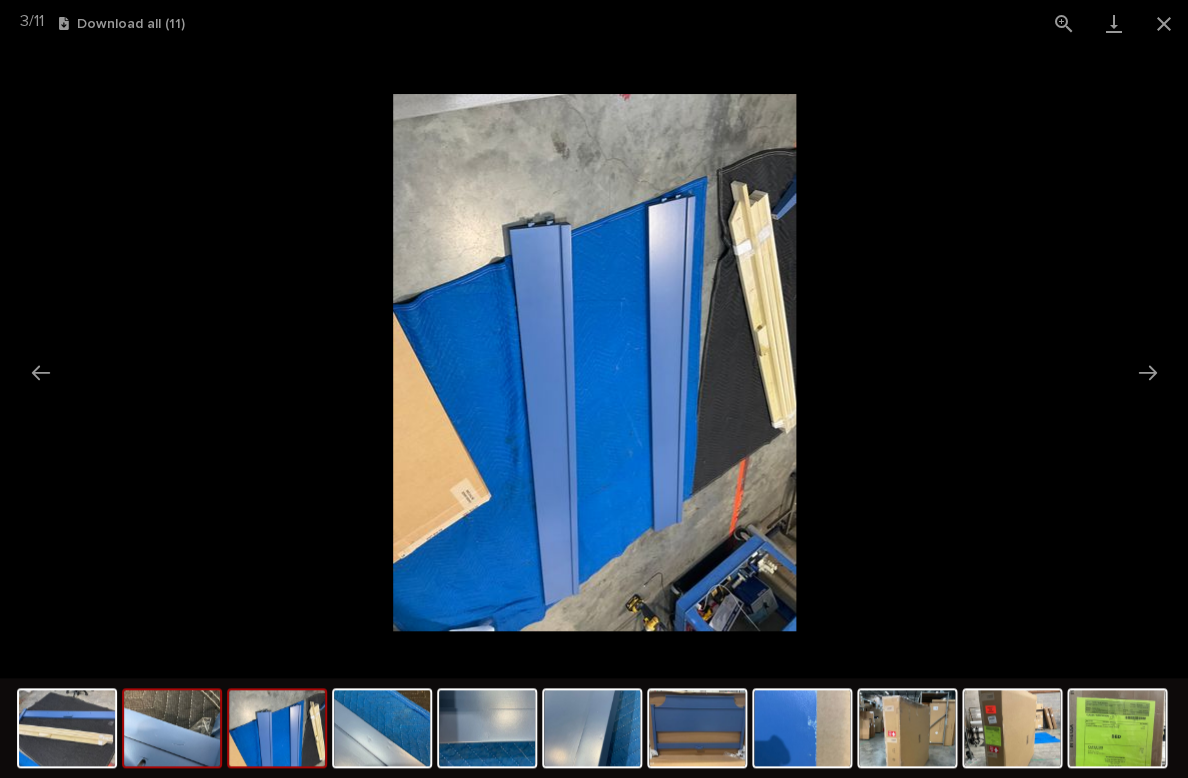click at bounding box center (172, 728) 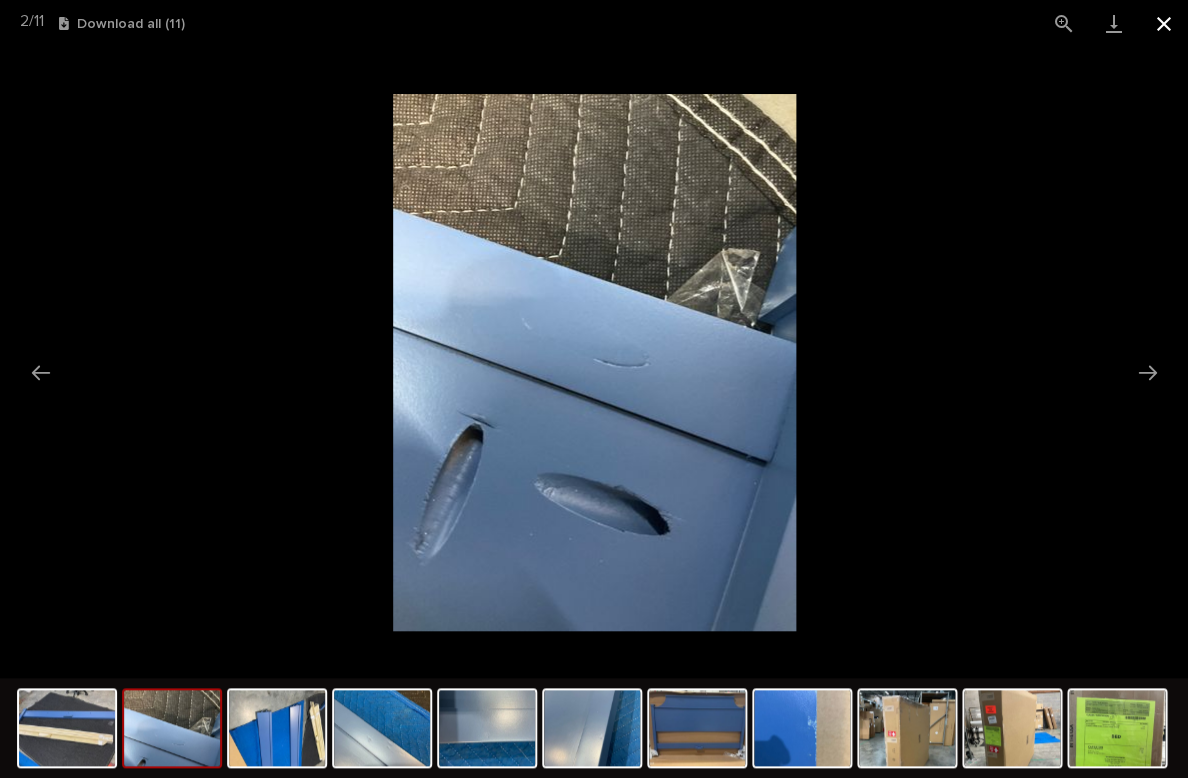 click at bounding box center (1163, 23) 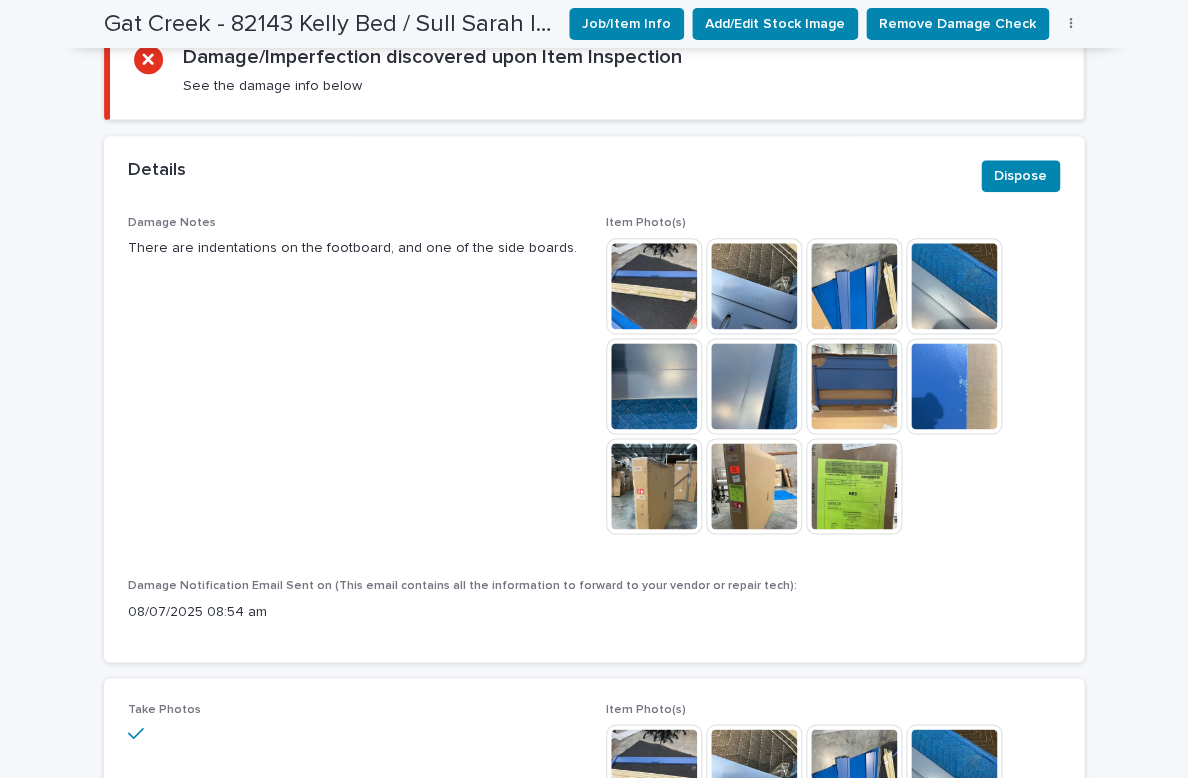 drag, startPoint x: 764, startPoint y: 158, endPoint x: 693, endPoint y: 187, distance: 76.6942 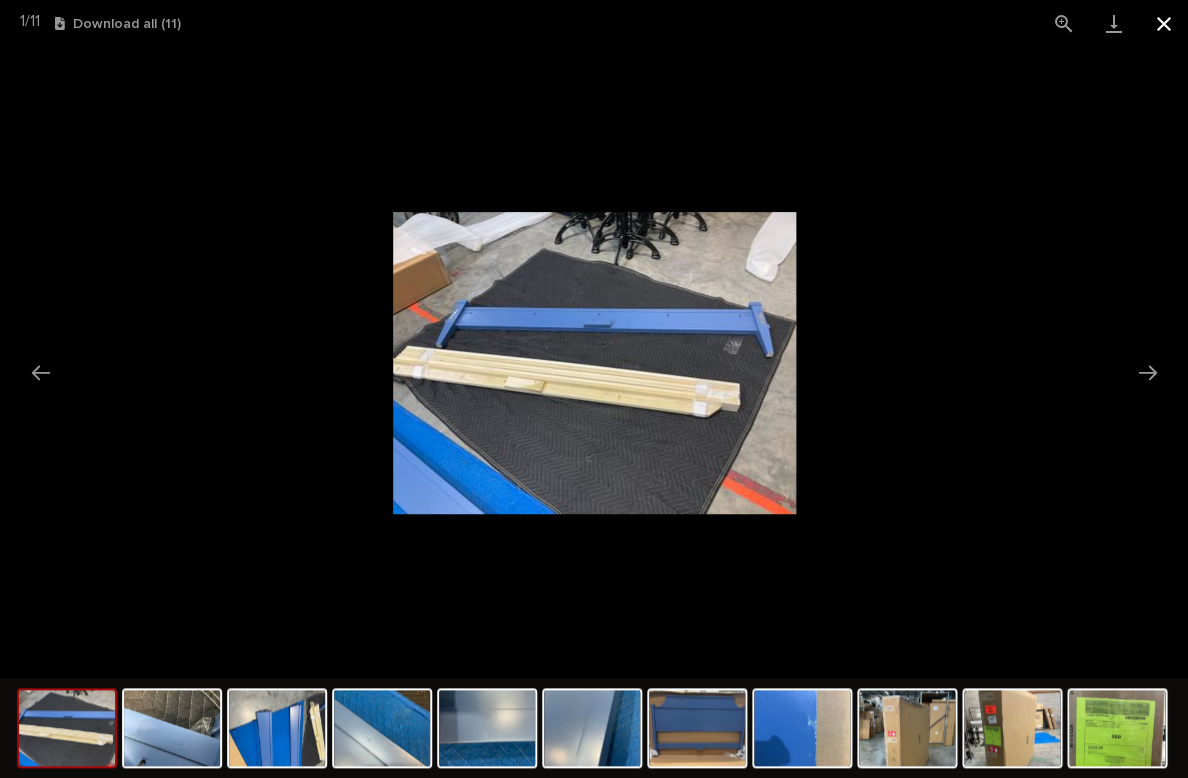 click at bounding box center (1163, 23) 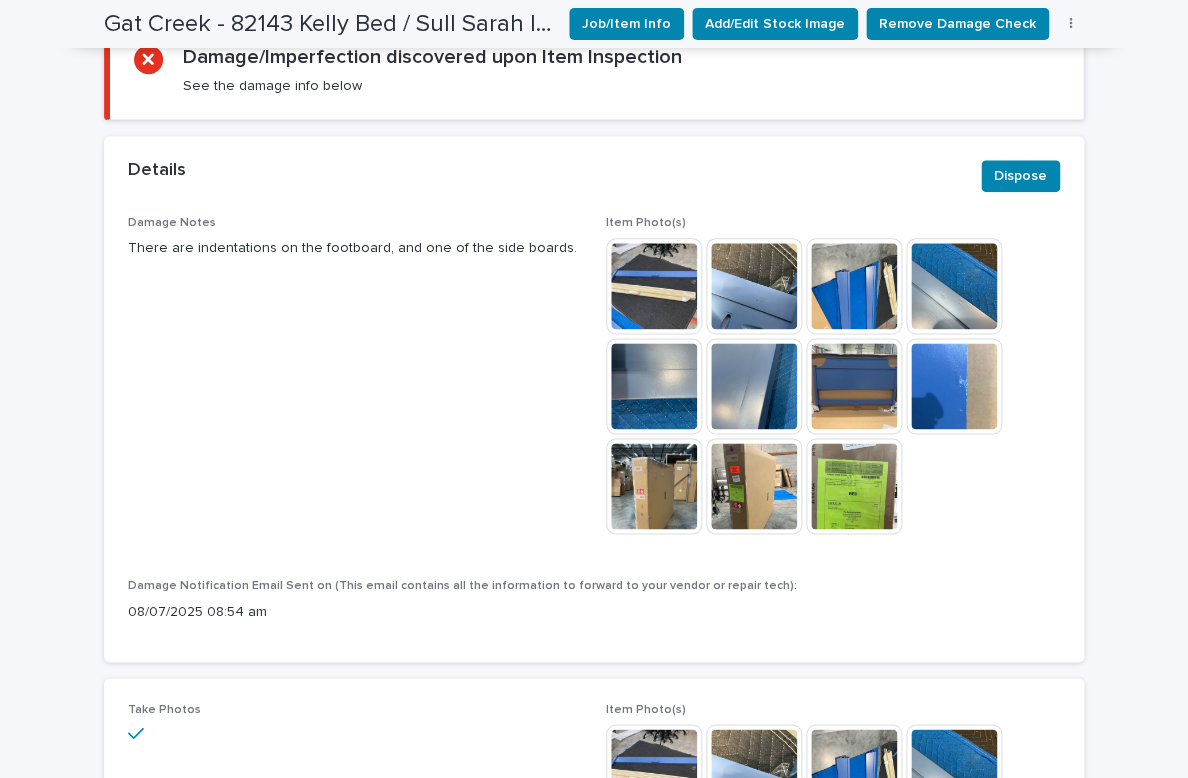 click on "There are indentations on the footboard, and one of the side boards." at bounding box center [355, 248] 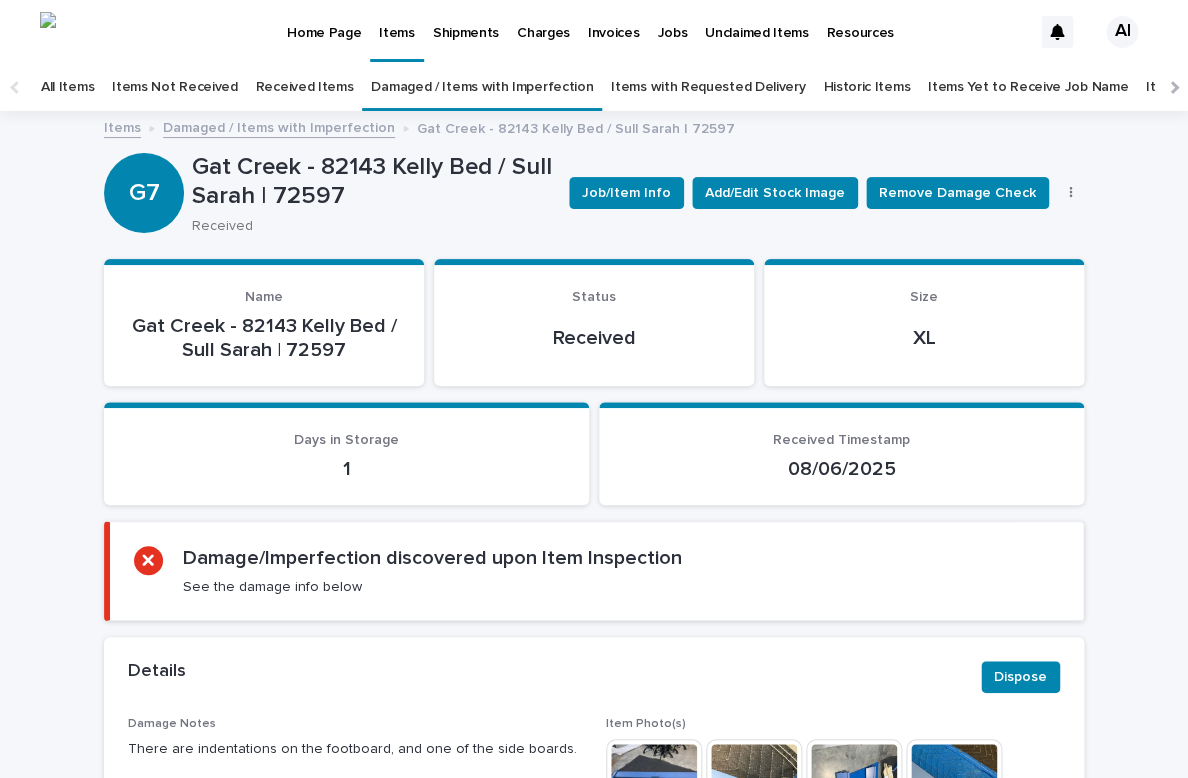 scroll, scrollTop: 0, scrollLeft: 0, axis: both 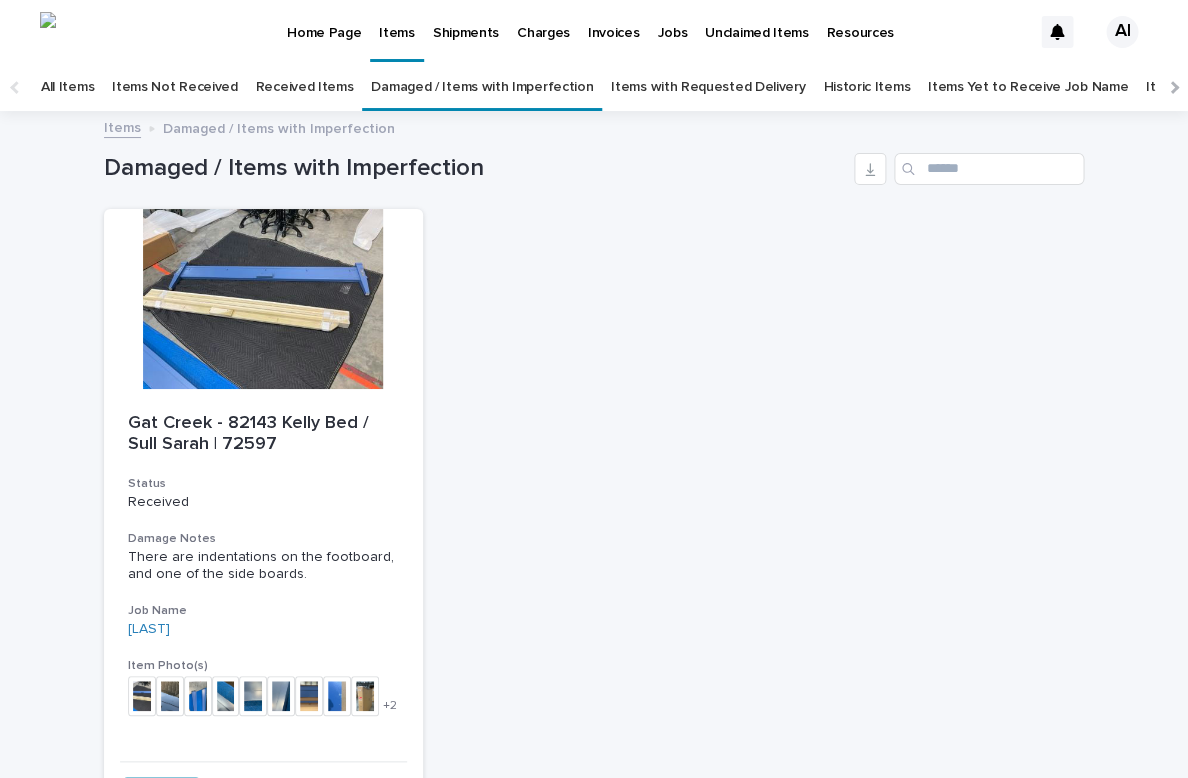 click on "Received Items" at bounding box center [305, 87] 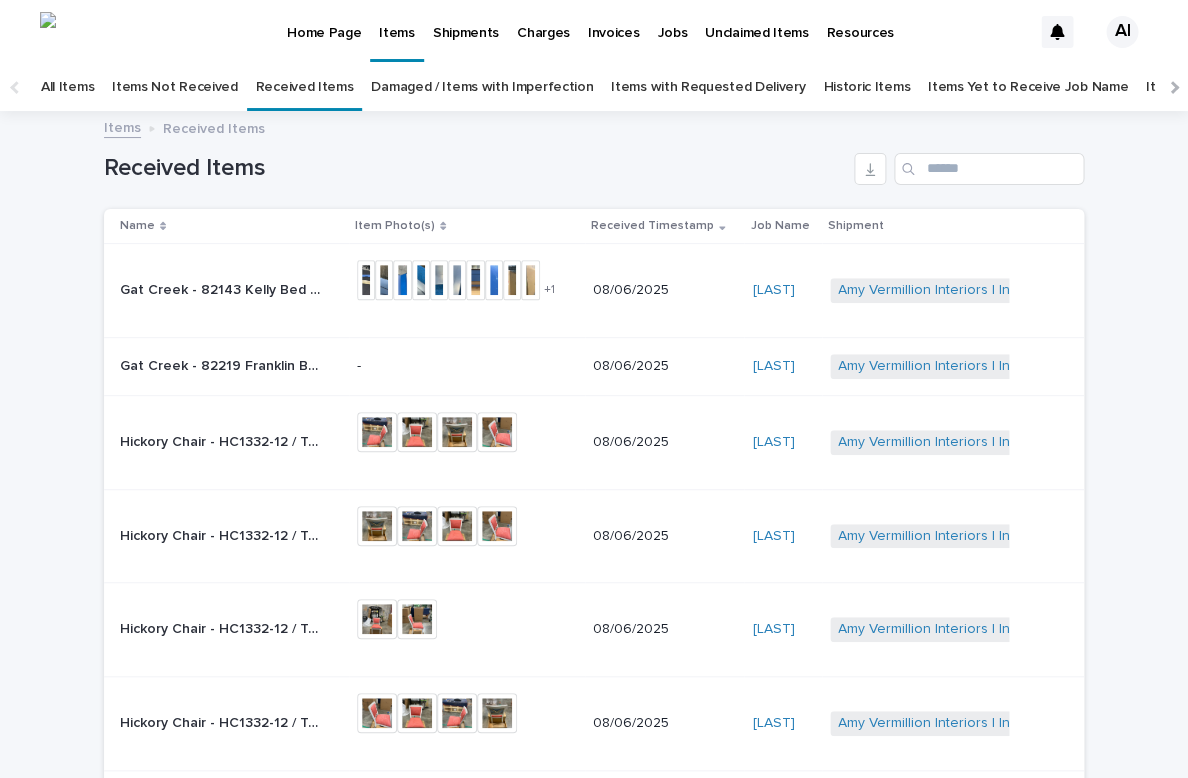 click on "Gat Creek - 82143 Kelly Bed / Sull Sarah | 72597" at bounding box center (222, 288) 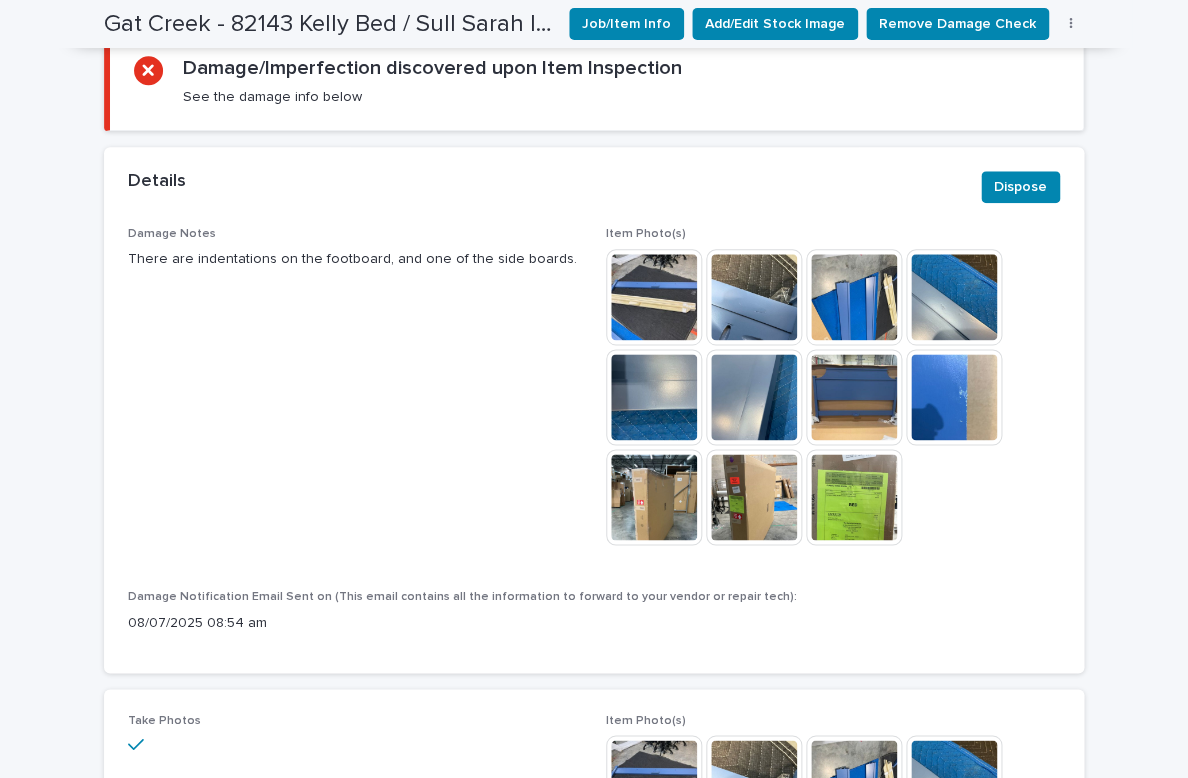 scroll, scrollTop: 486, scrollLeft: 0, axis: vertical 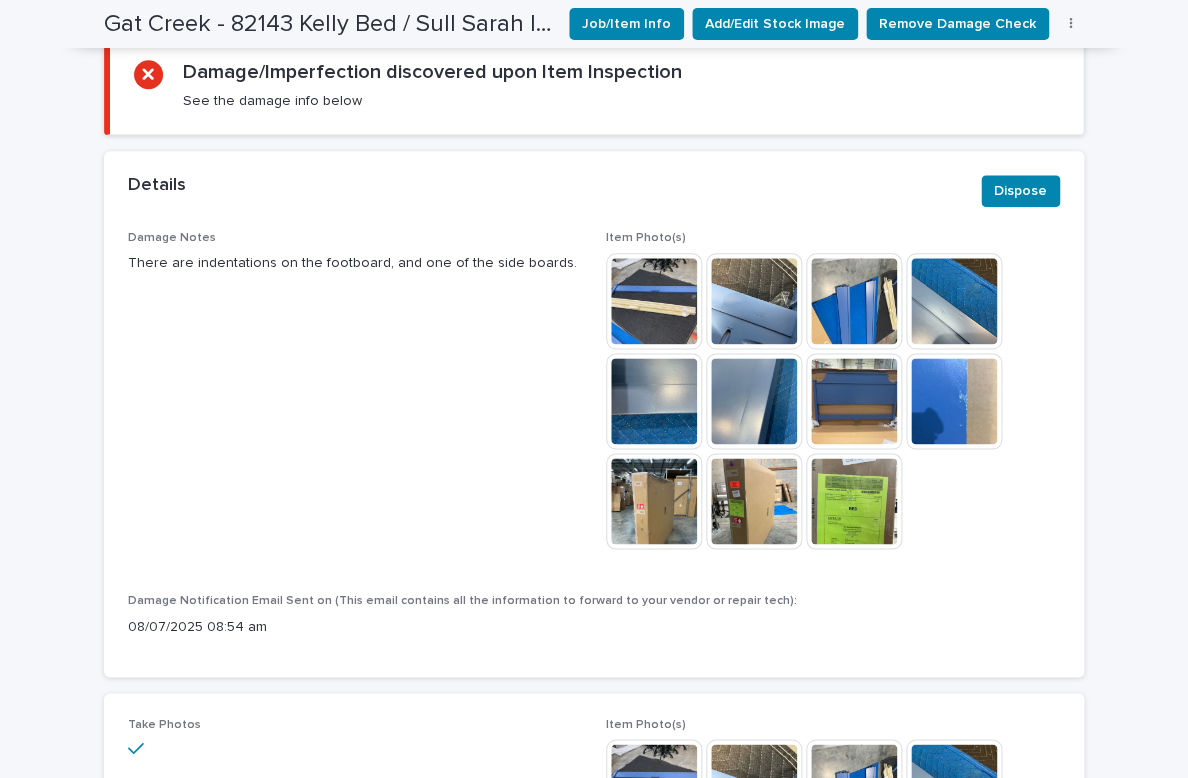 click at bounding box center (654, 301) 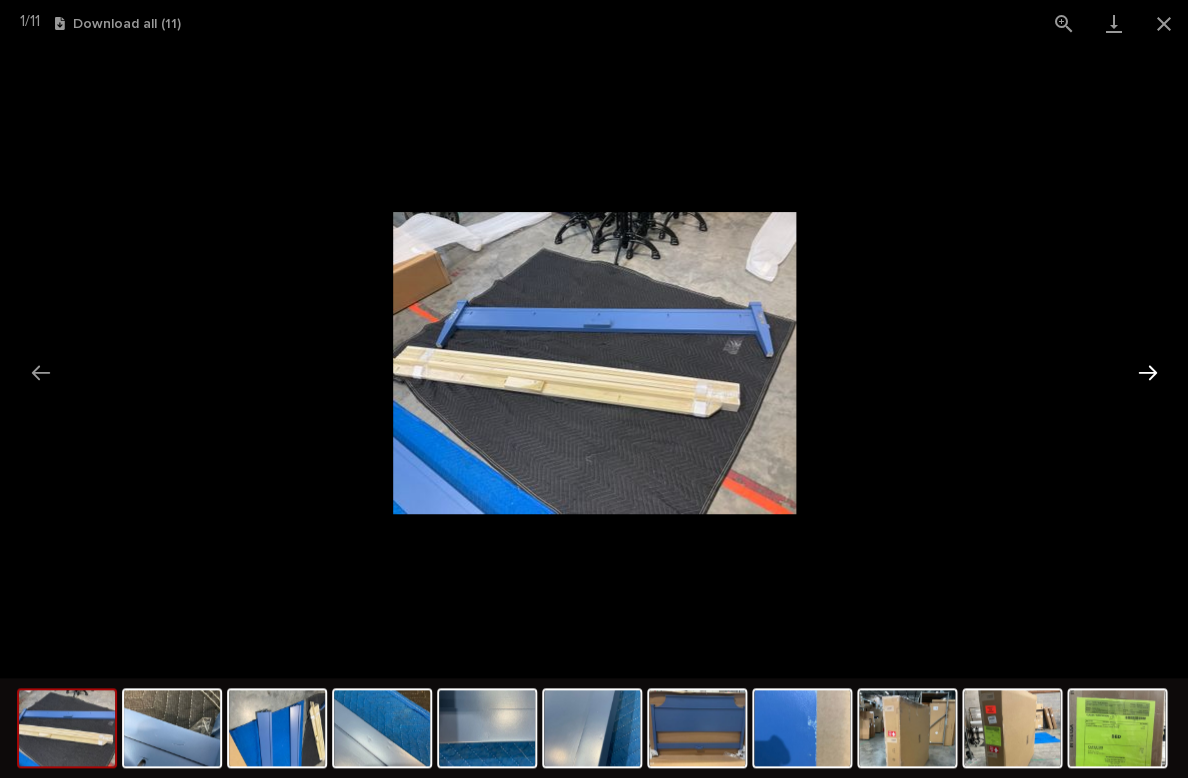 click at bounding box center [1147, 372] 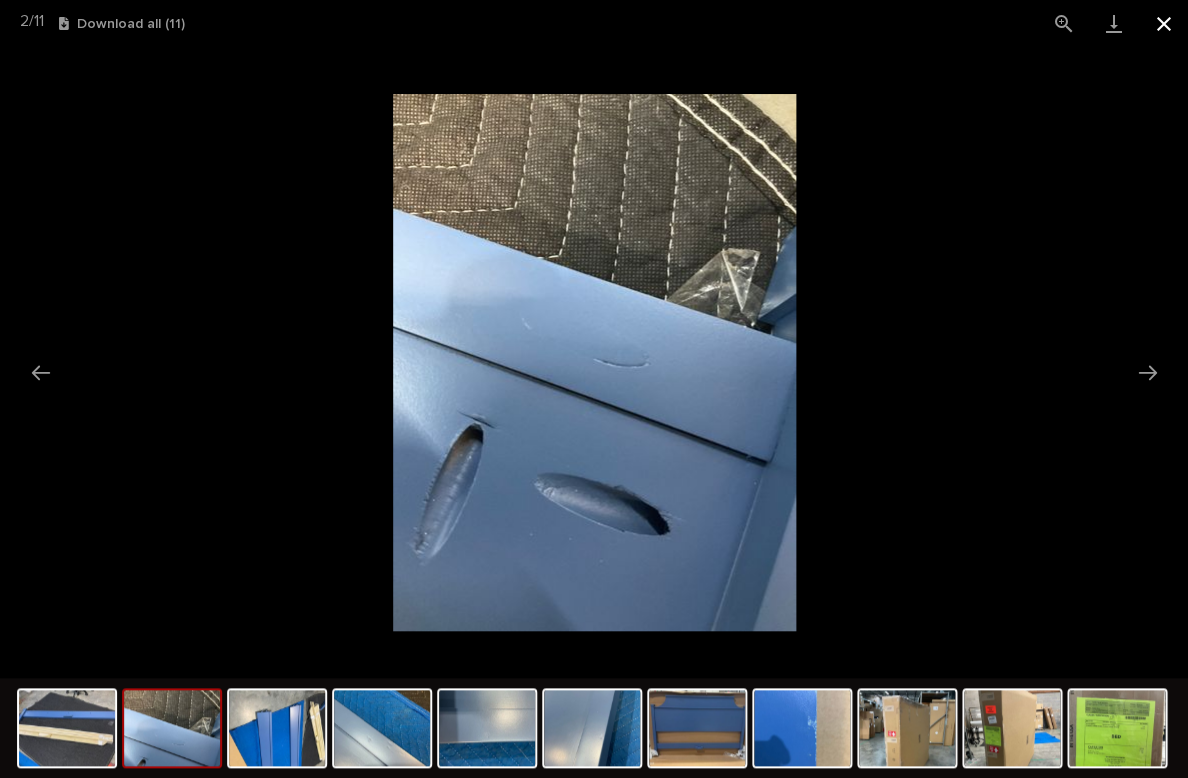 click at bounding box center (1163, 23) 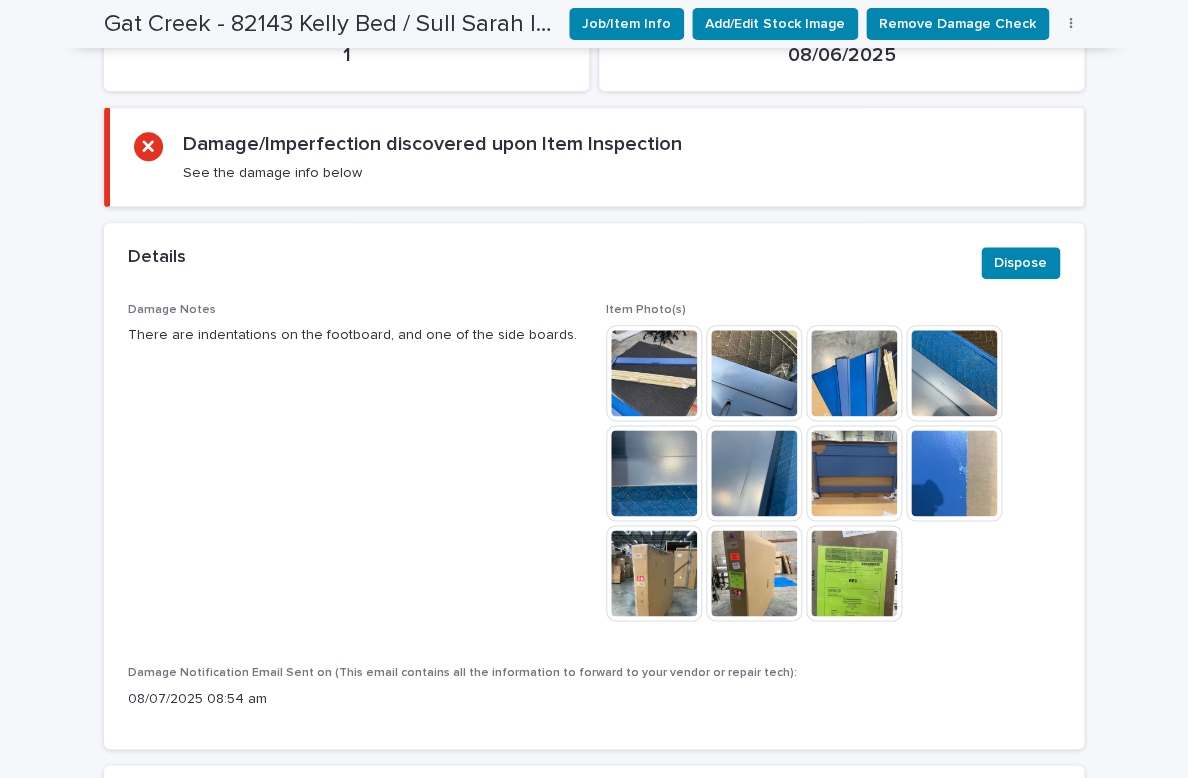 scroll, scrollTop: 415, scrollLeft: 0, axis: vertical 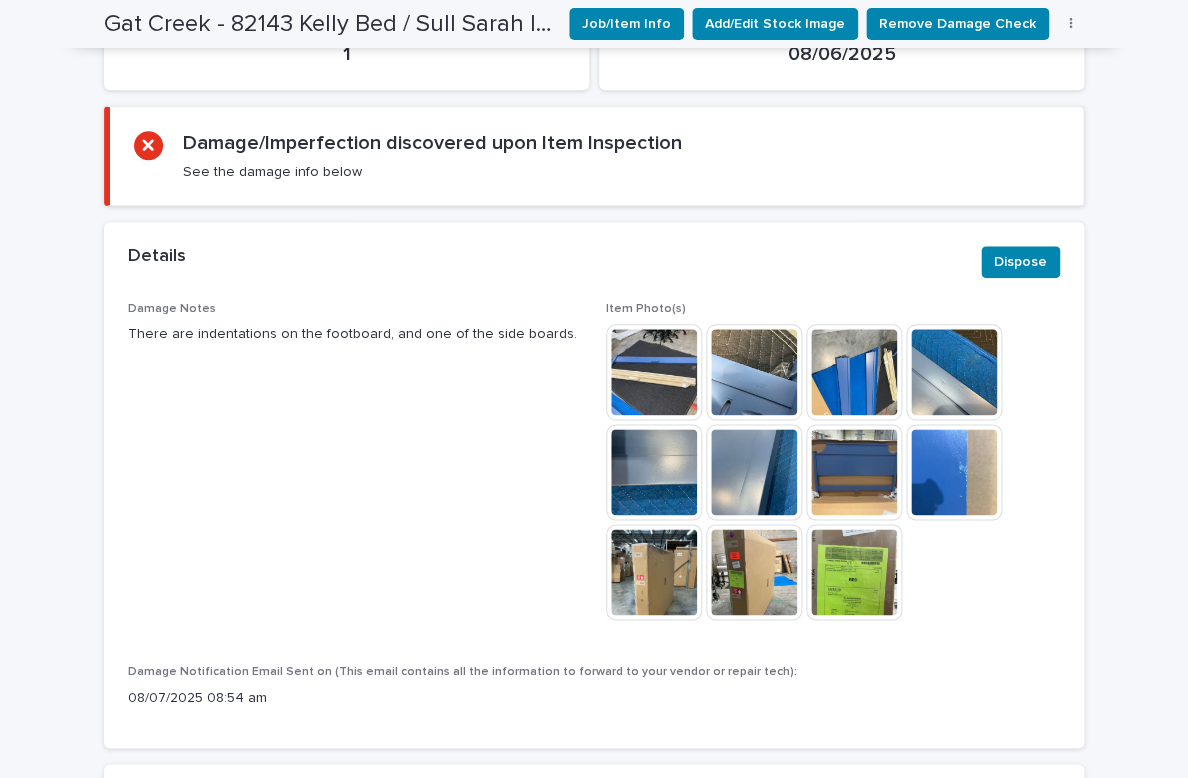 click at bounding box center [754, 372] 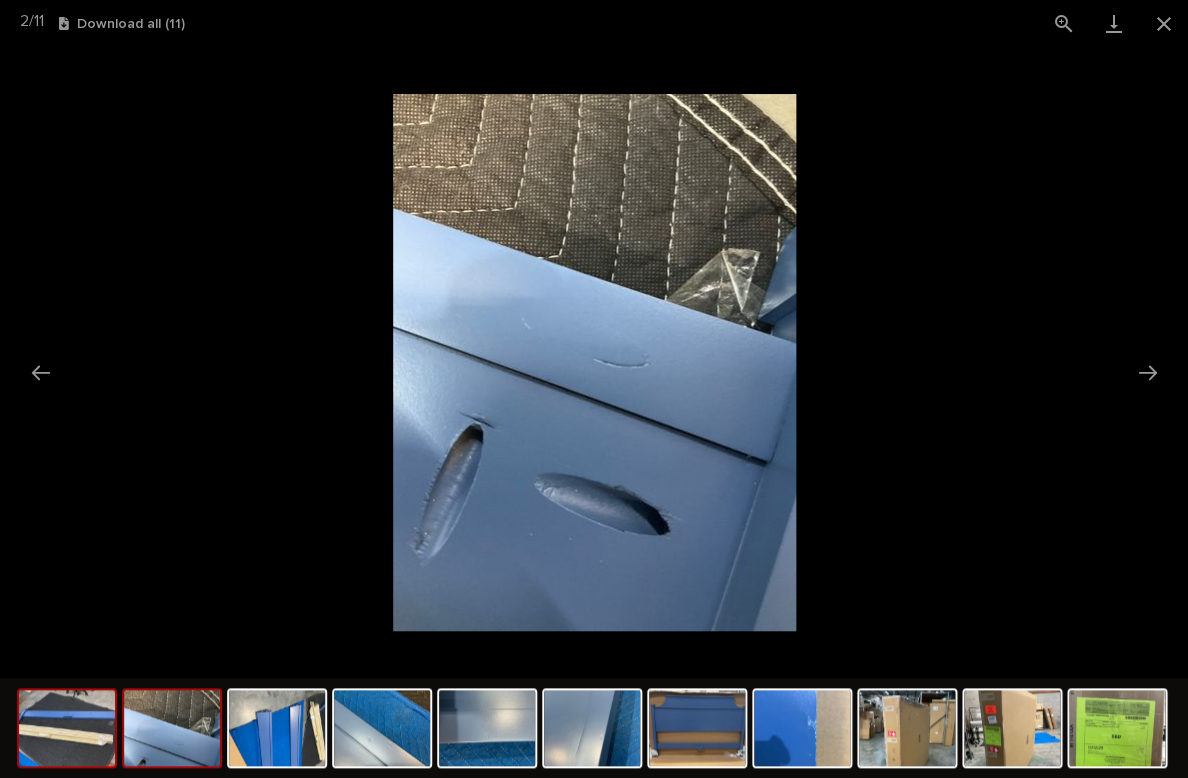 click at bounding box center (67, 728) 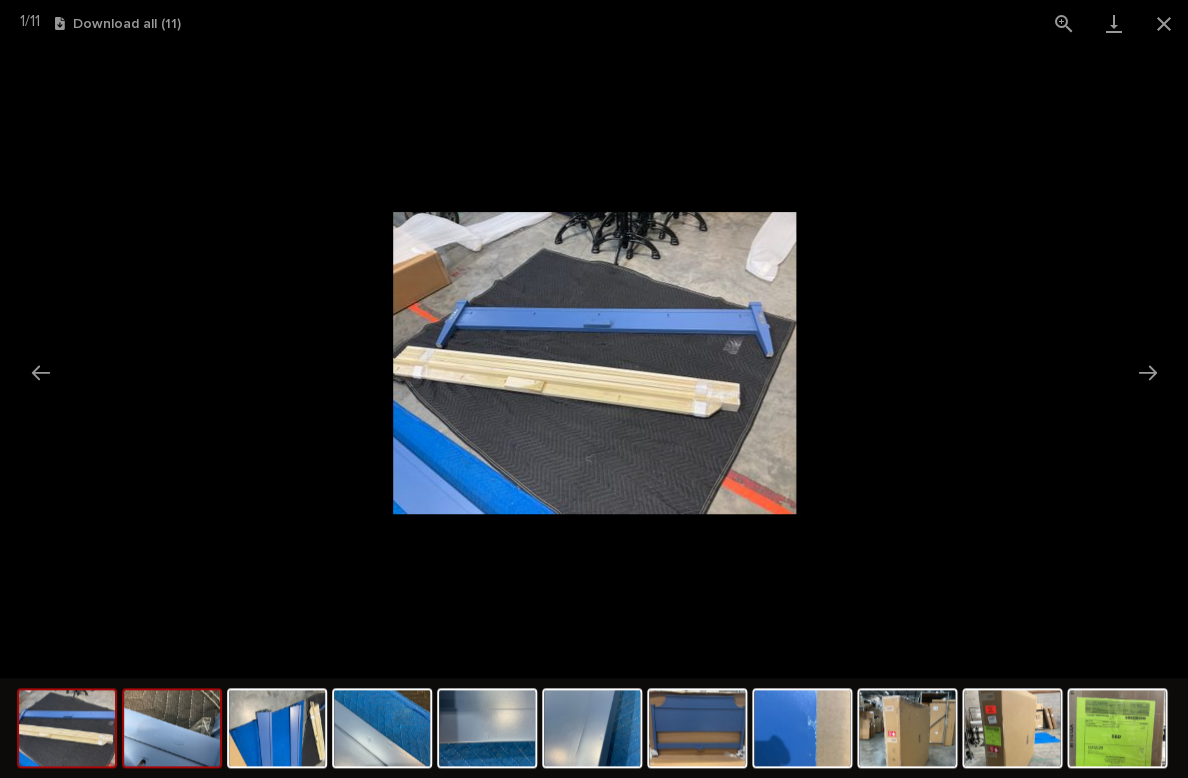 click at bounding box center [172, 728] 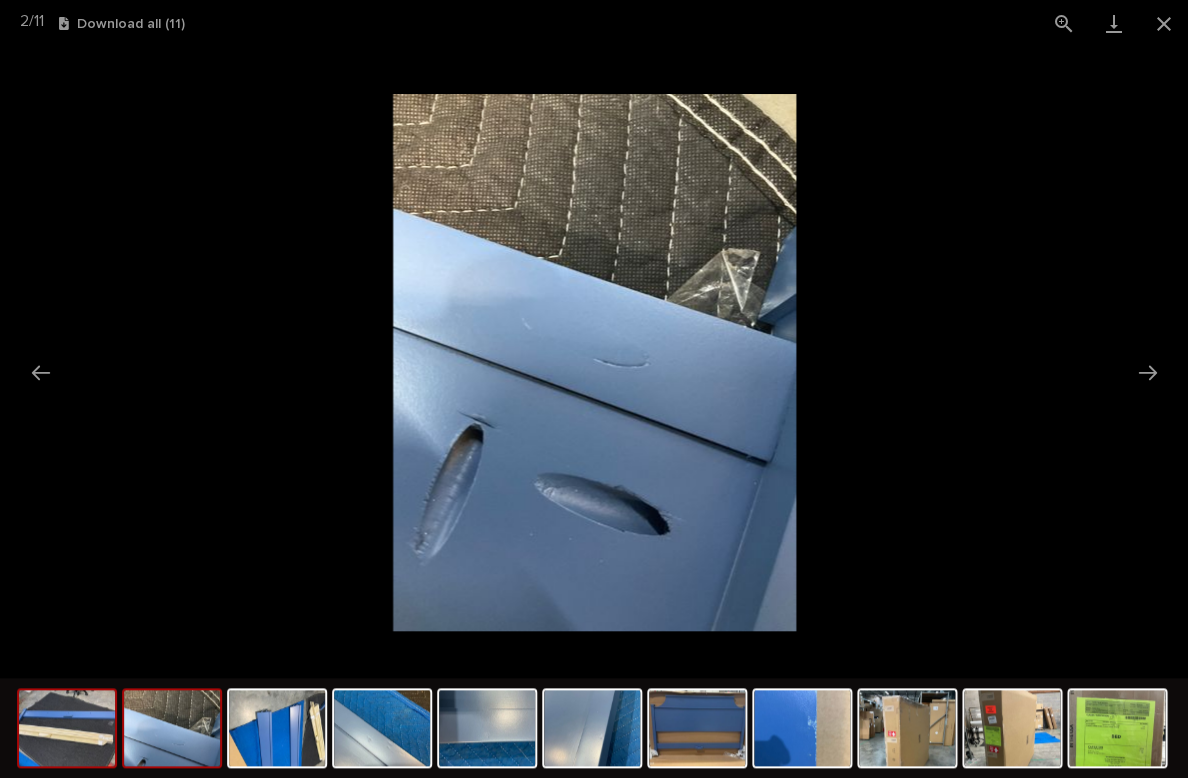click at bounding box center [67, 728] 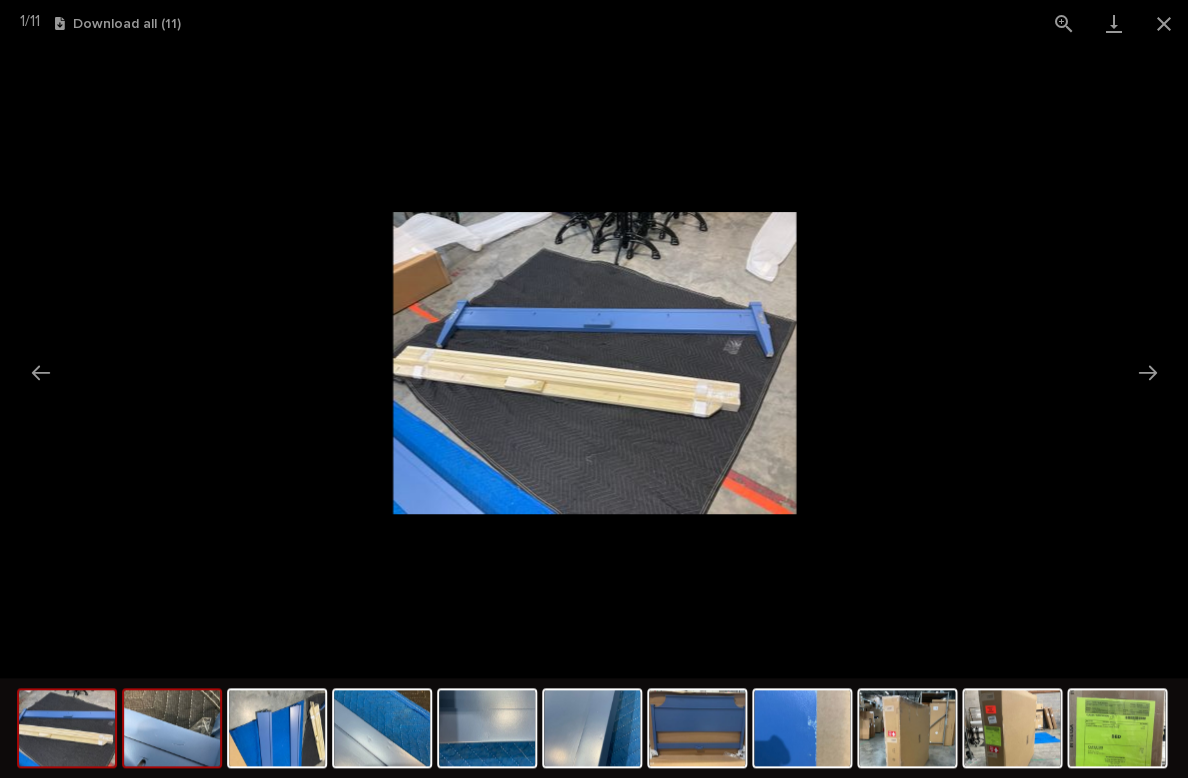 click at bounding box center (172, 728) 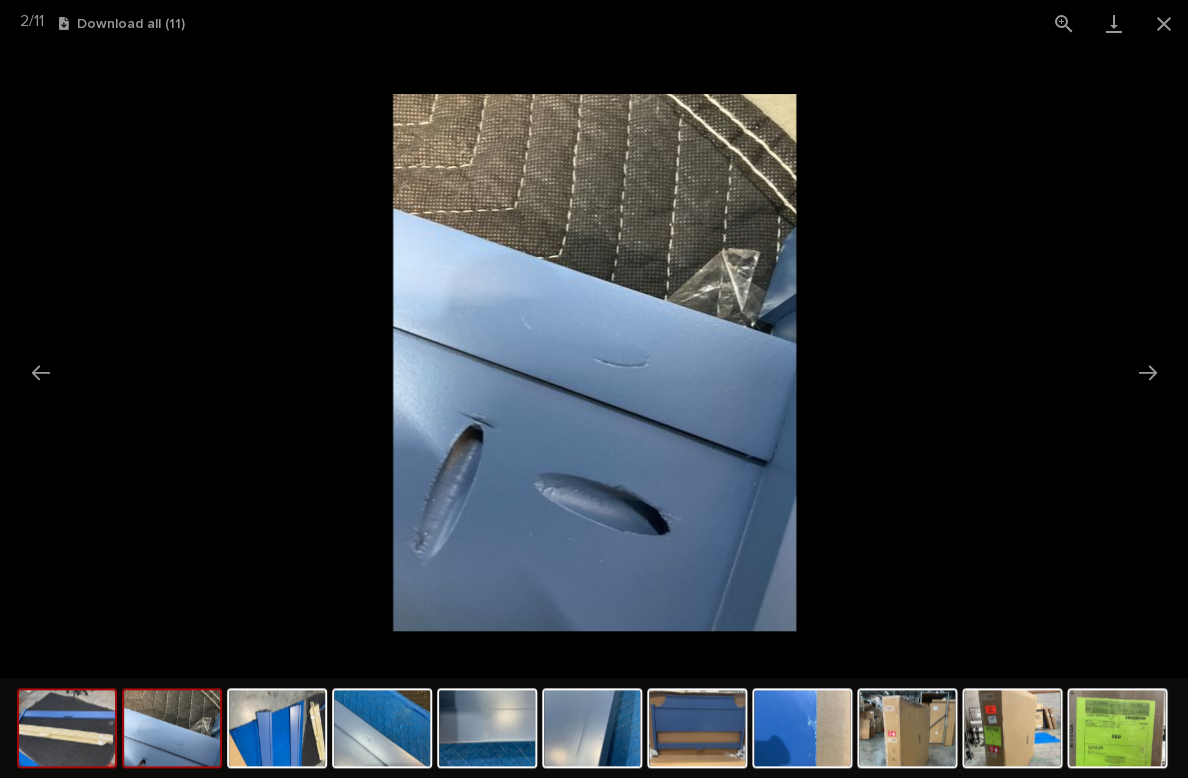 click at bounding box center [67, 728] 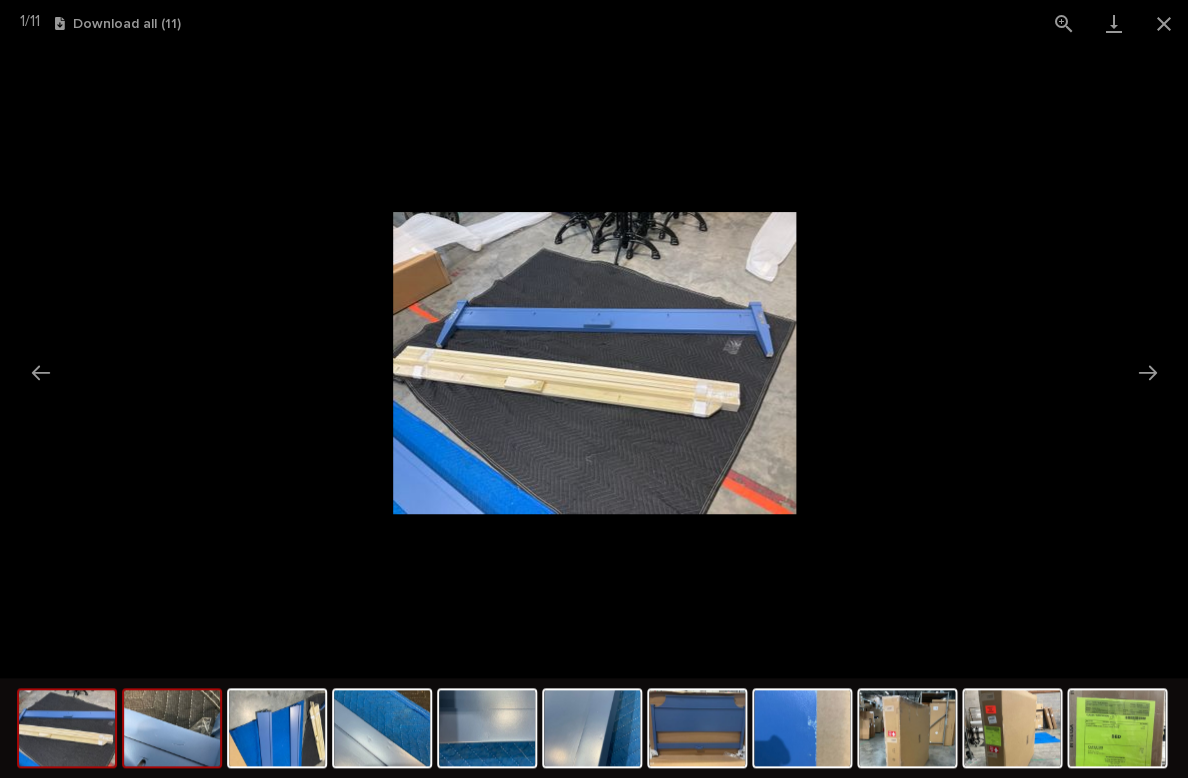 click at bounding box center (172, 728) 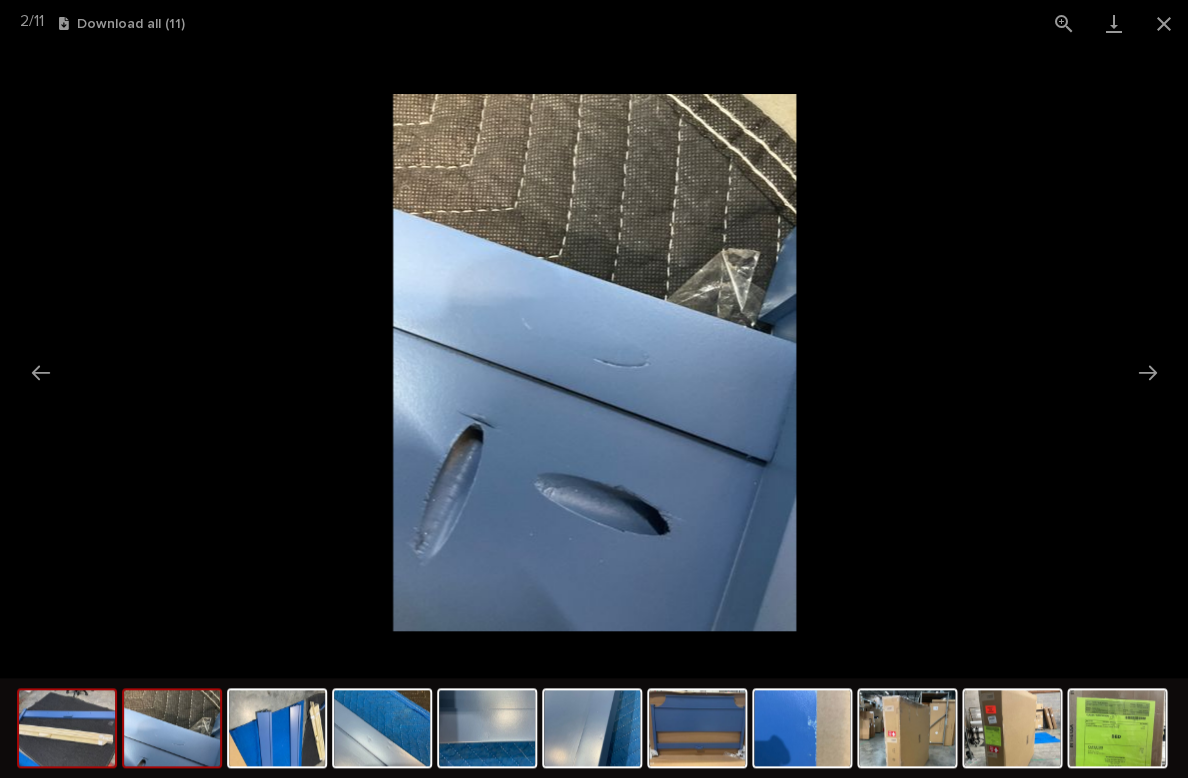 click at bounding box center (67, 728) 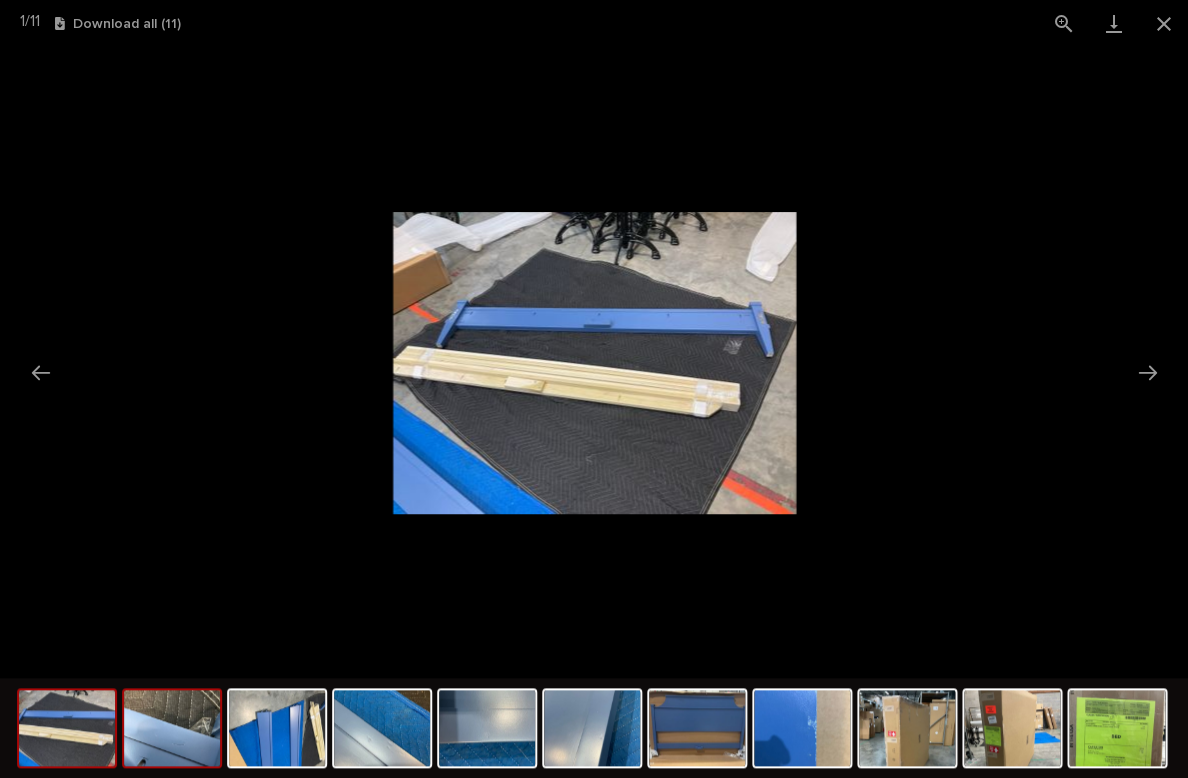 click at bounding box center (172, 728) 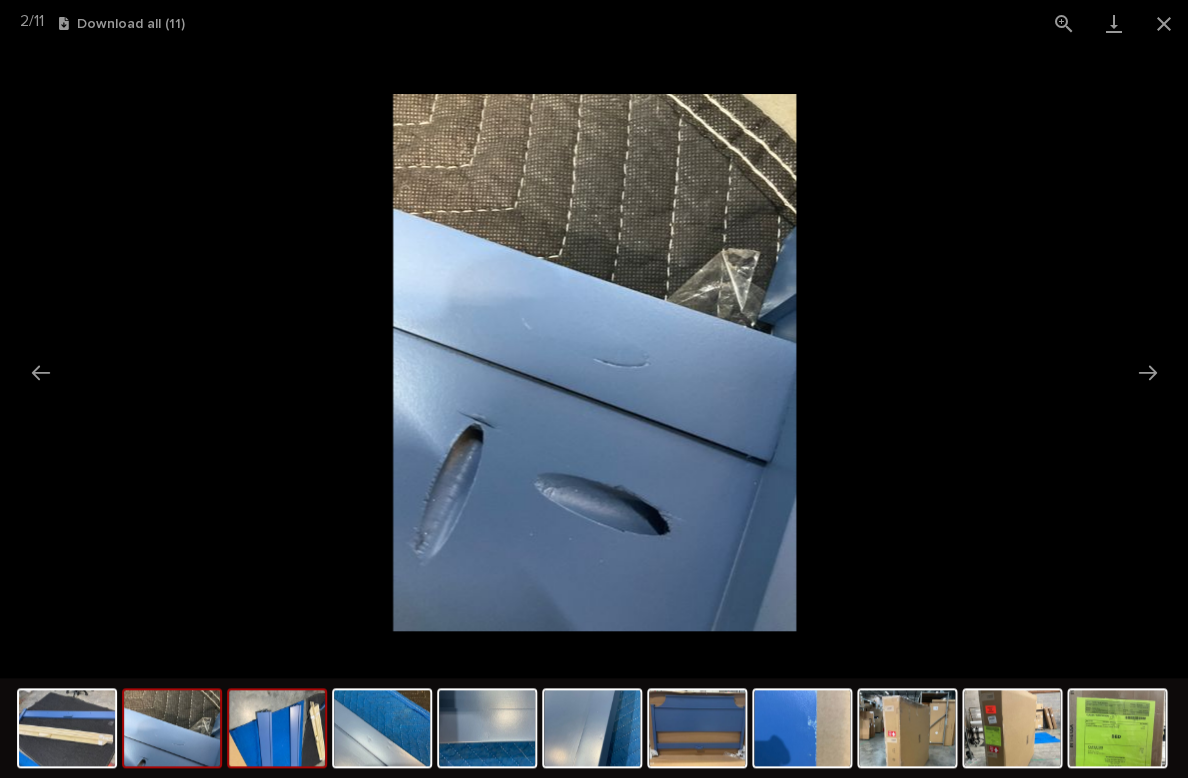 click at bounding box center (277, 728) 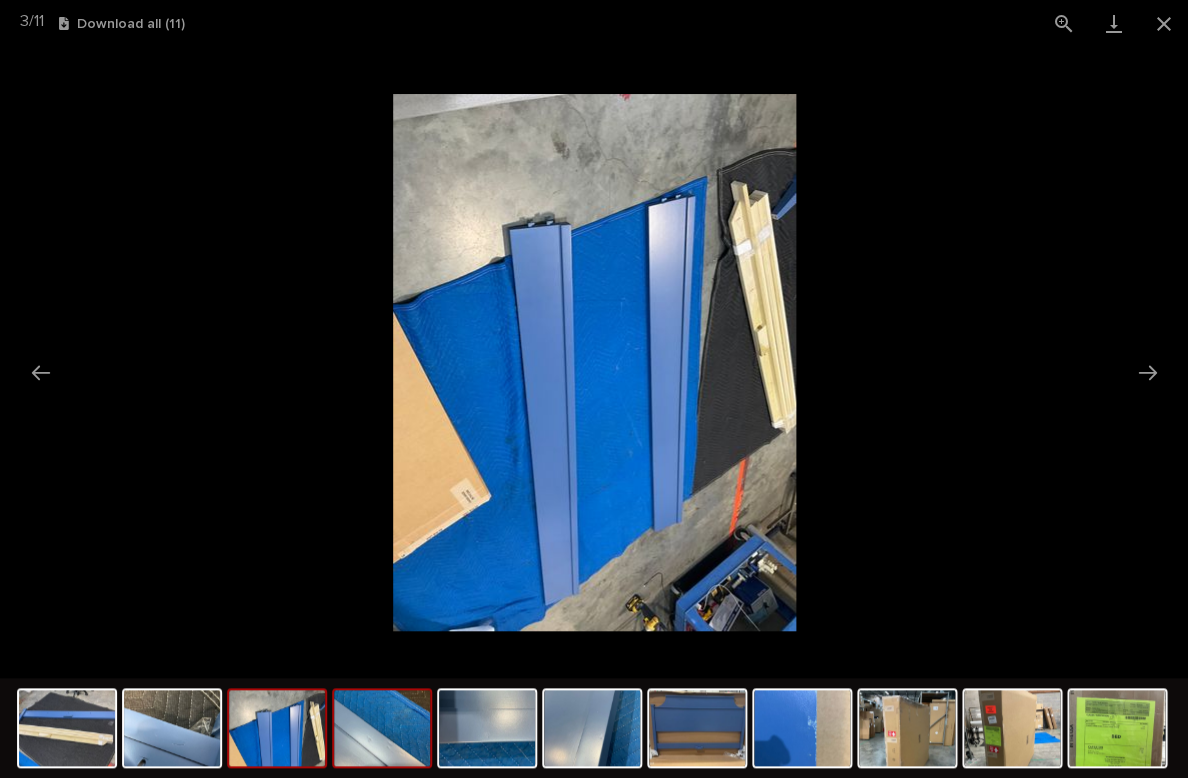 click at bounding box center (382, 728) 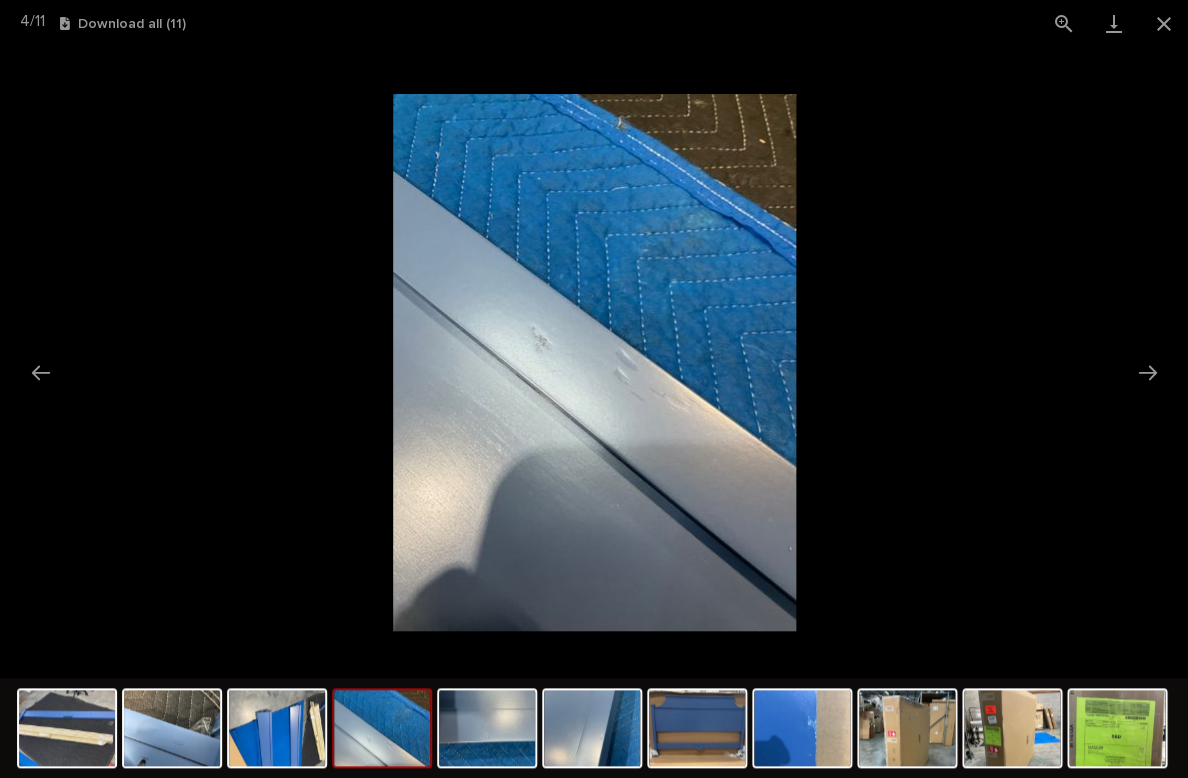 click at bounding box center (382, 728) 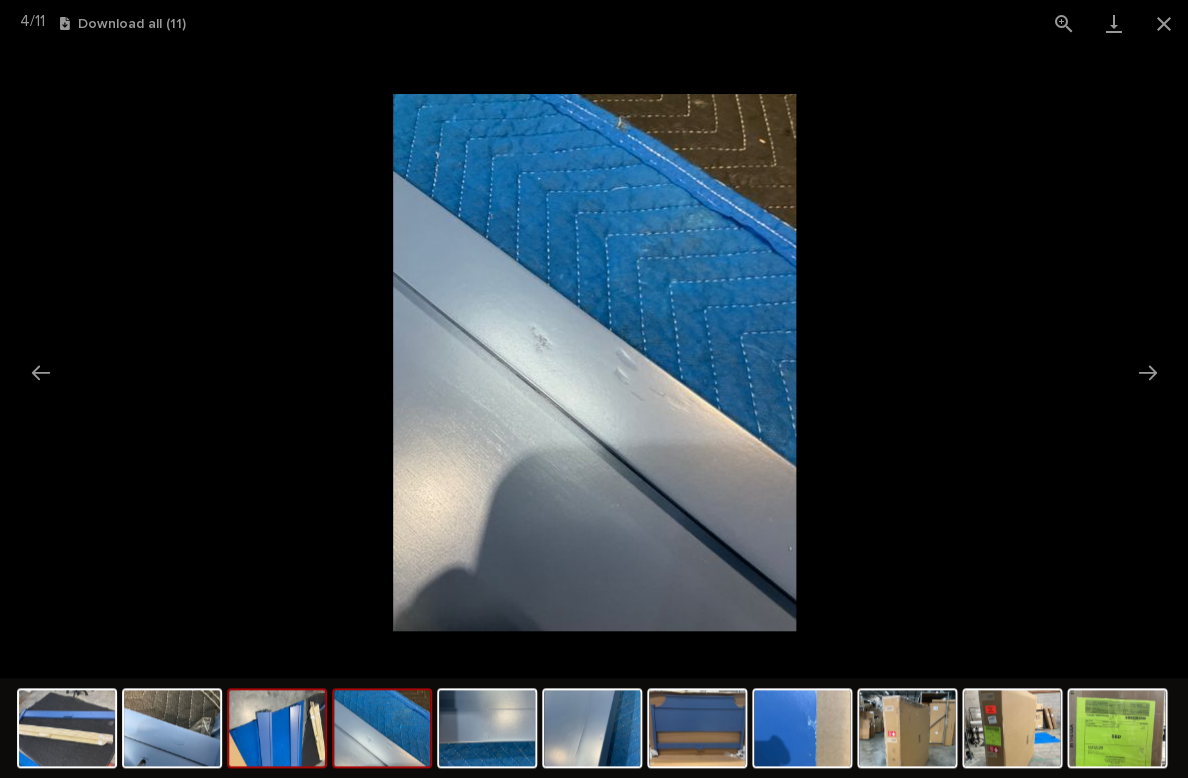 click at bounding box center [277, 728] 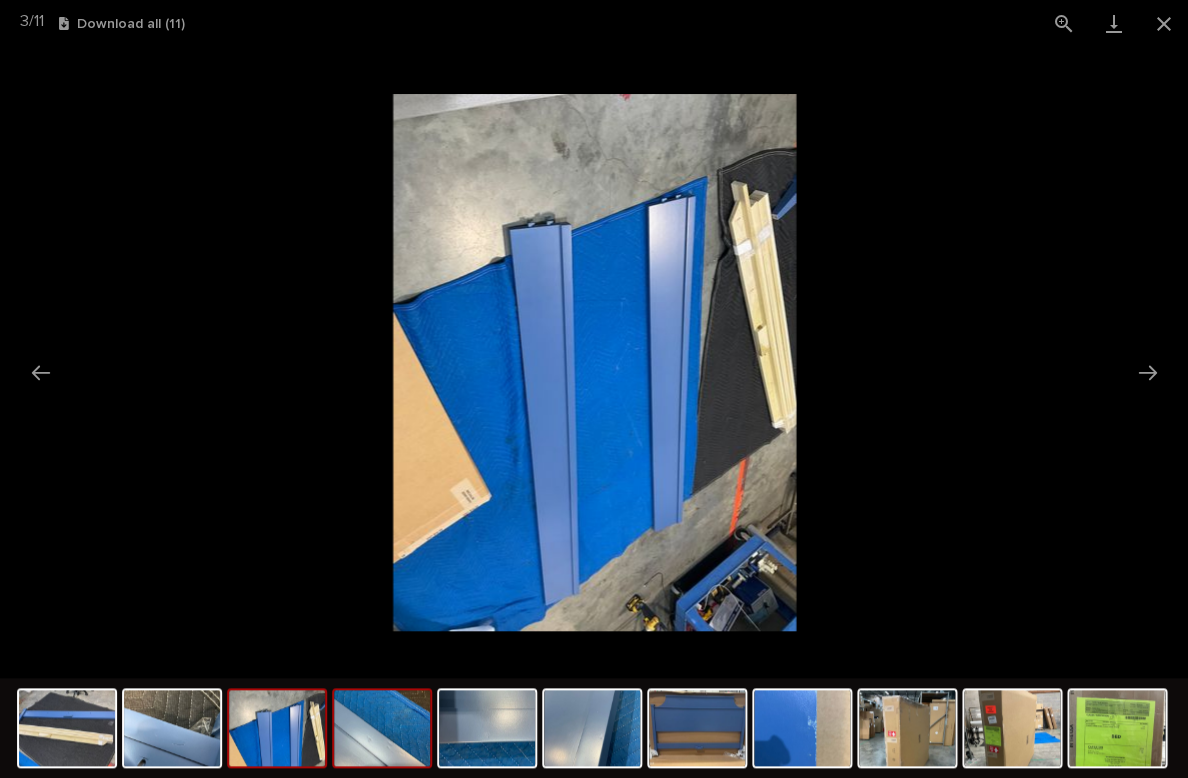 click at bounding box center (382, 728) 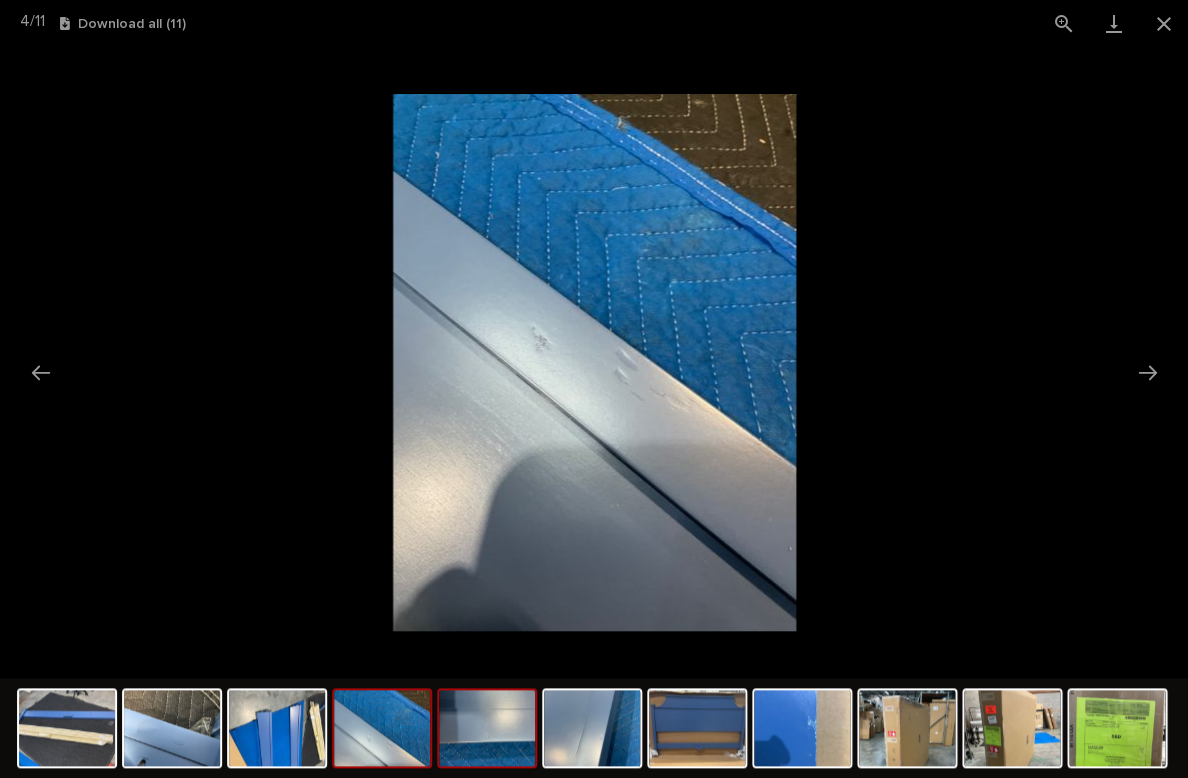 click at bounding box center (487, 728) 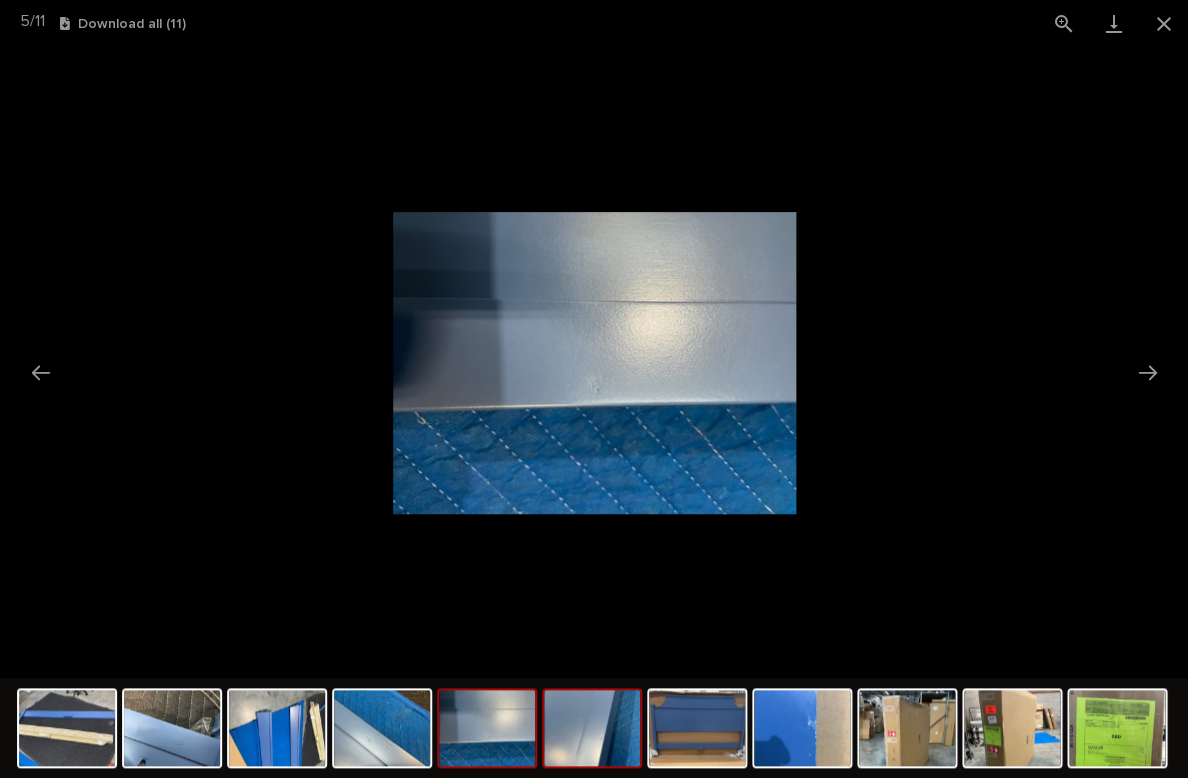 click at bounding box center [592, 728] 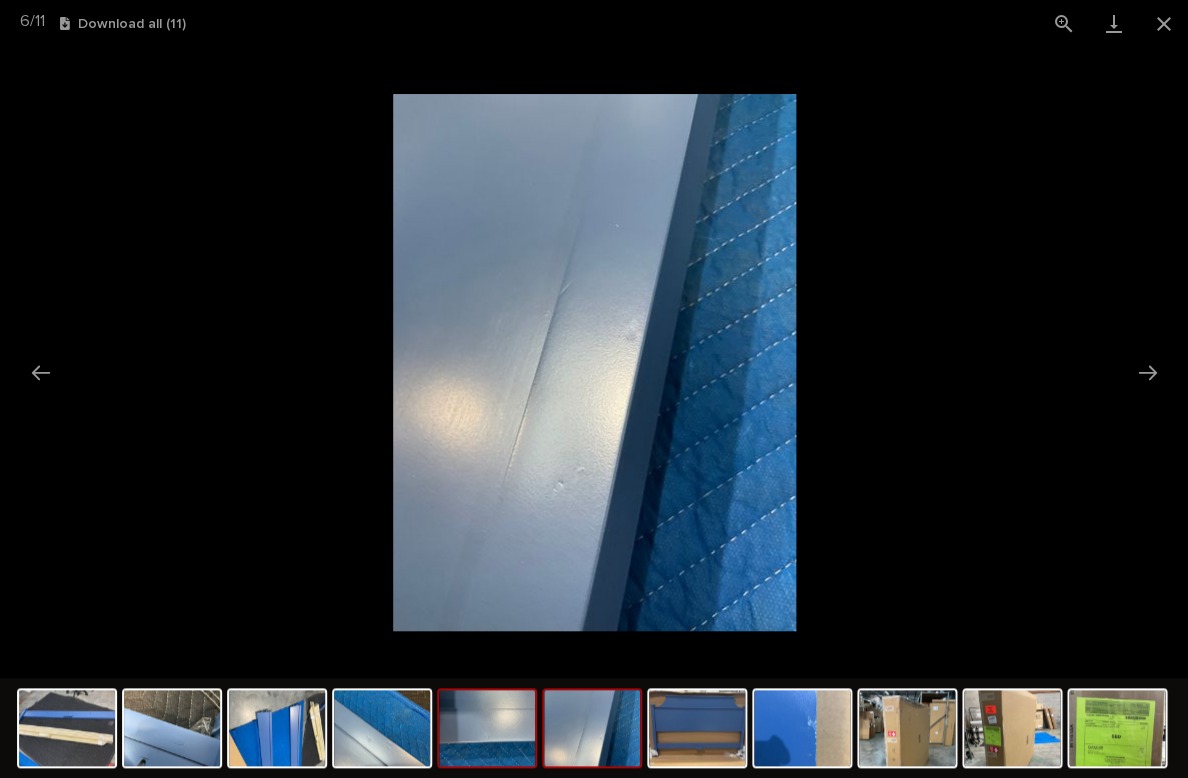 click at bounding box center [487, 728] 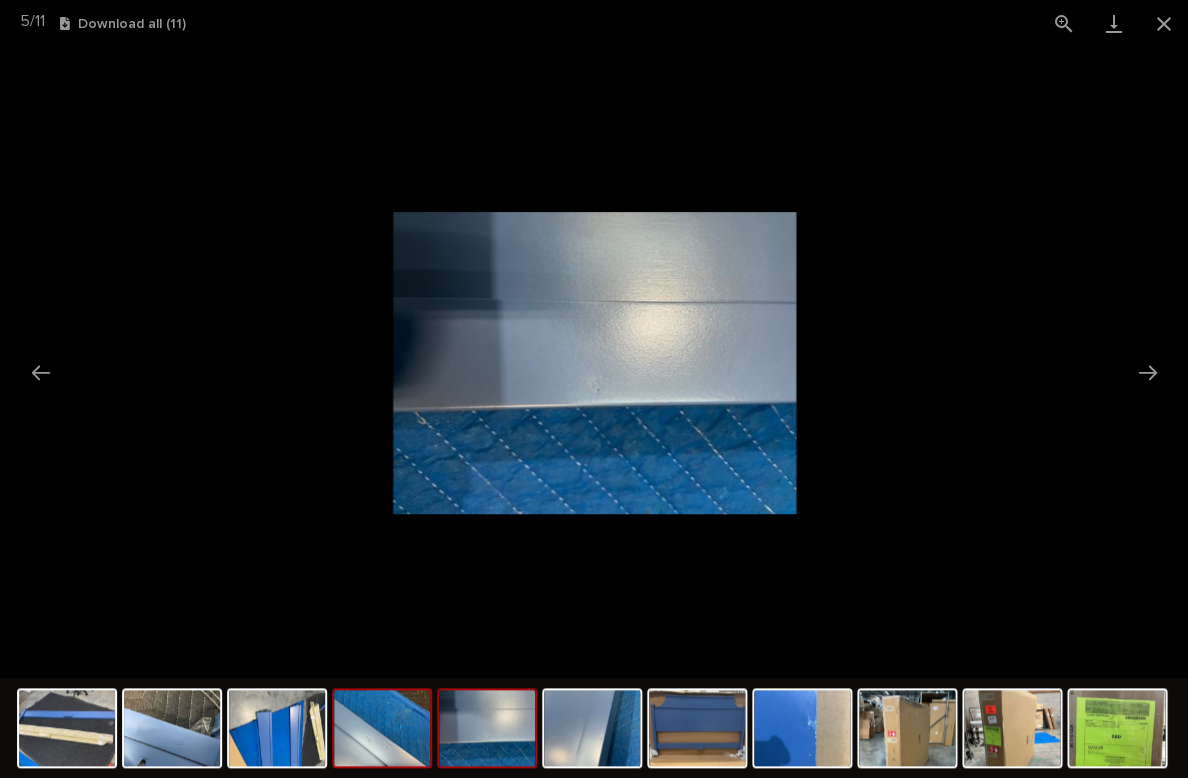 click at bounding box center (382, 728) 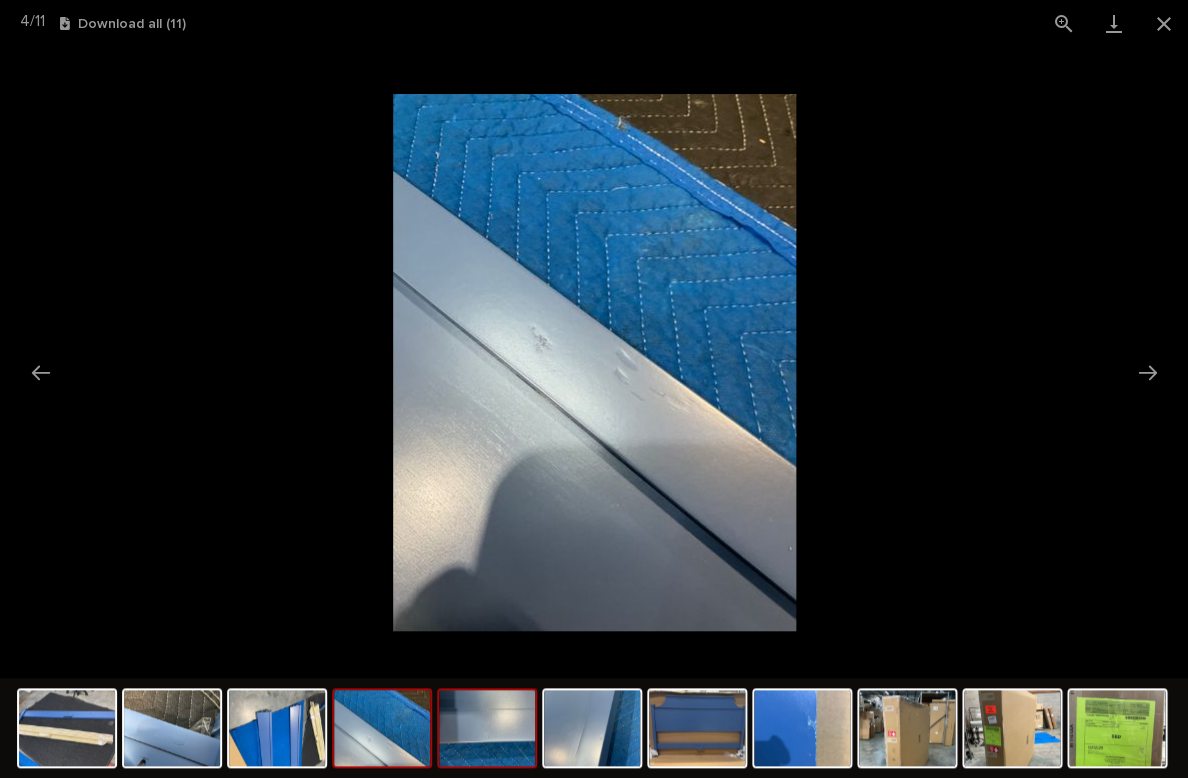click at bounding box center [487, 728] 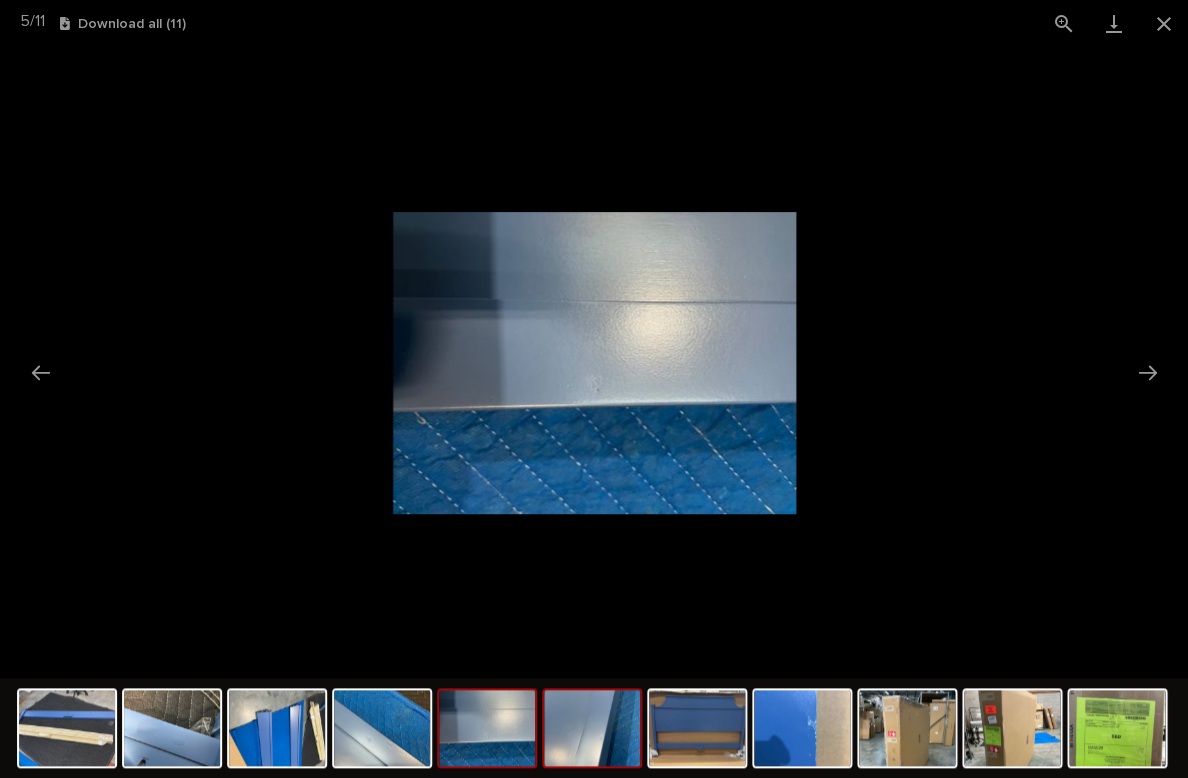 click at bounding box center (592, 728) 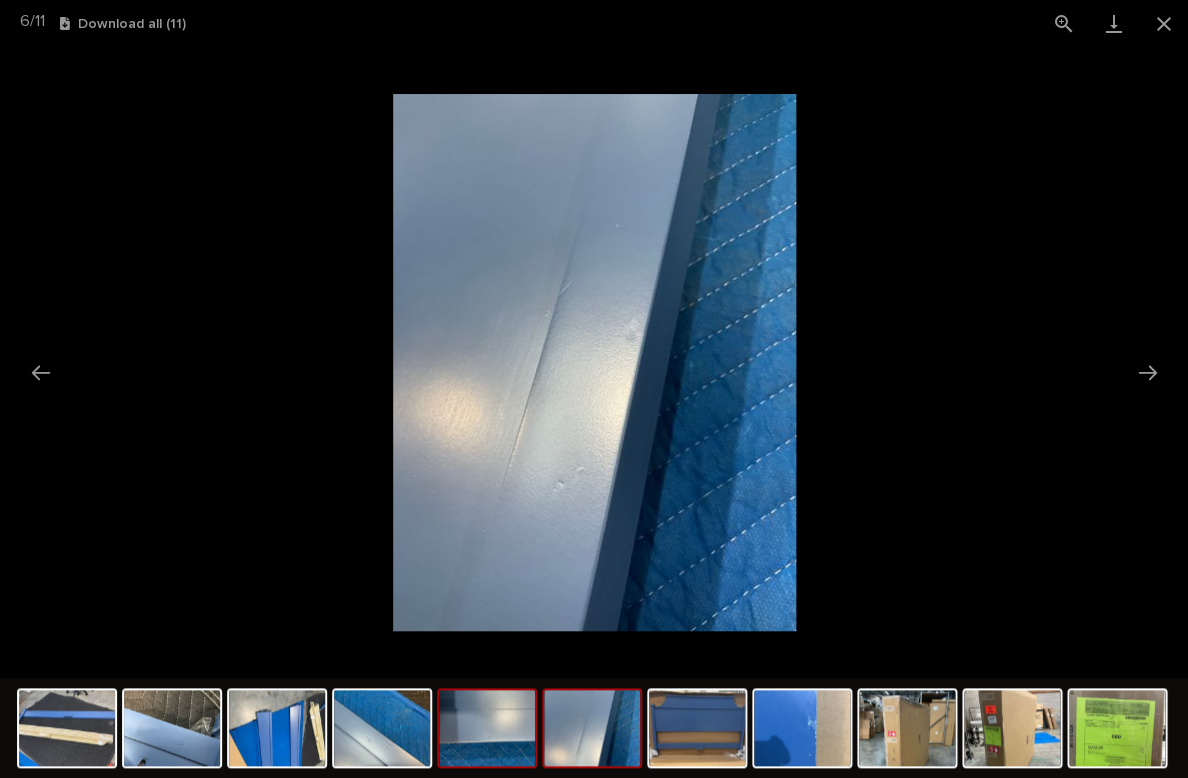 click at bounding box center [487, 728] 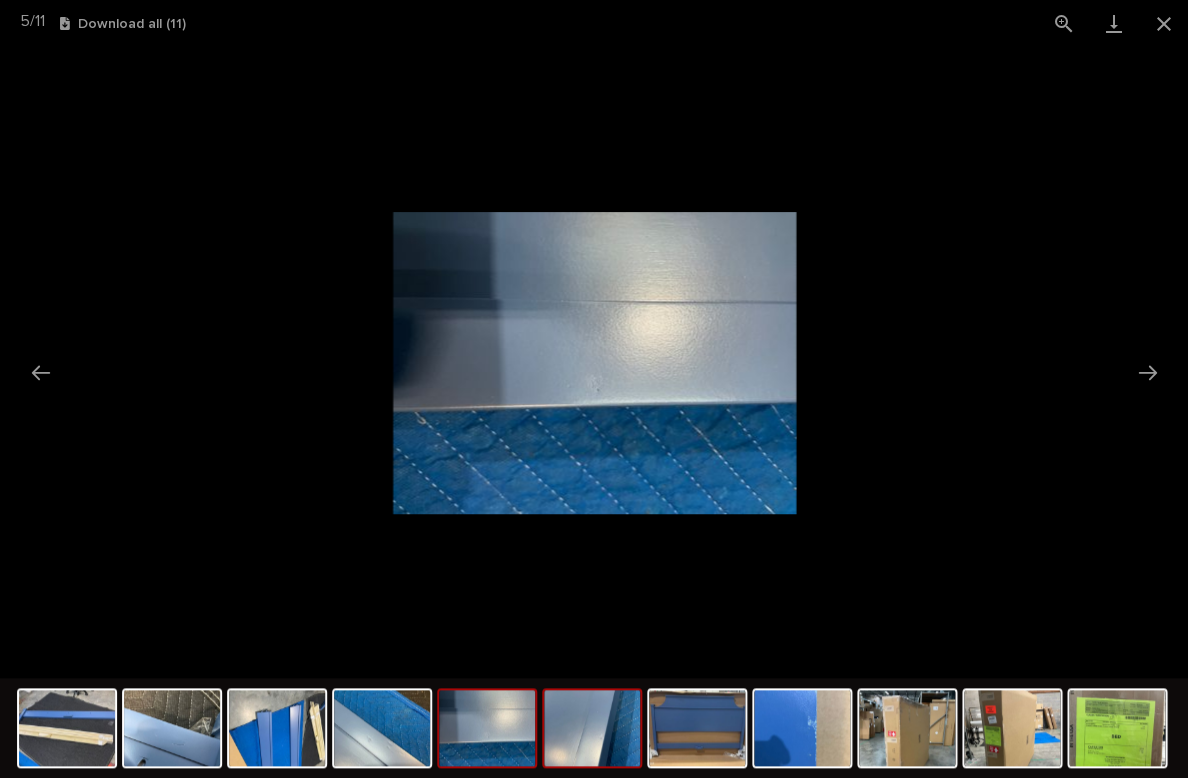 click at bounding box center [592, 728] 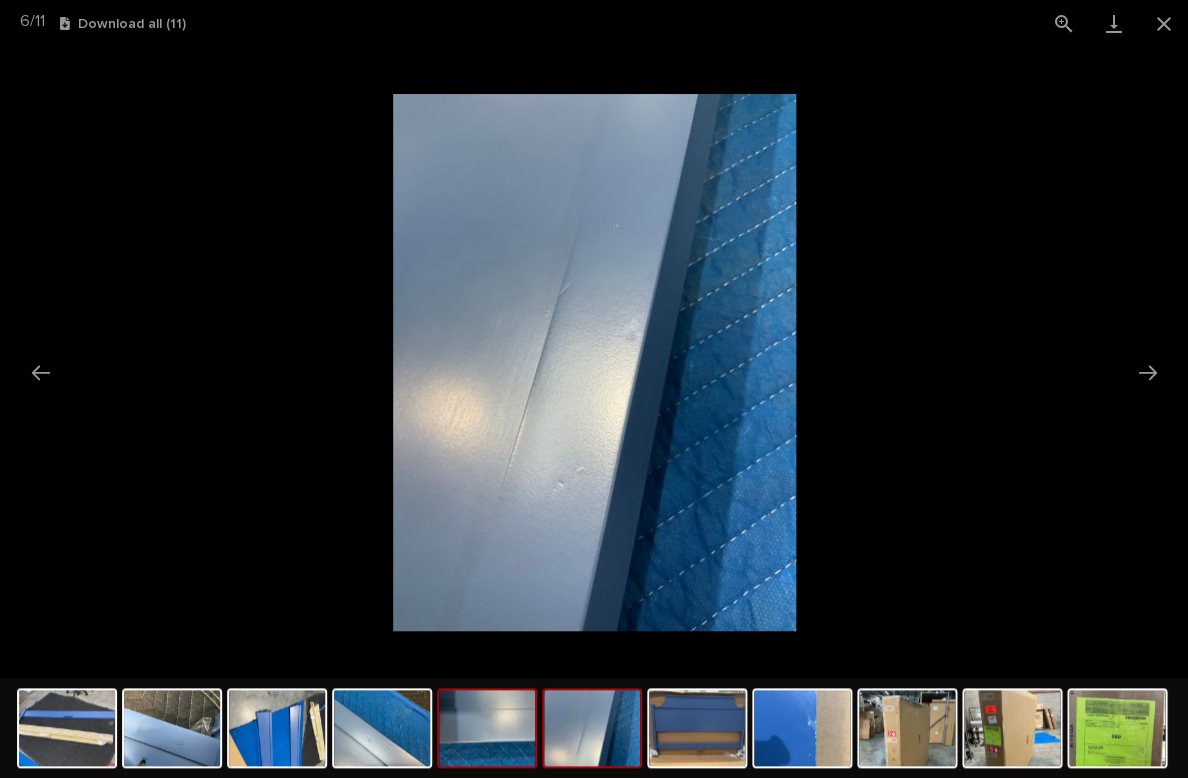 click at bounding box center (487, 728) 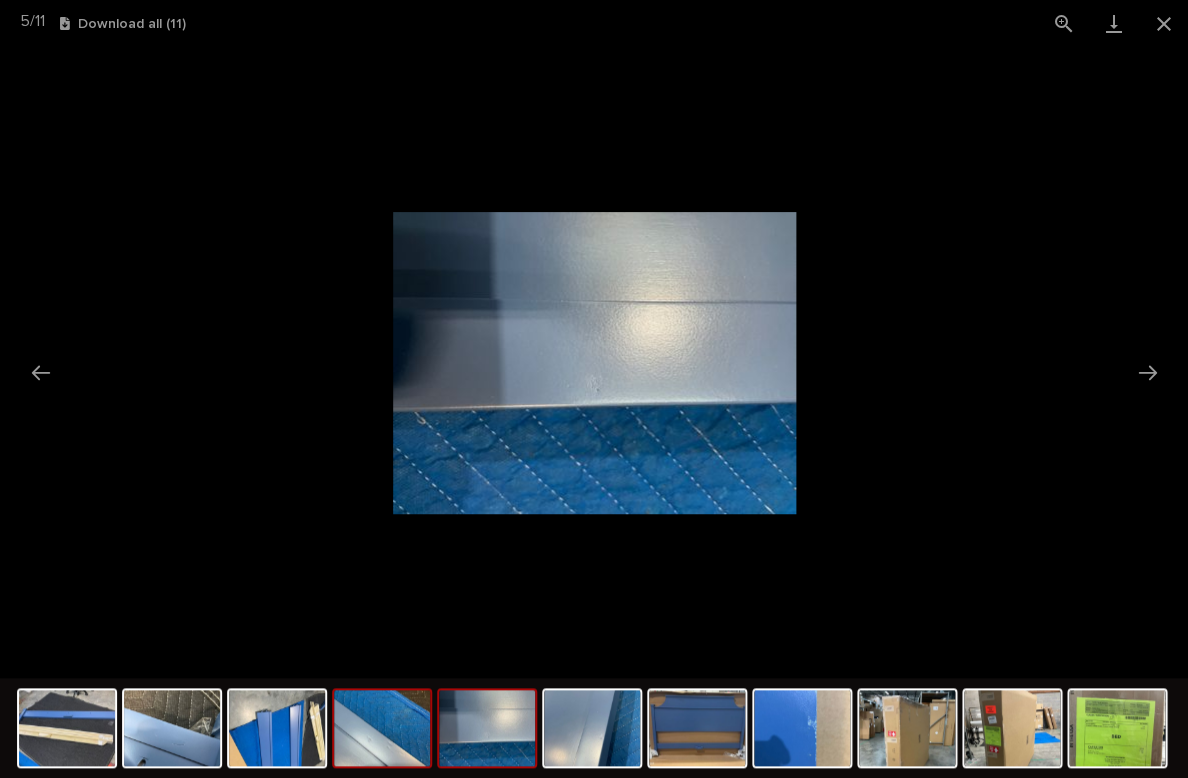 click at bounding box center [382, 728] 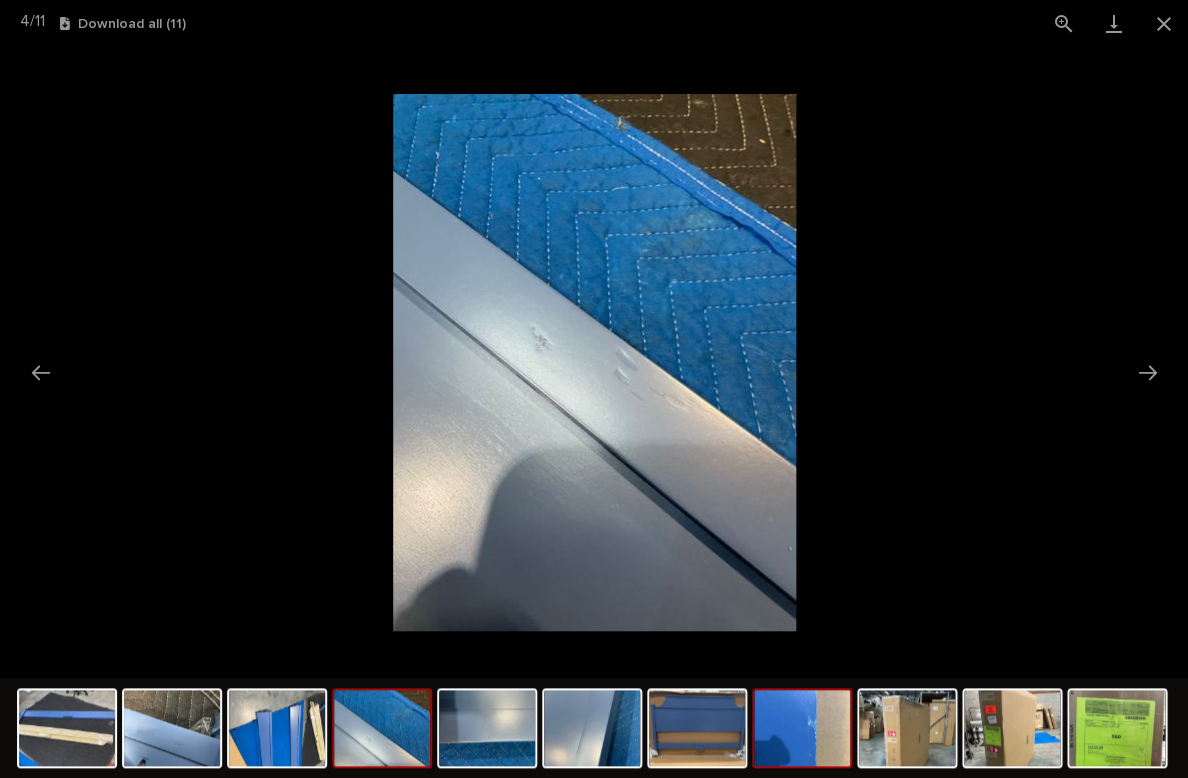 click at bounding box center [802, 728] 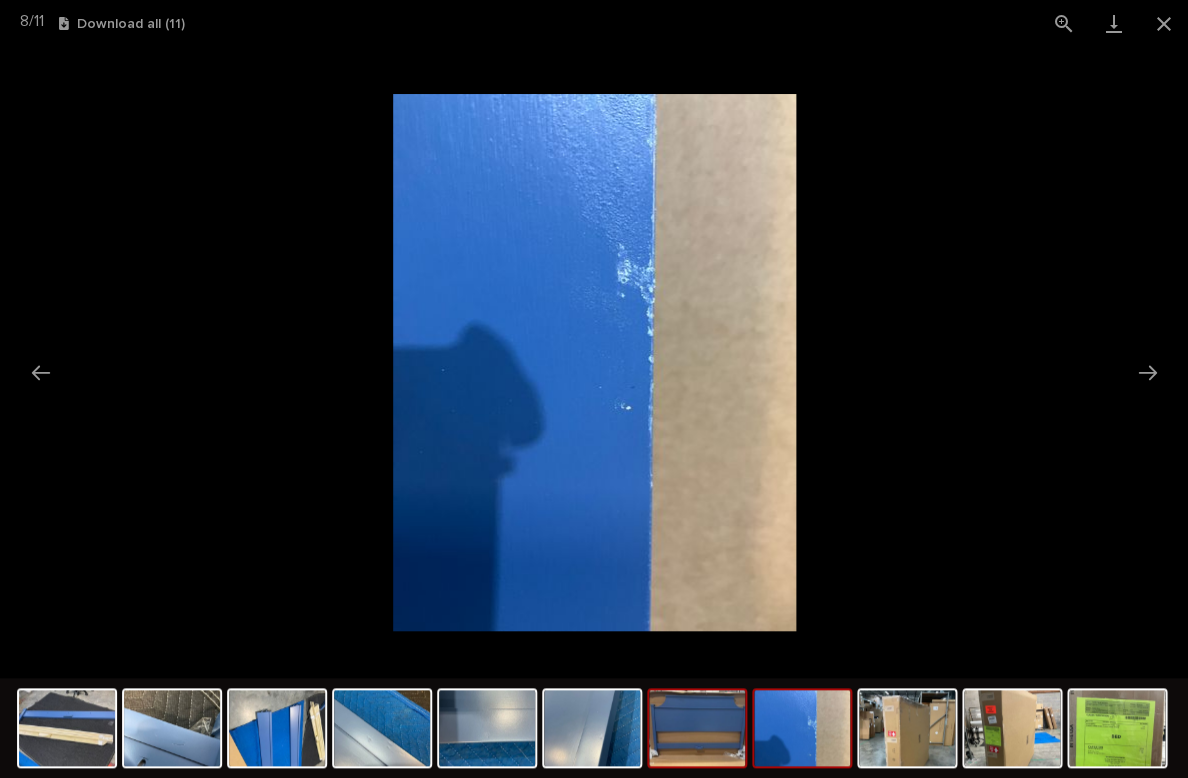 click at bounding box center [697, 728] 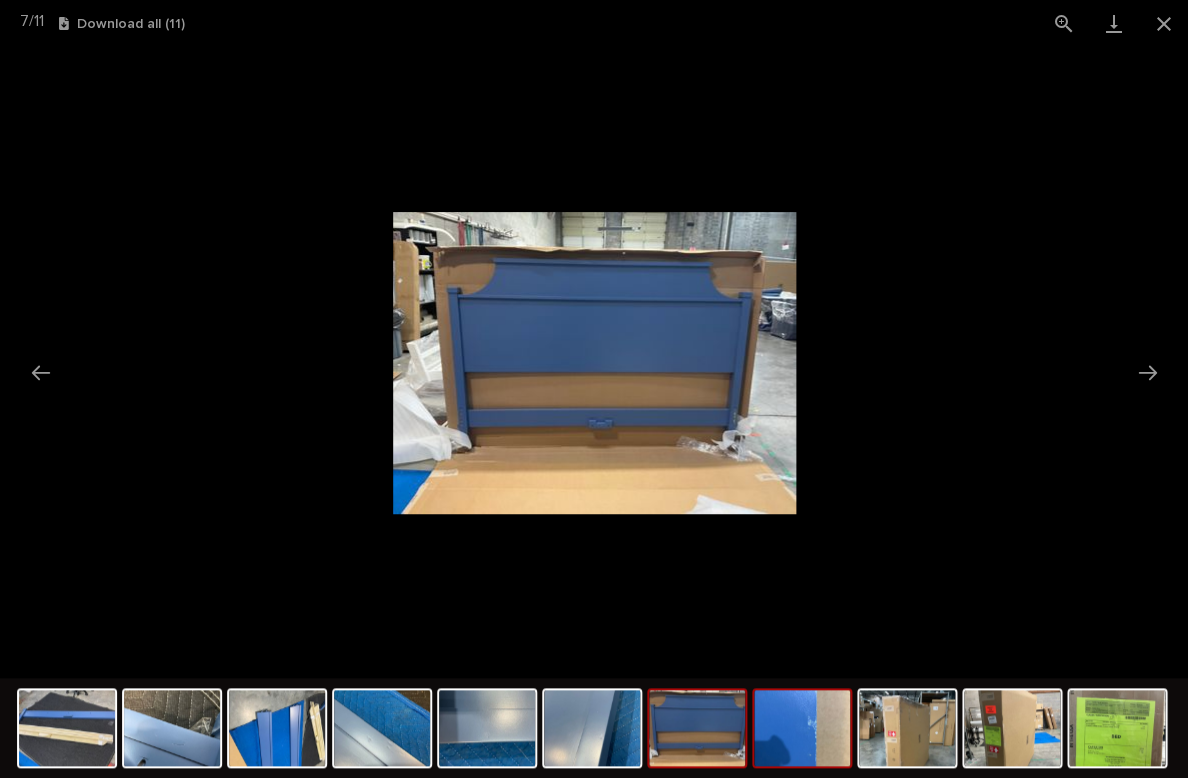 click at bounding box center (802, 728) 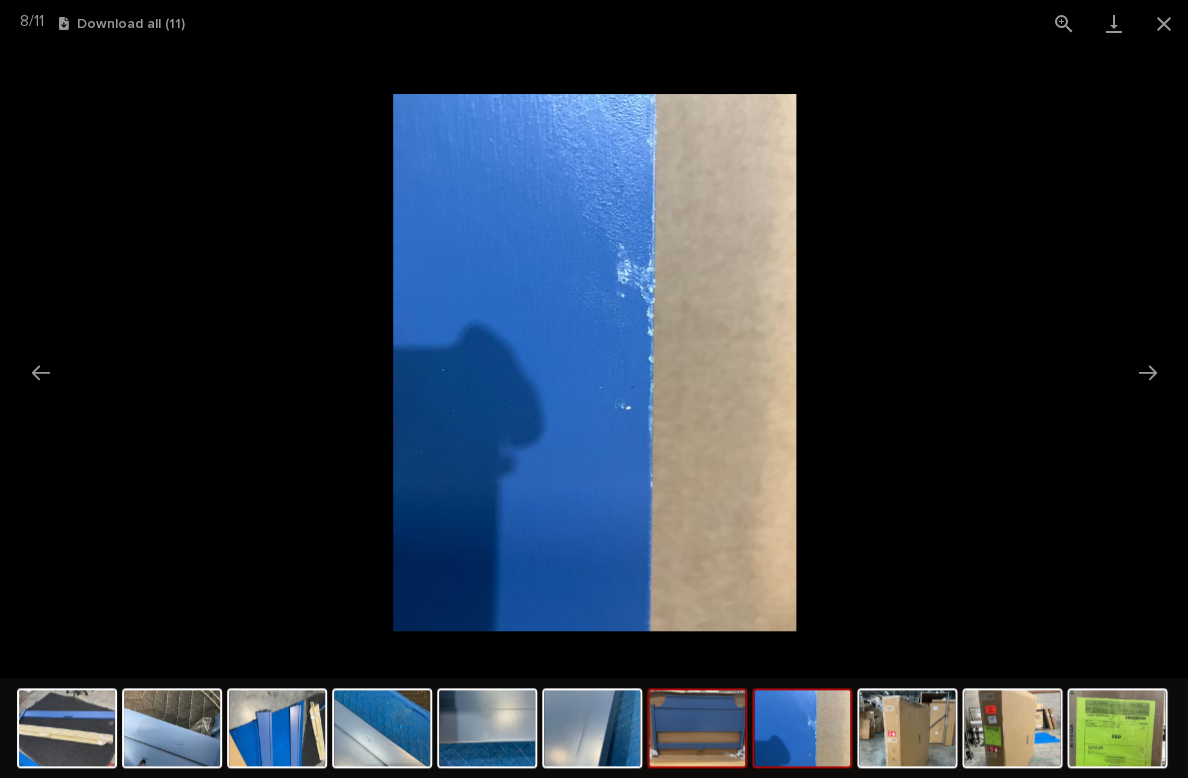 click at bounding box center (697, 728) 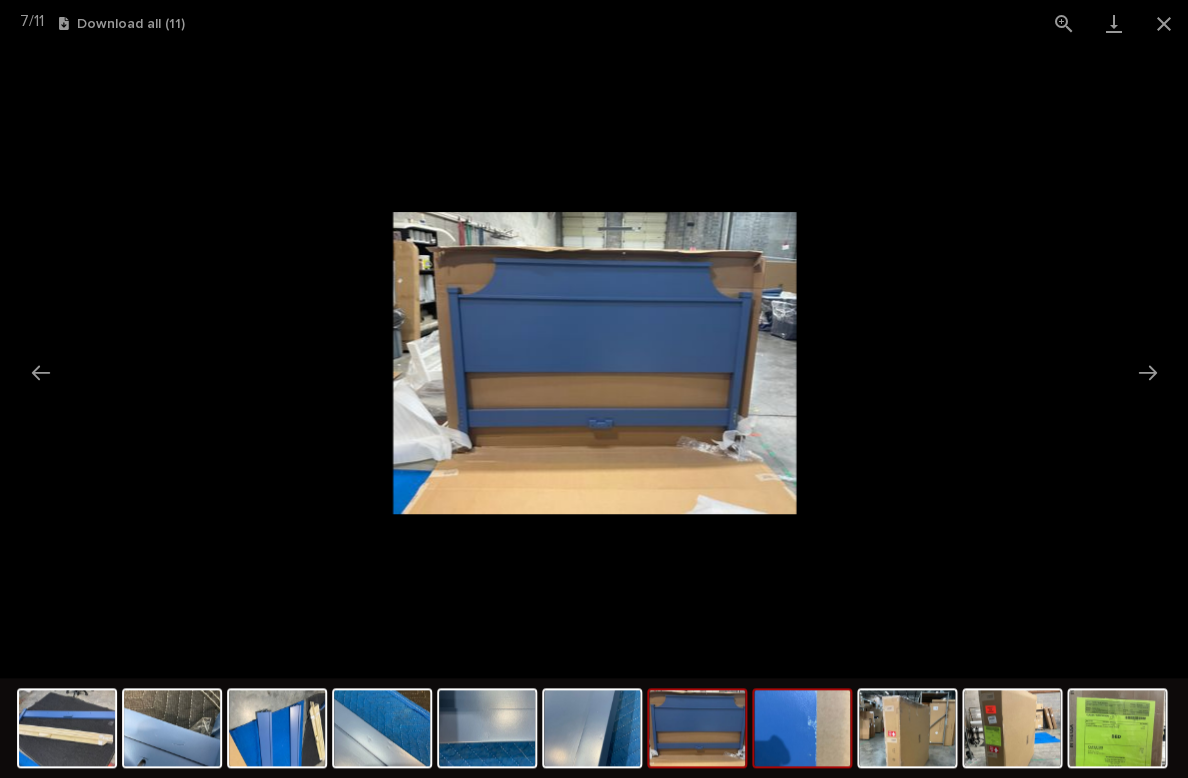 click at bounding box center (802, 728) 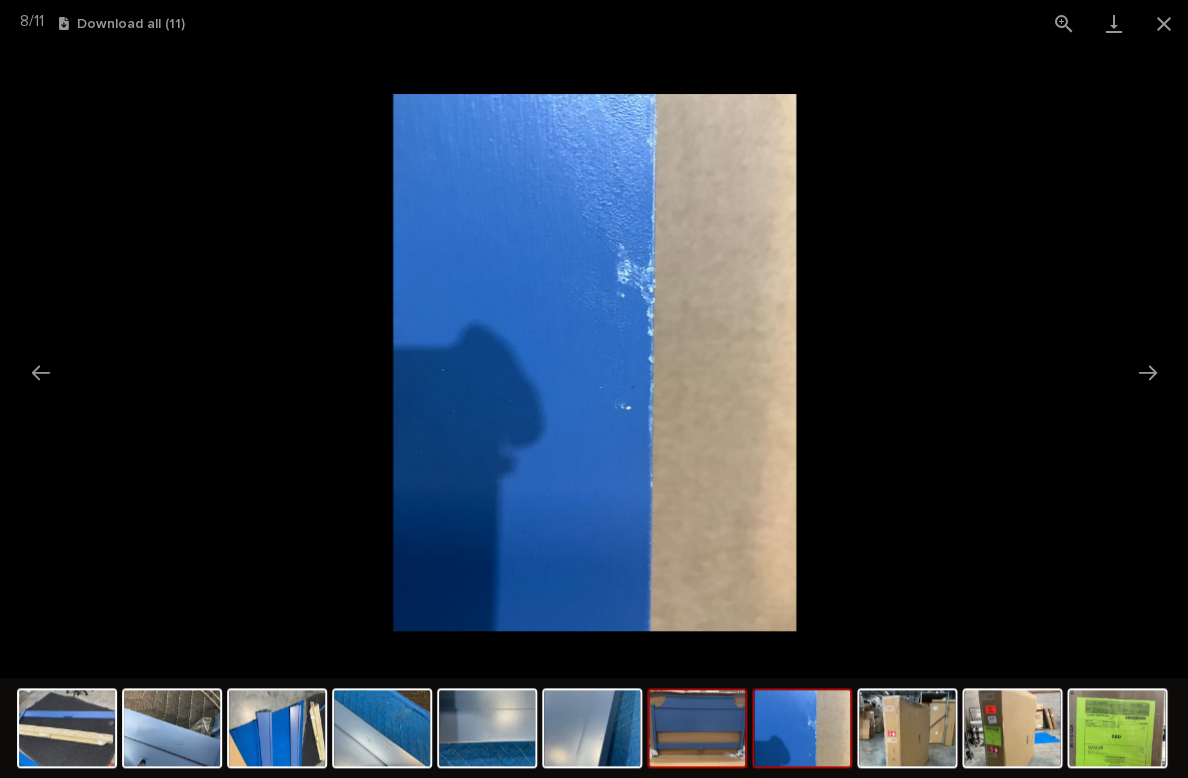 click at bounding box center [697, 728] 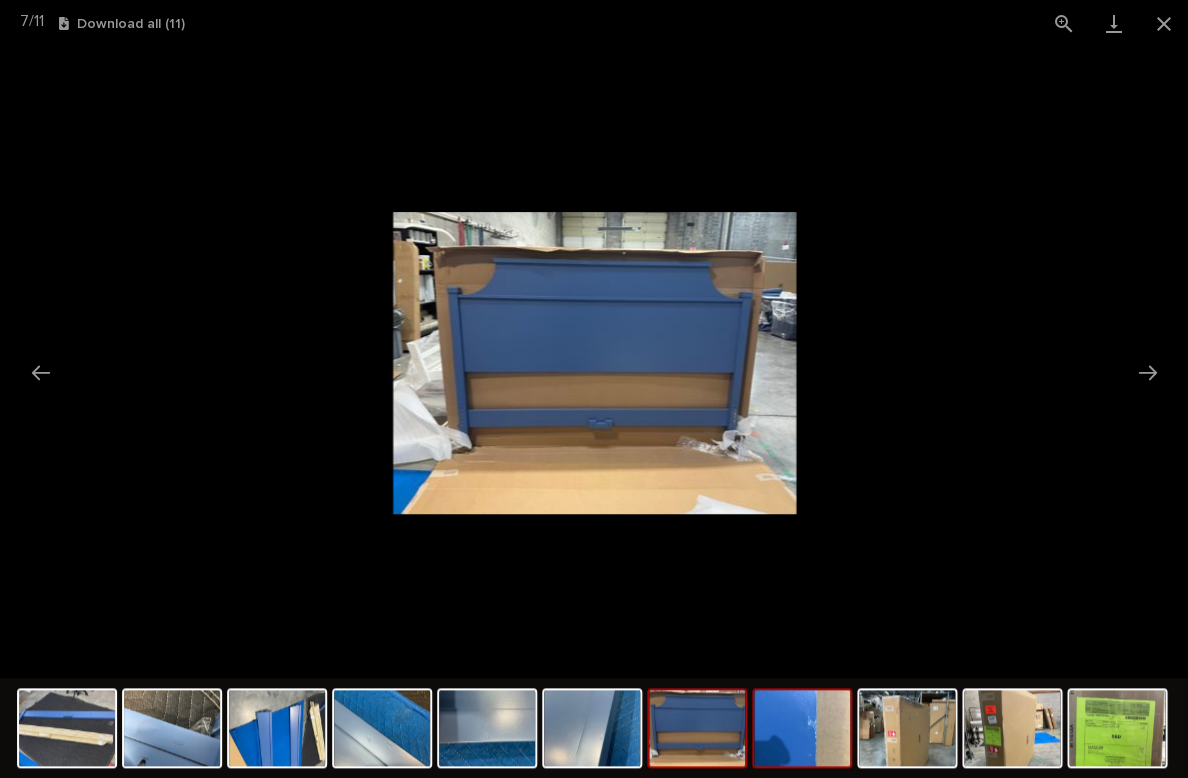 click at bounding box center [802, 728] 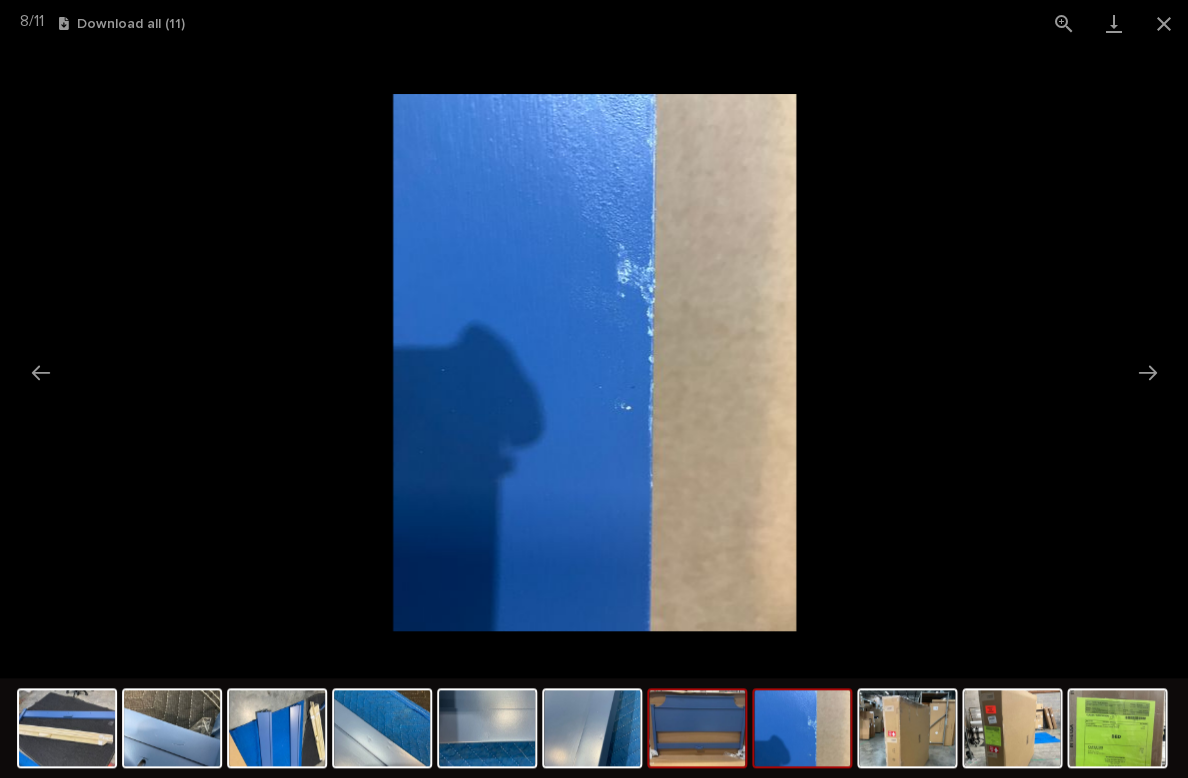click at bounding box center (697, 728) 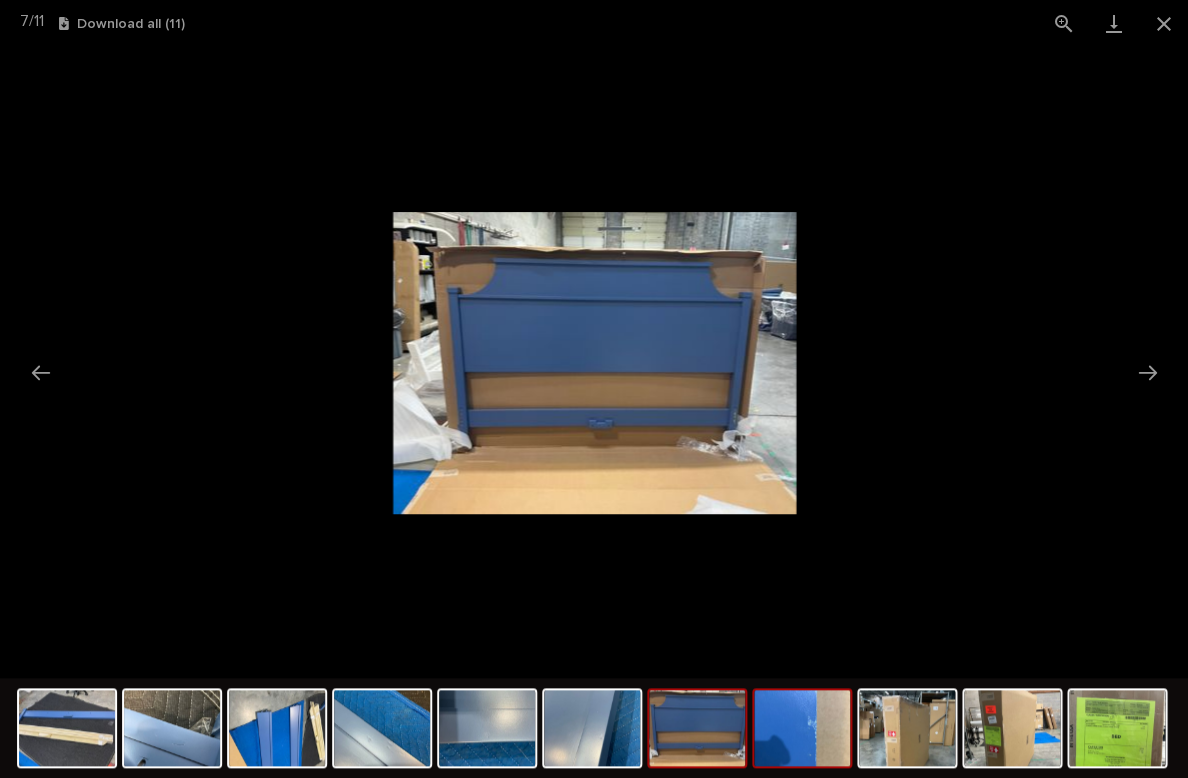 click at bounding box center [802, 728] 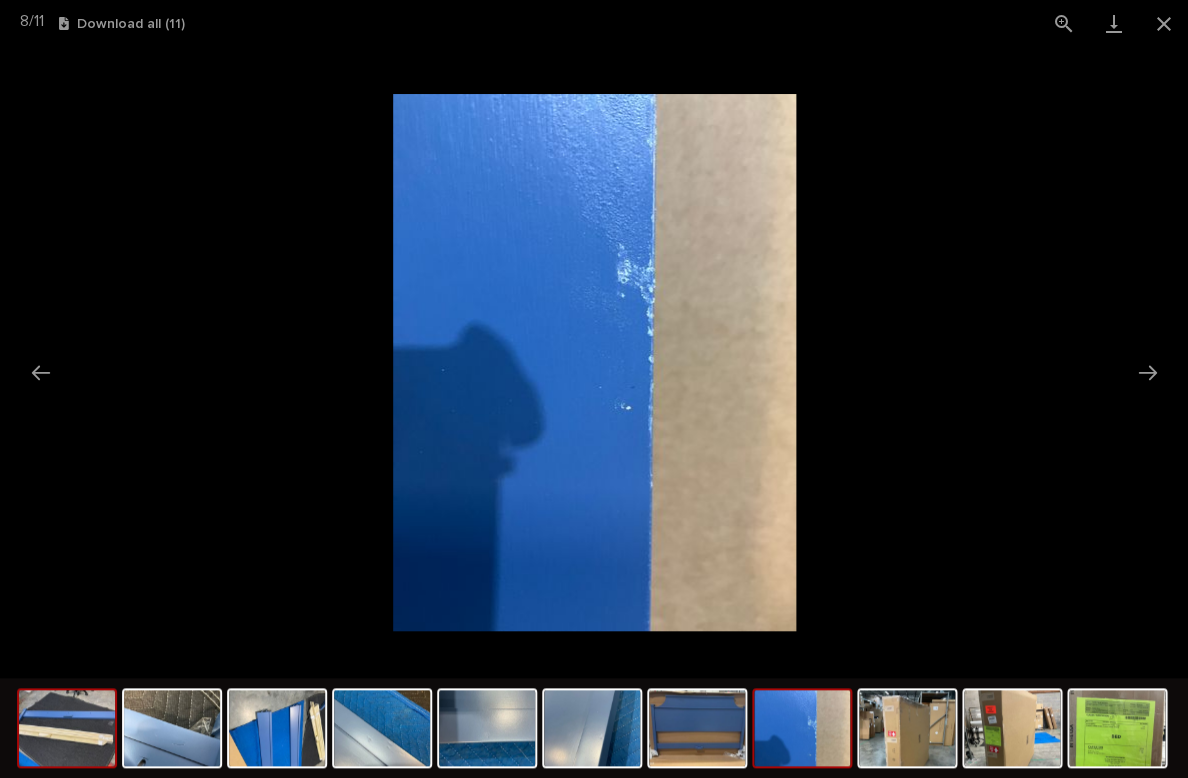 click at bounding box center (67, 728) 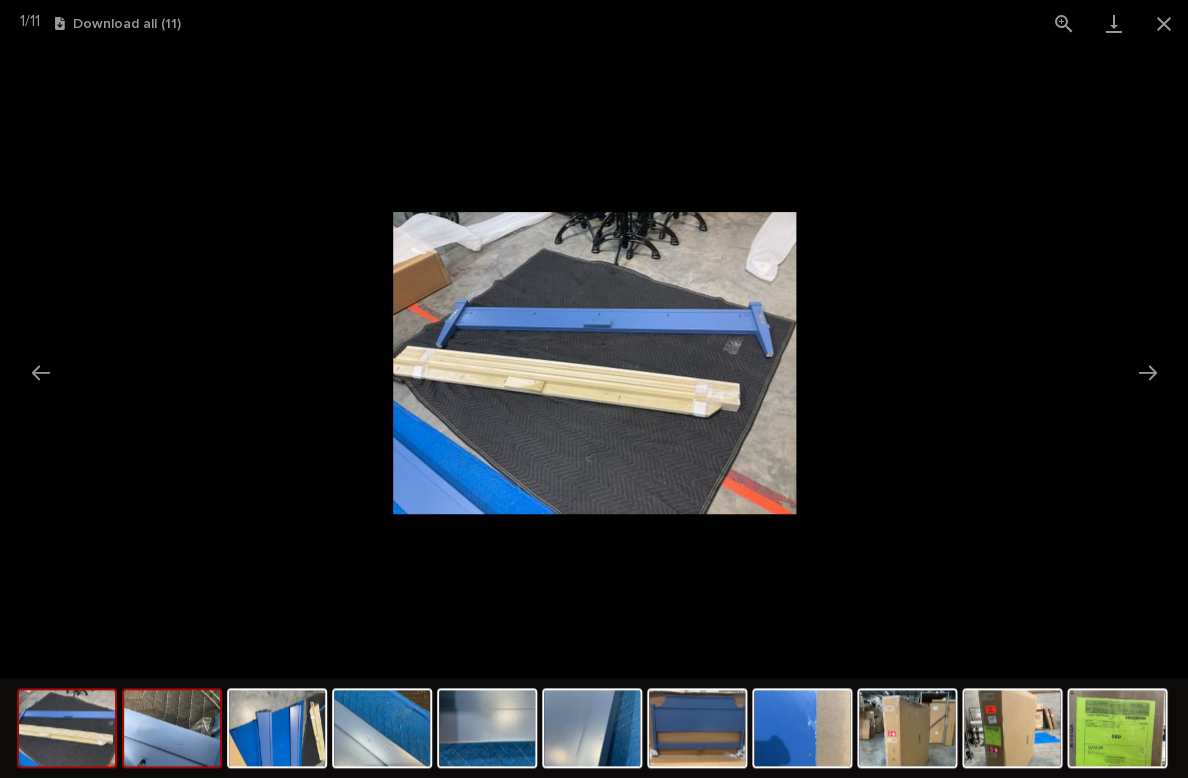 click at bounding box center (172, 728) 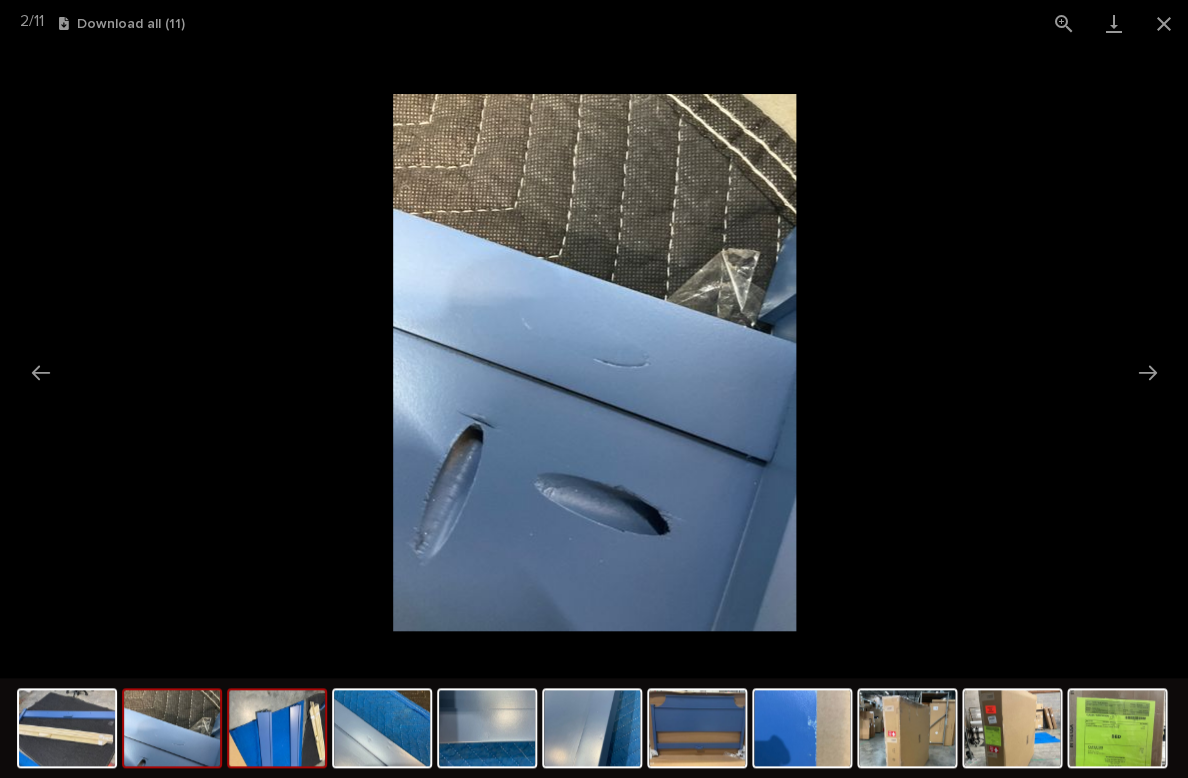 click at bounding box center (277, 728) 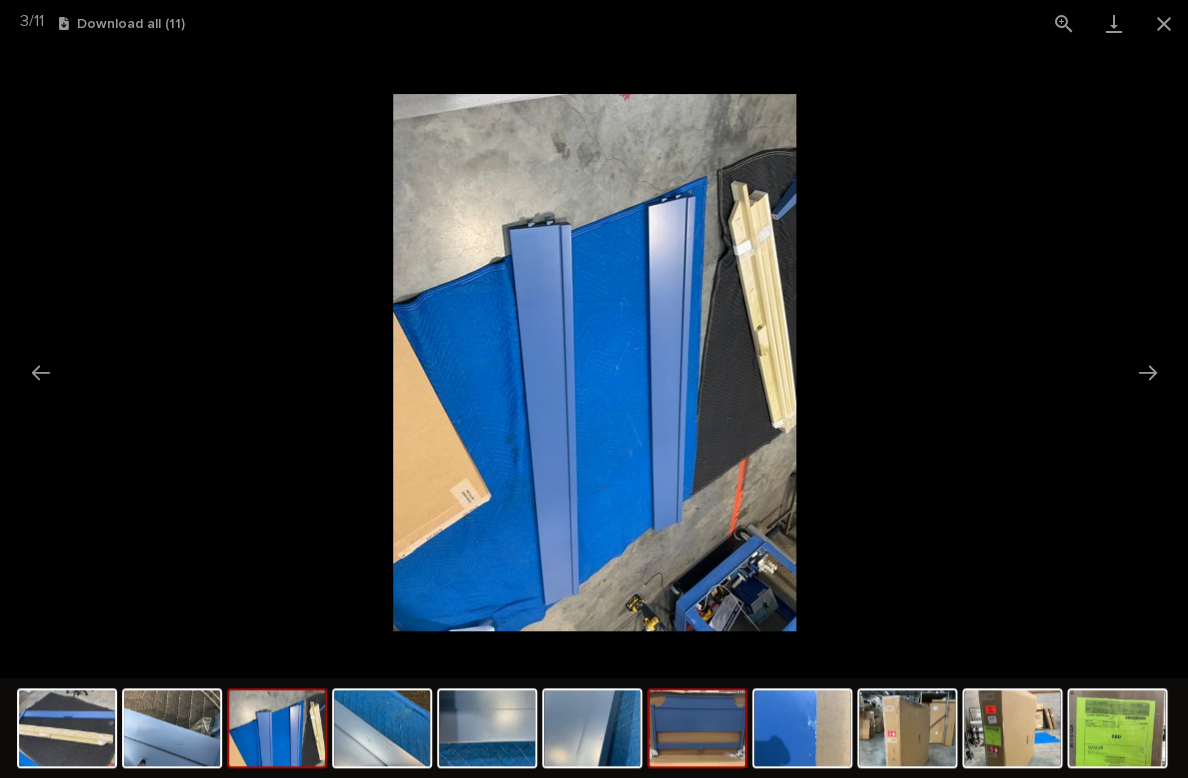 click at bounding box center [697, 728] 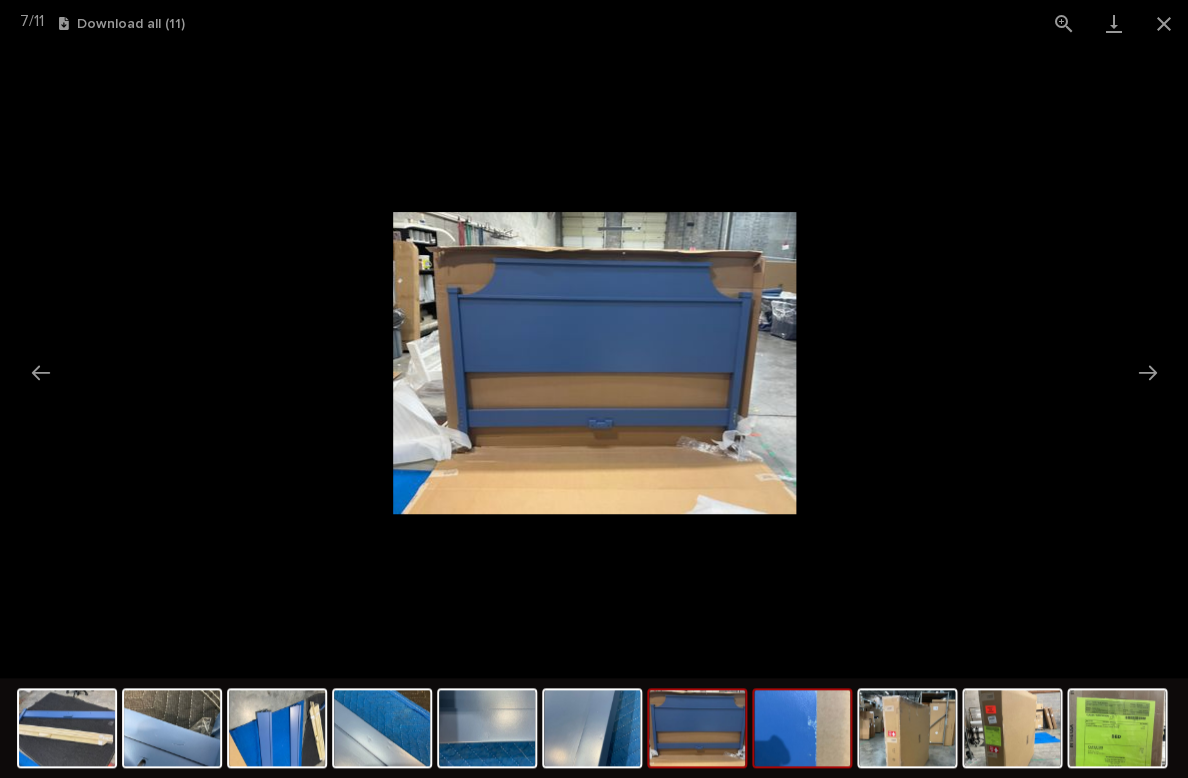 click at bounding box center (802, 728) 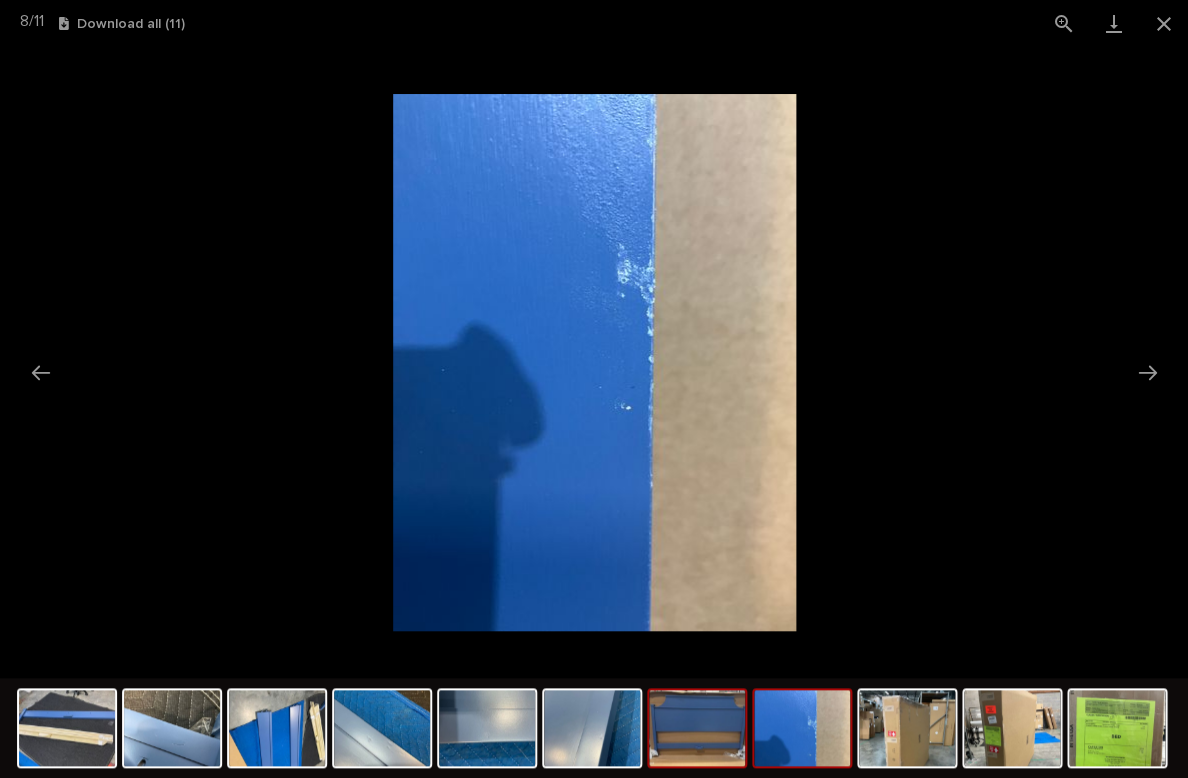 click at bounding box center [697, 728] 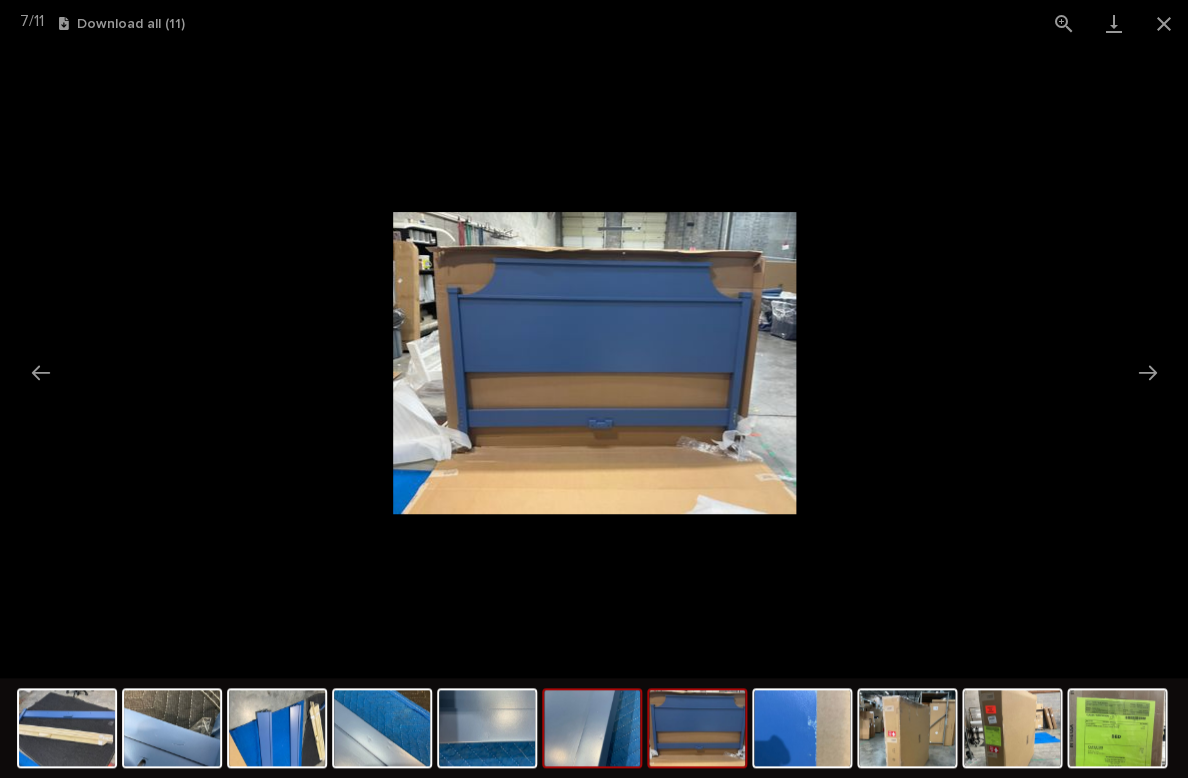 click at bounding box center (592, 728) 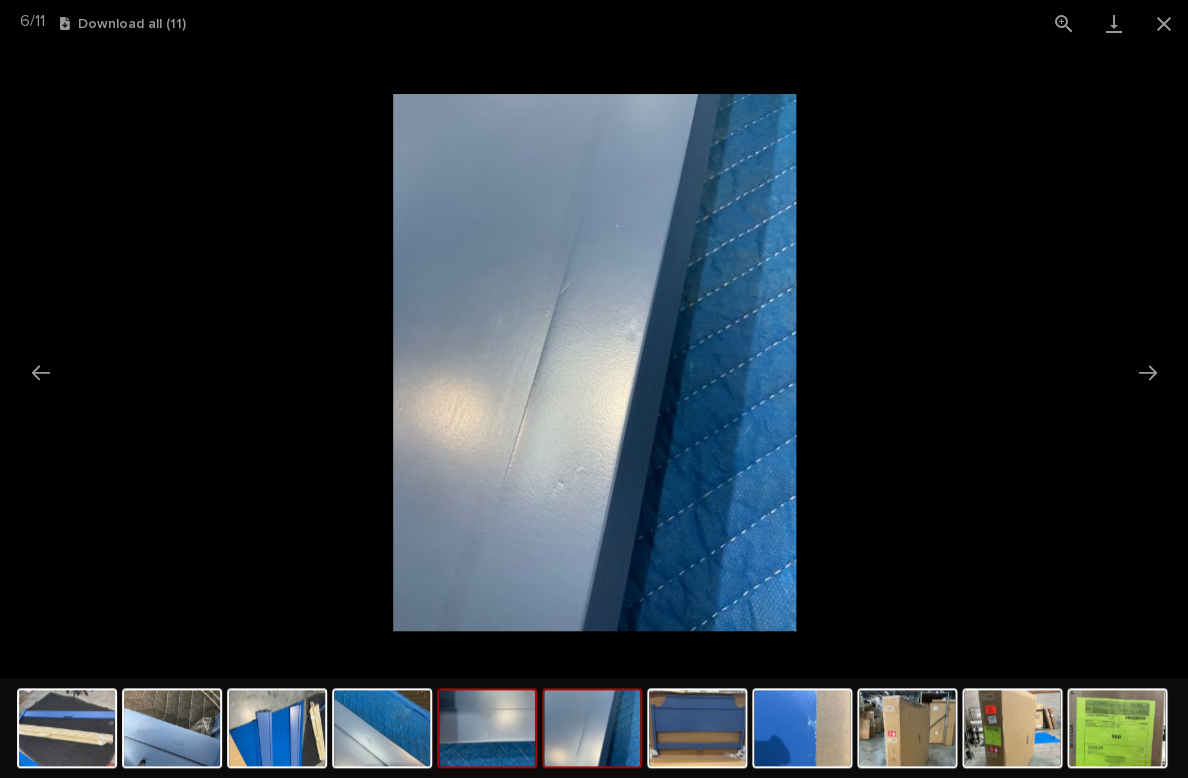 click at bounding box center [487, 728] 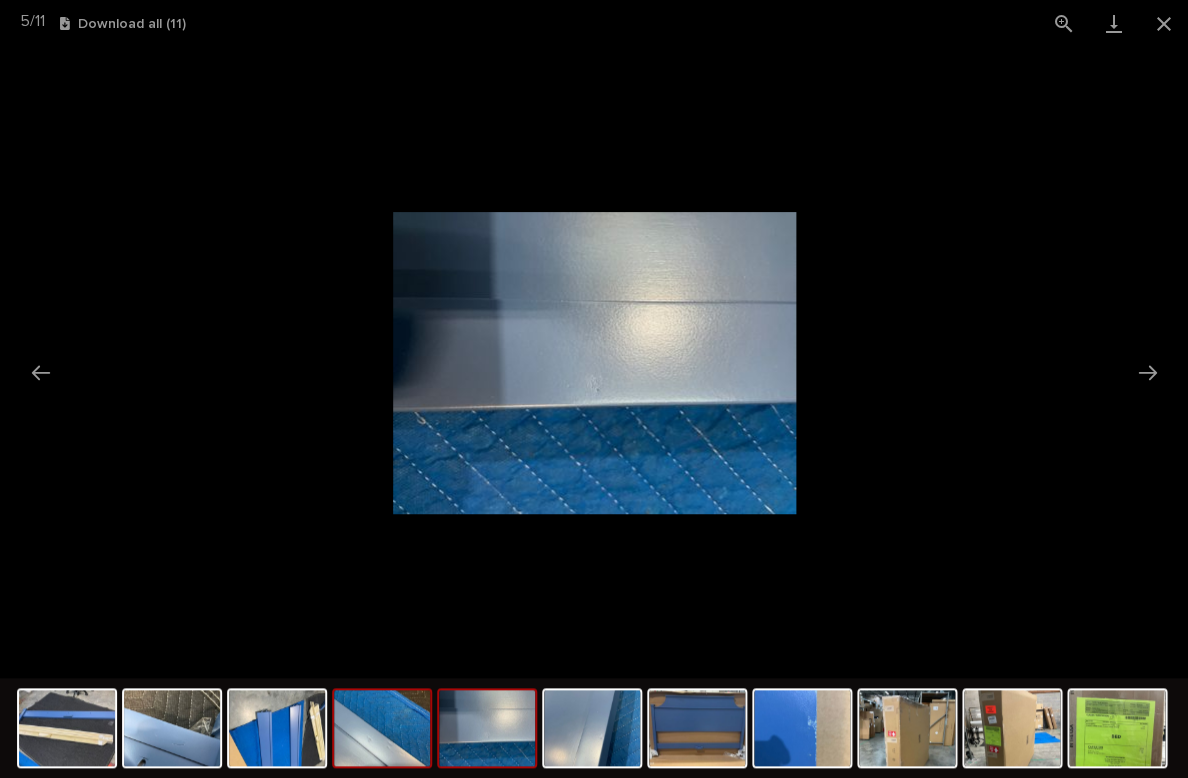 click at bounding box center (382, 728) 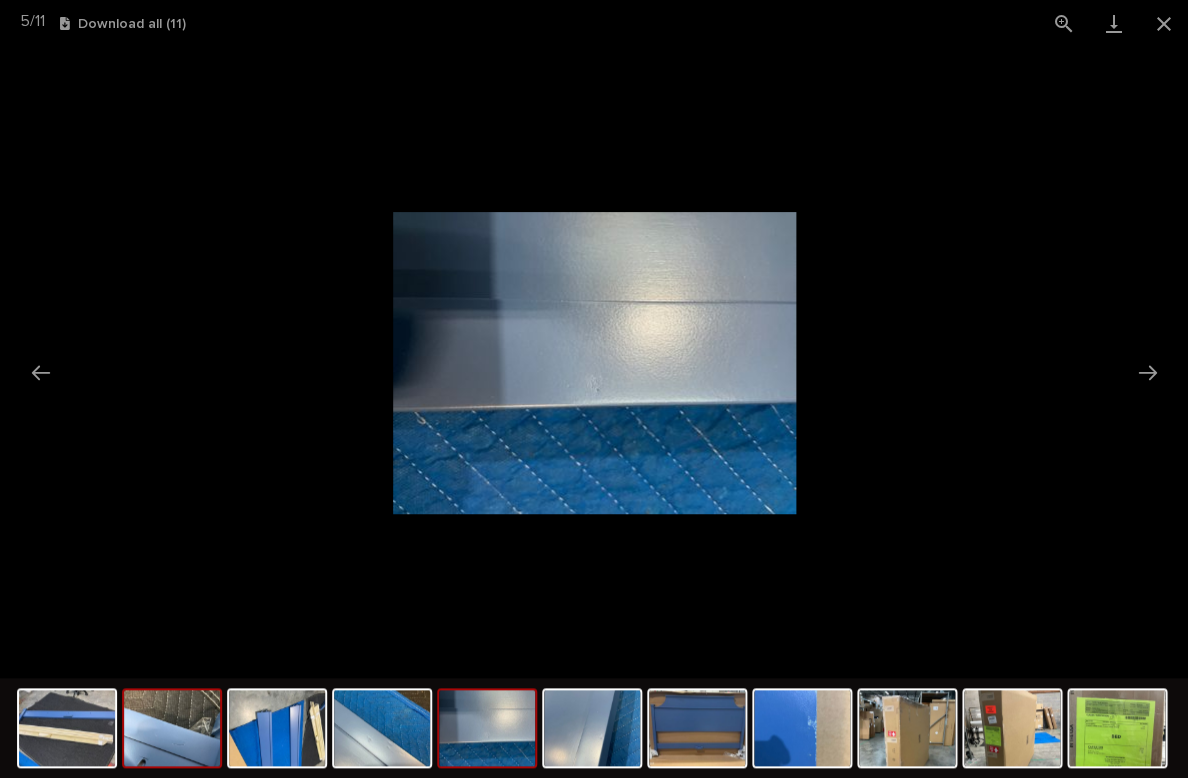 click at bounding box center [172, 728] 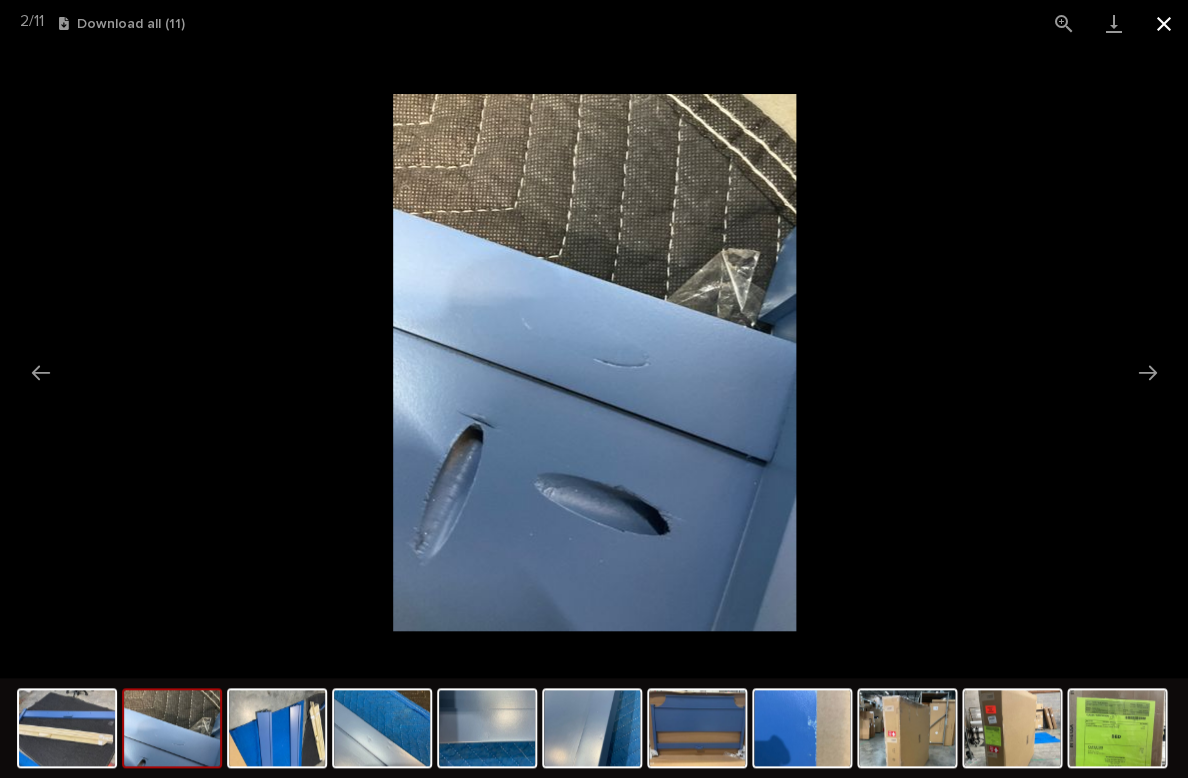 click at bounding box center (1163, 23) 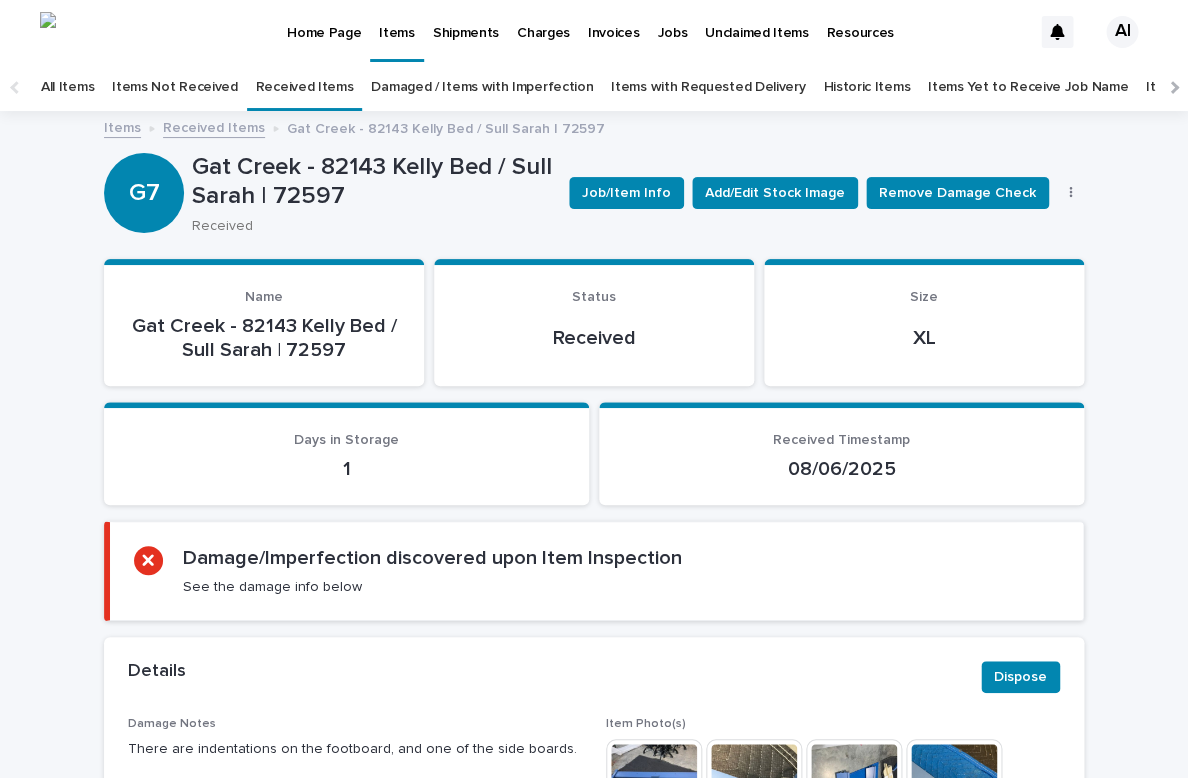 scroll, scrollTop: 0, scrollLeft: 0, axis: both 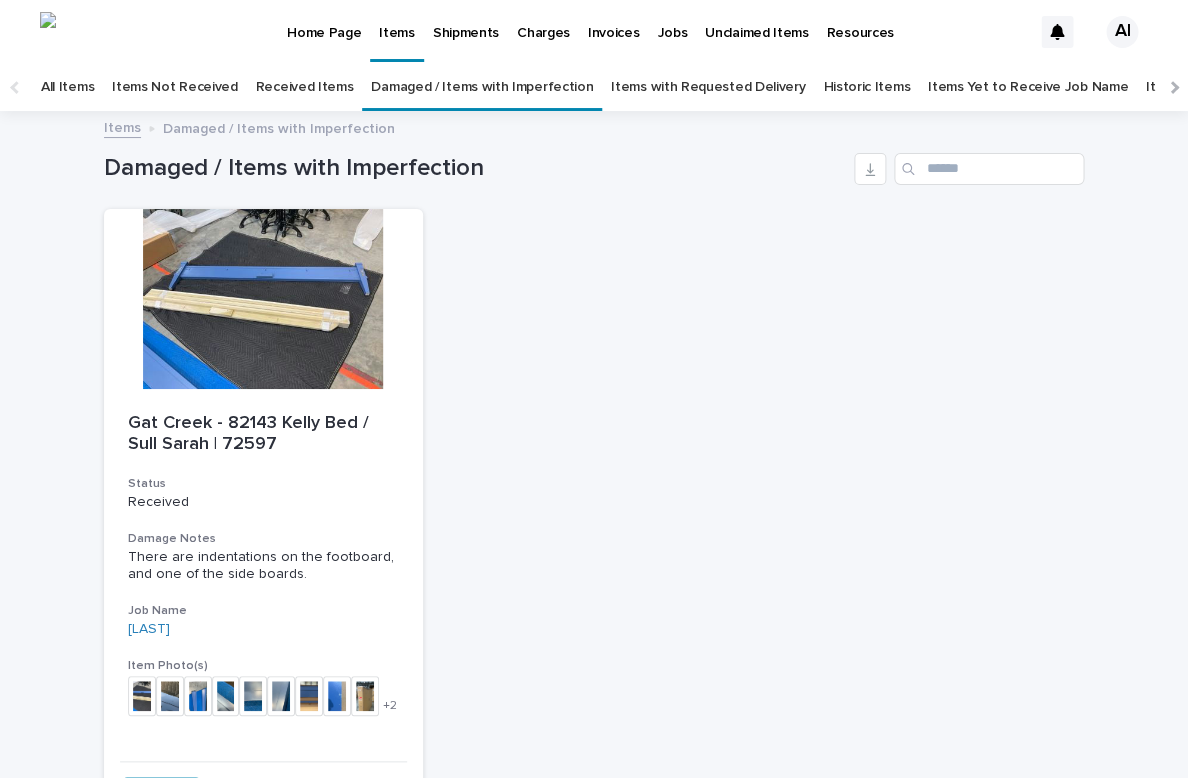 click on "Received Items" at bounding box center (305, 87) 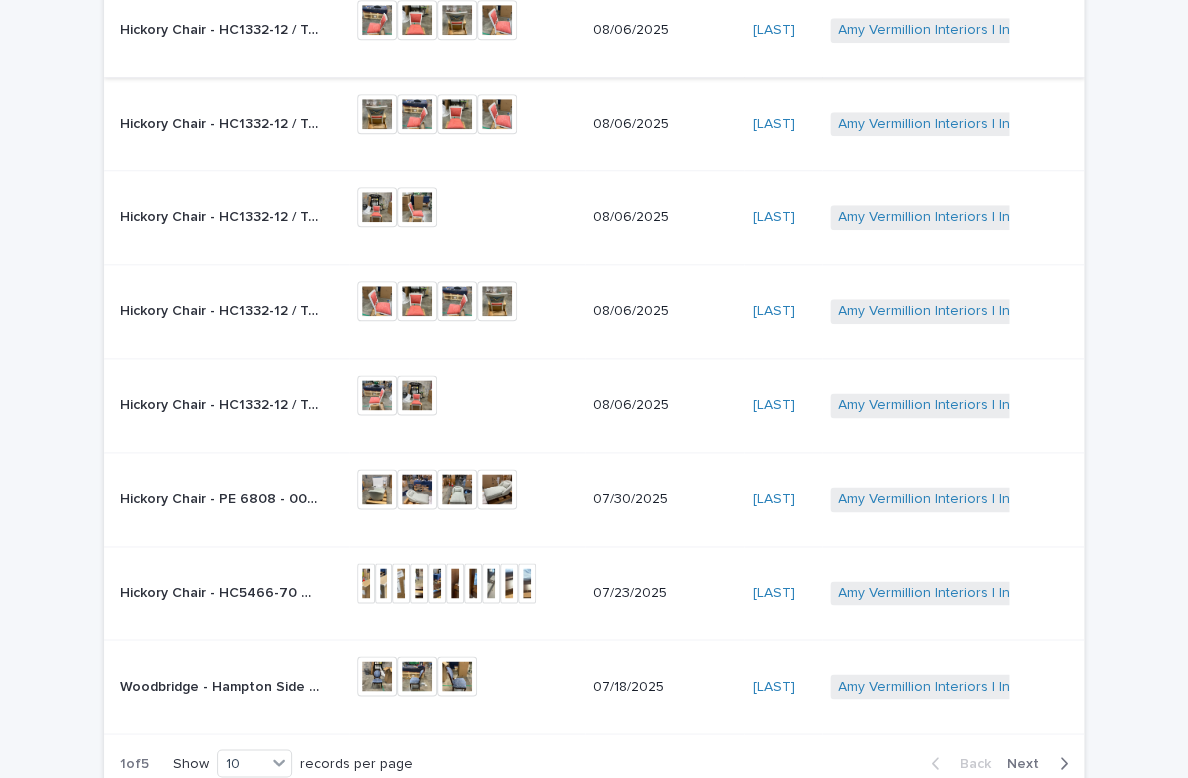 scroll, scrollTop: 409, scrollLeft: 0, axis: vertical 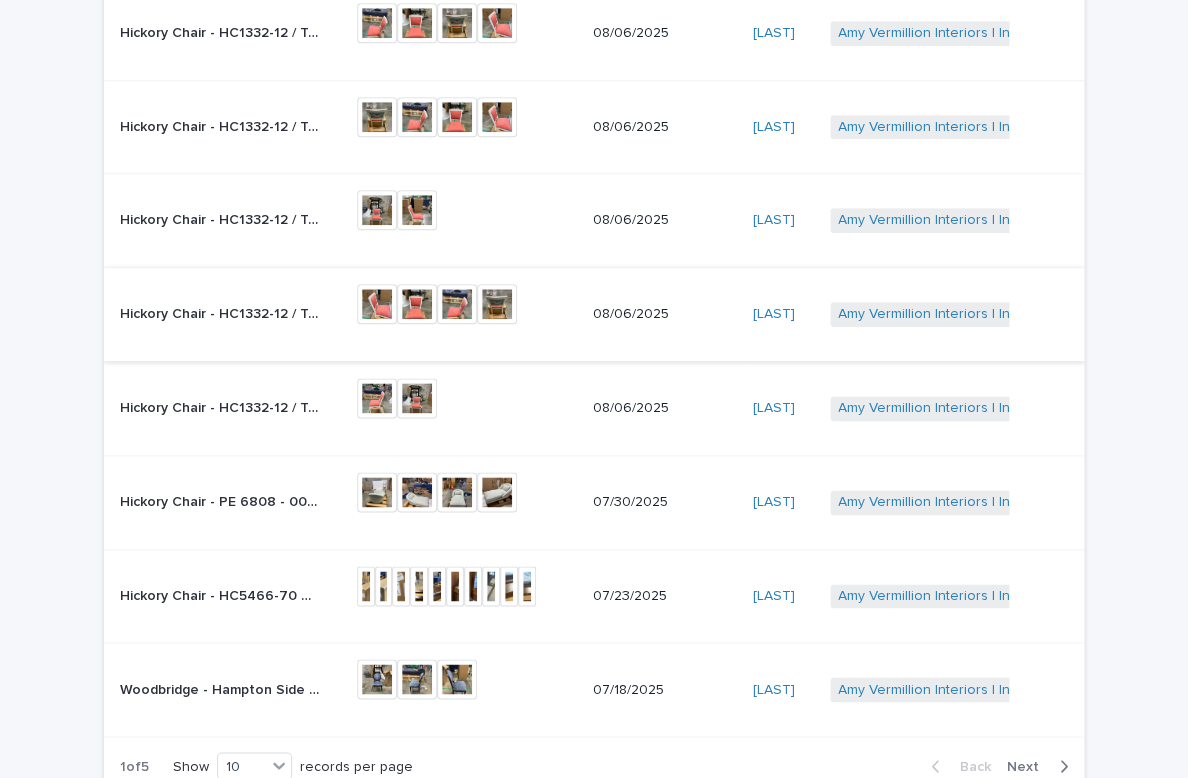 click at bounding box center [377, 304] 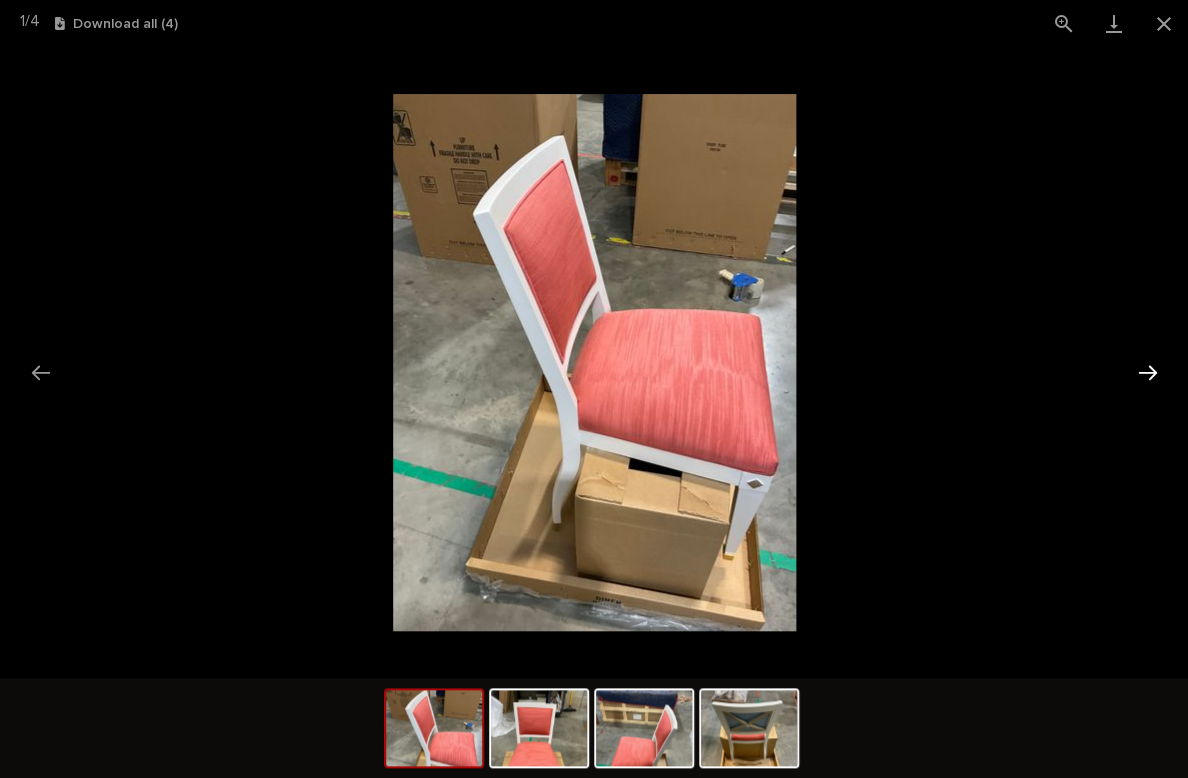 click at bounding box center (1147, 372) 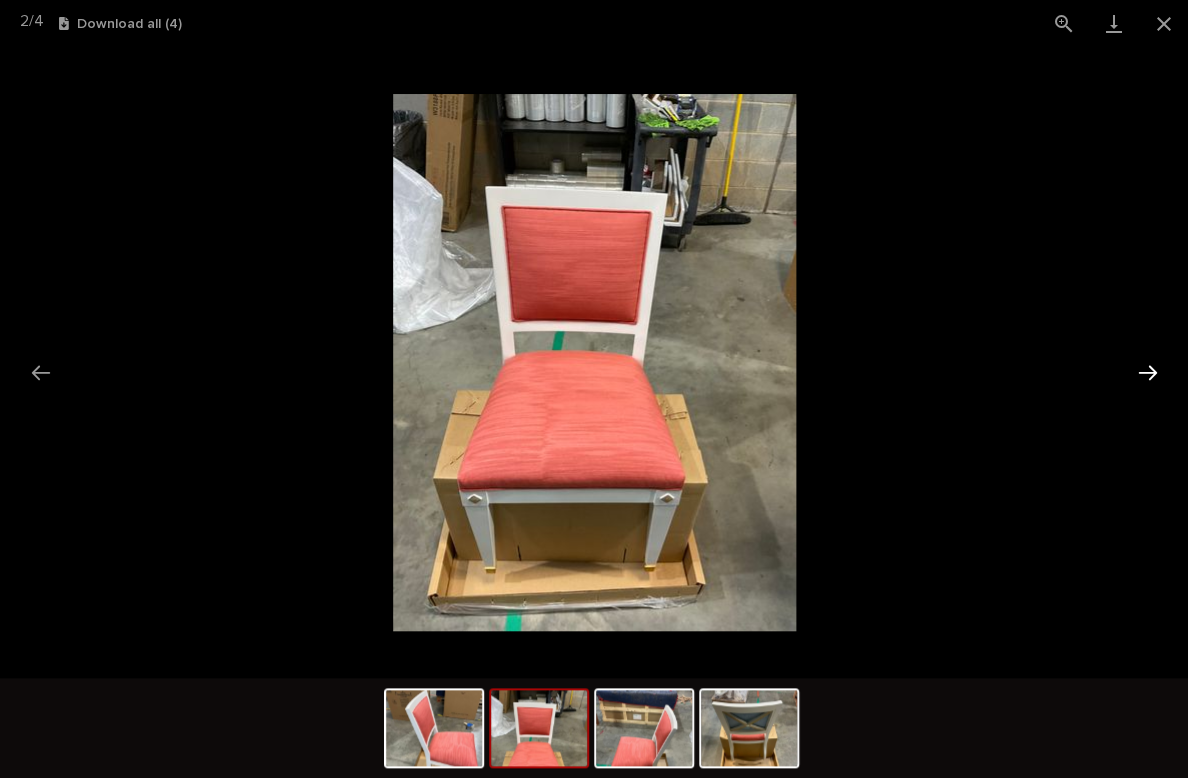 click at bounding box center (1147, 372) 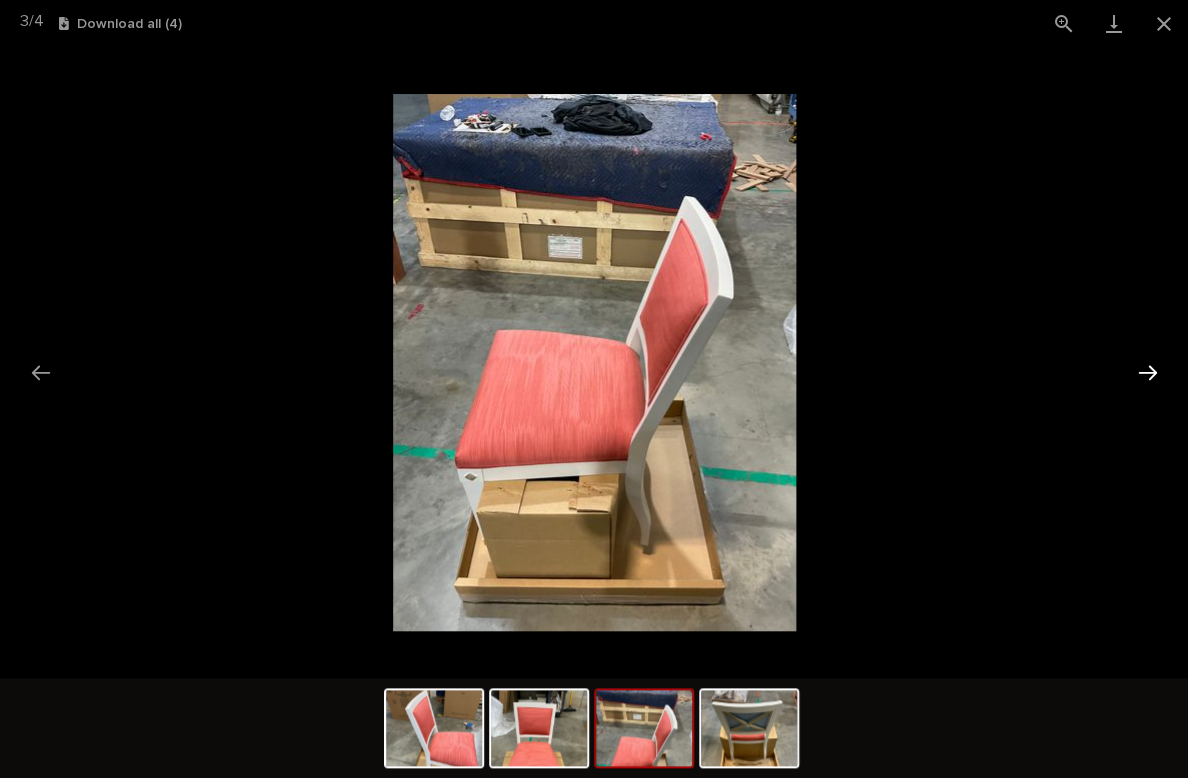 click at bounding box center (1147, 372) 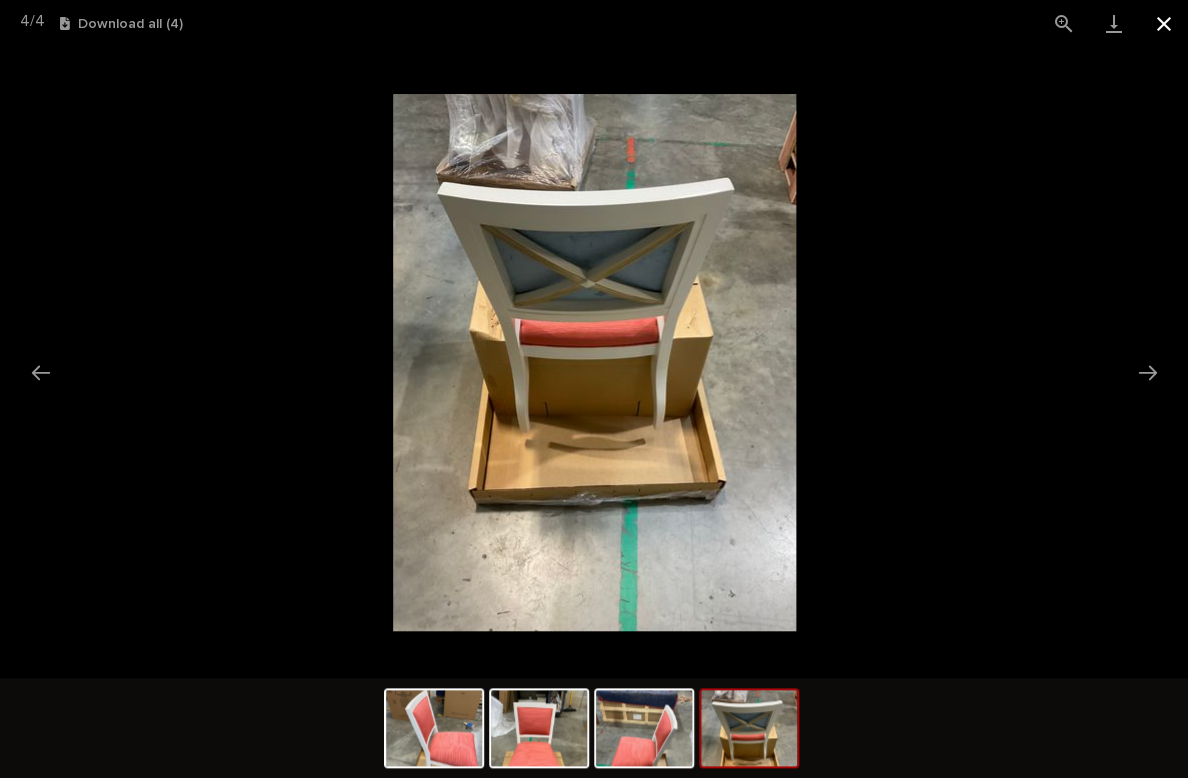 click at bounding box center (1163, 23) 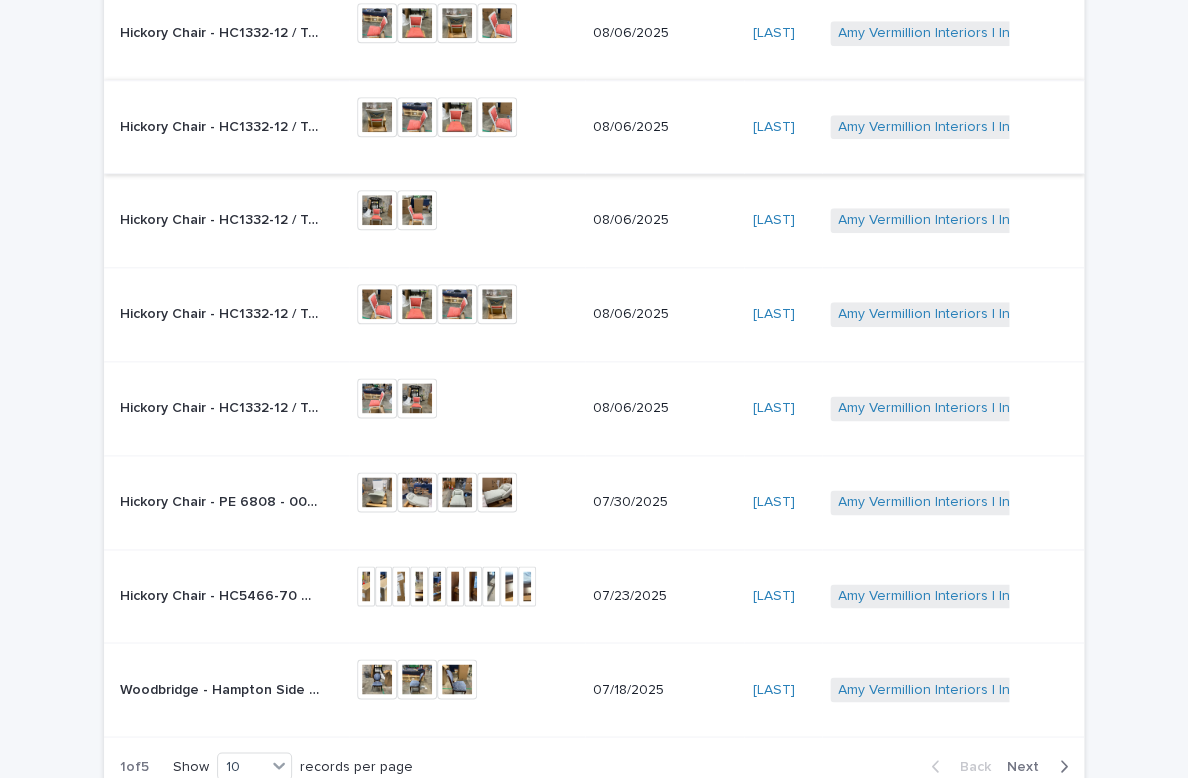 click at bounding box center (377, 117) 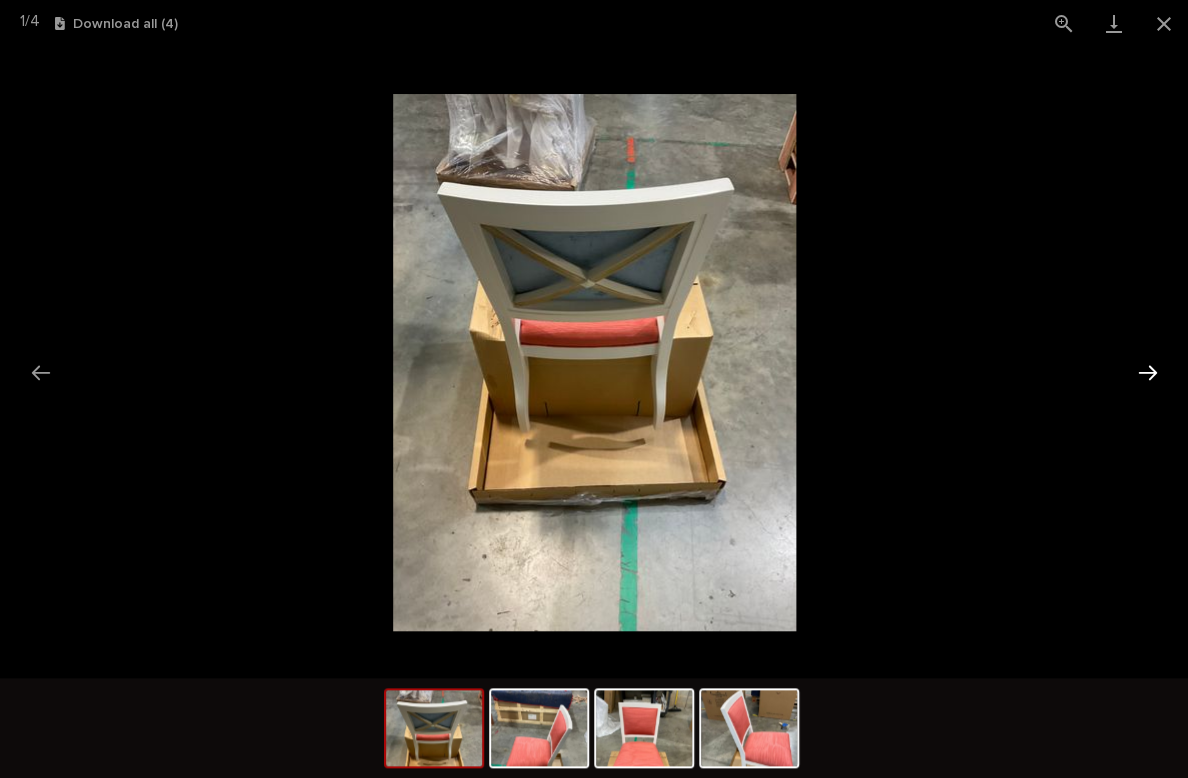 click at bounding box center (1147, 372) 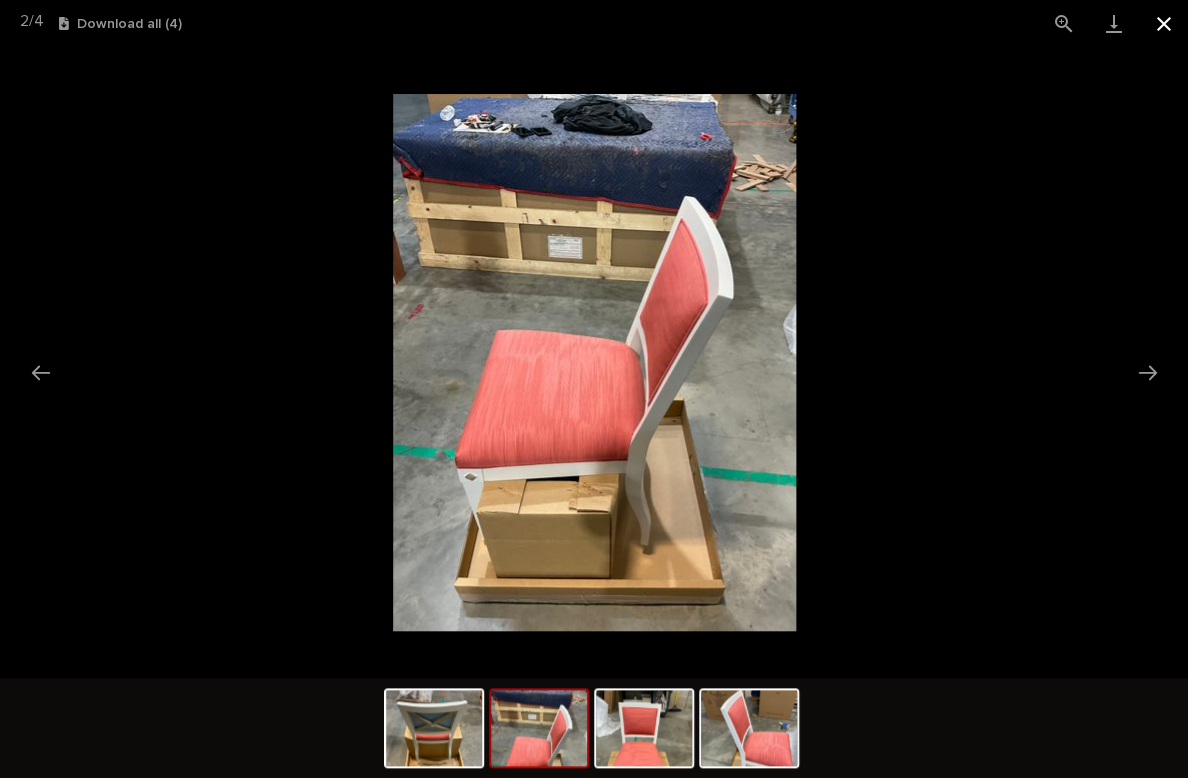 click at bounding box center [1163, 23] 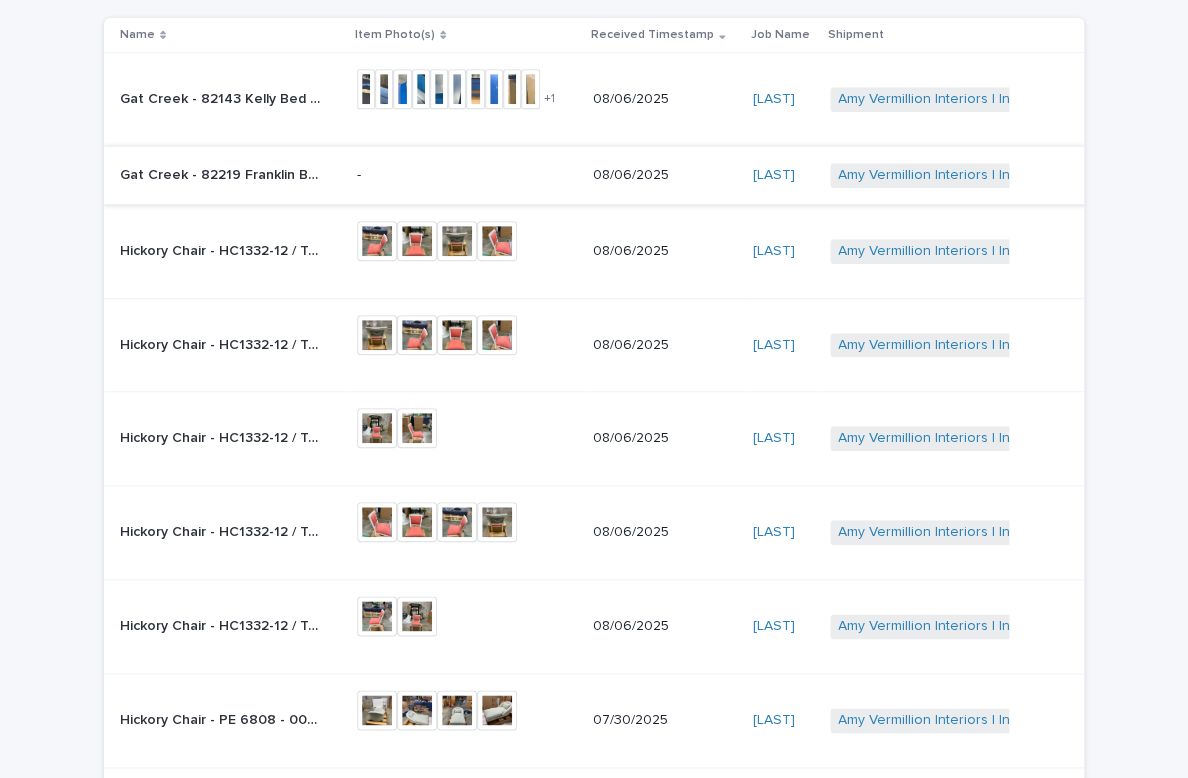 scroll, scrollTop: 182, scrollLeft: 0, axis: vertical 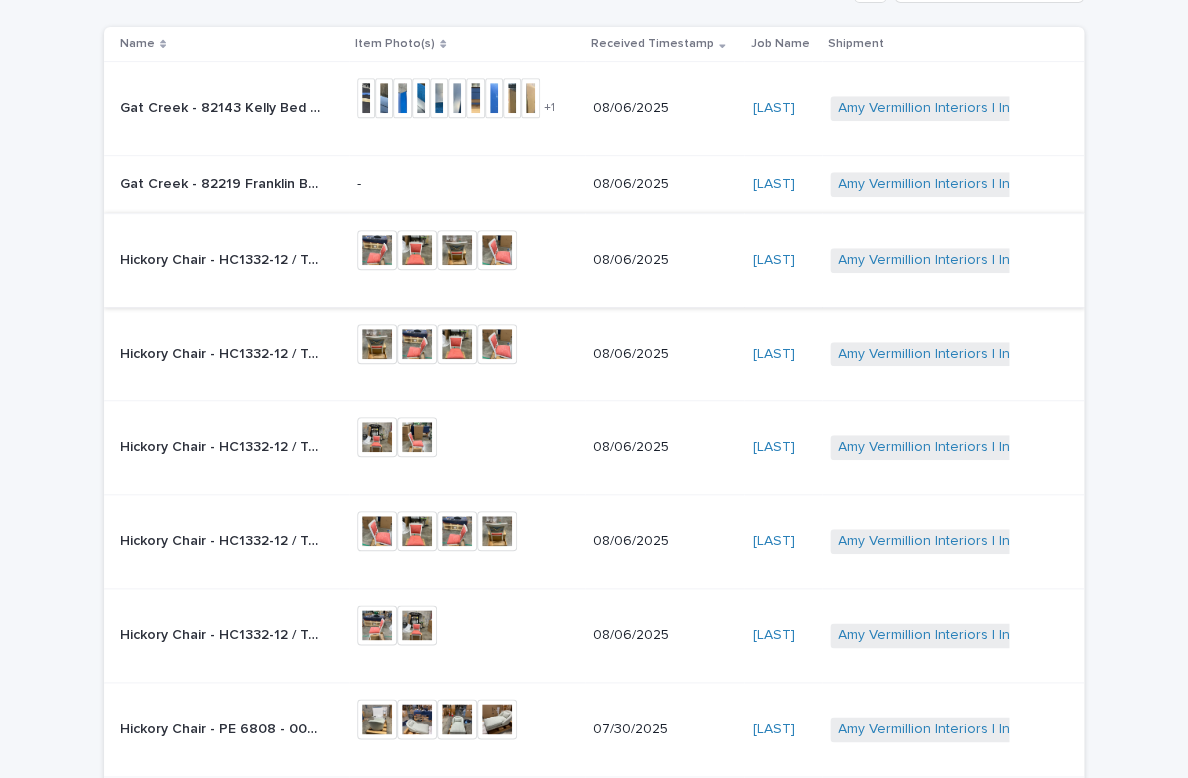 click at bounding box center [377, 250] 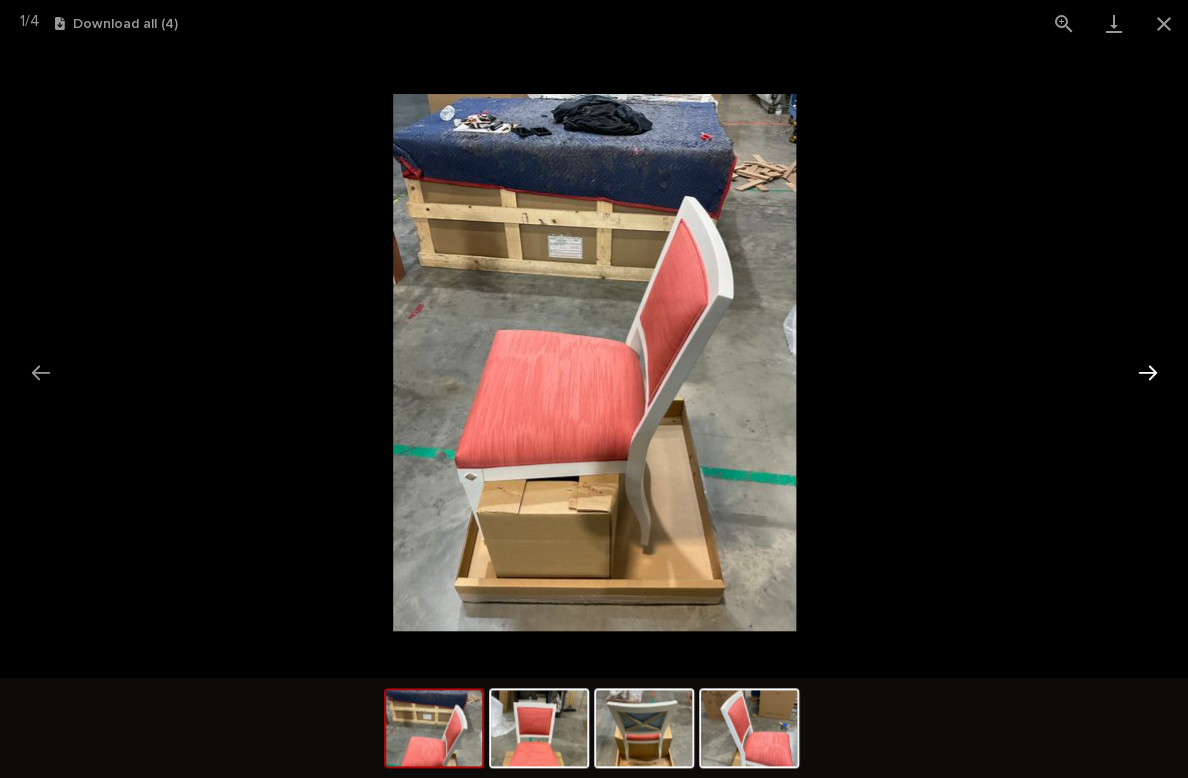 click at bounding box center [1147, 372] 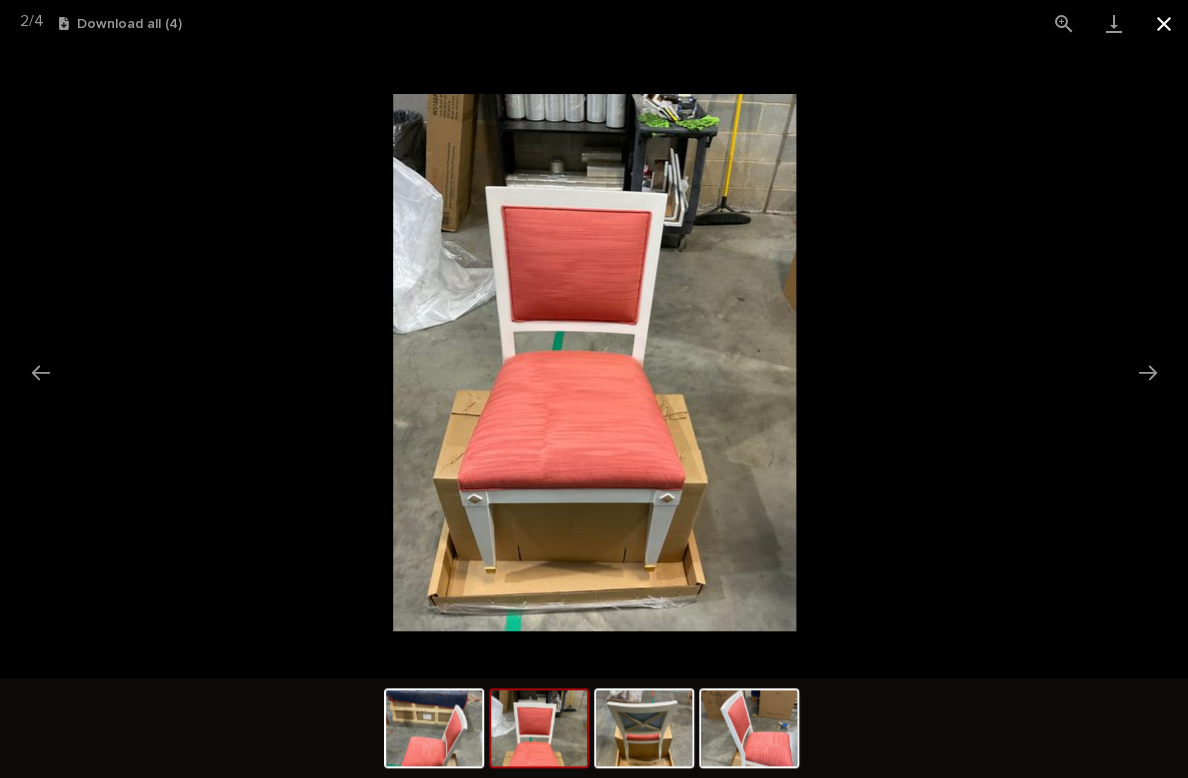 click at bounding box center [1163, 23] 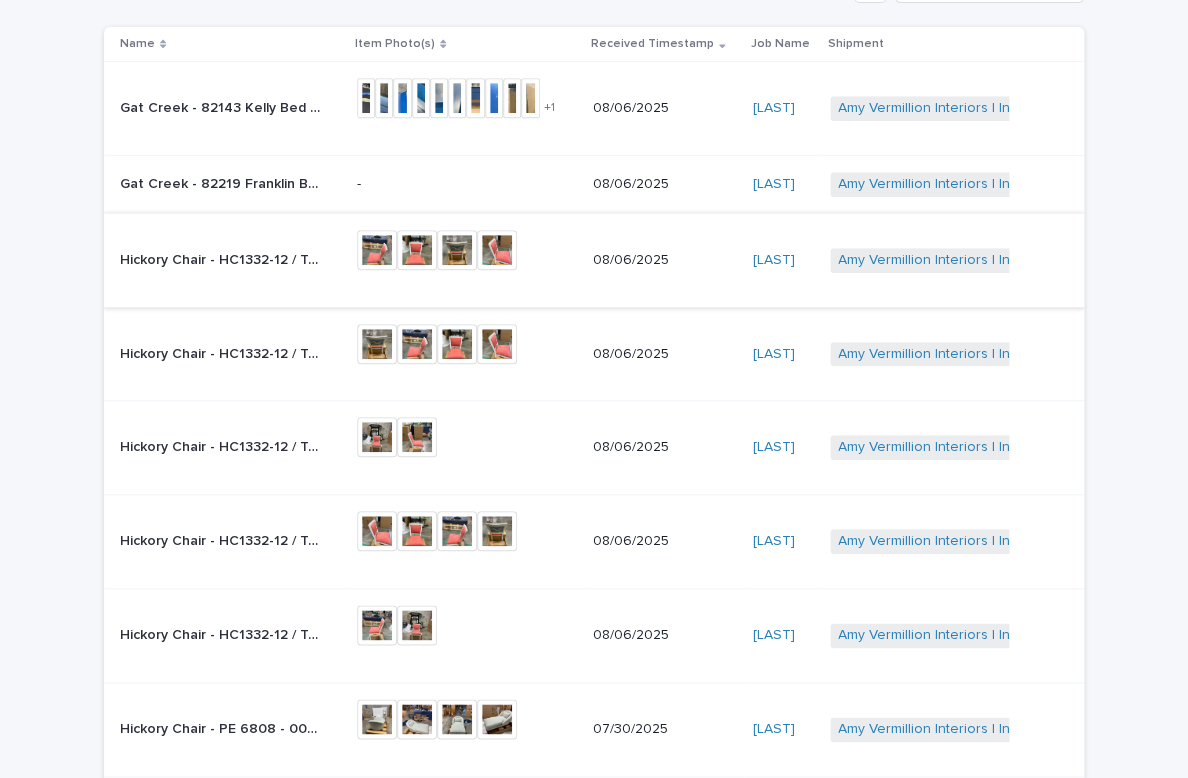 click at bounding box center (377, 250) 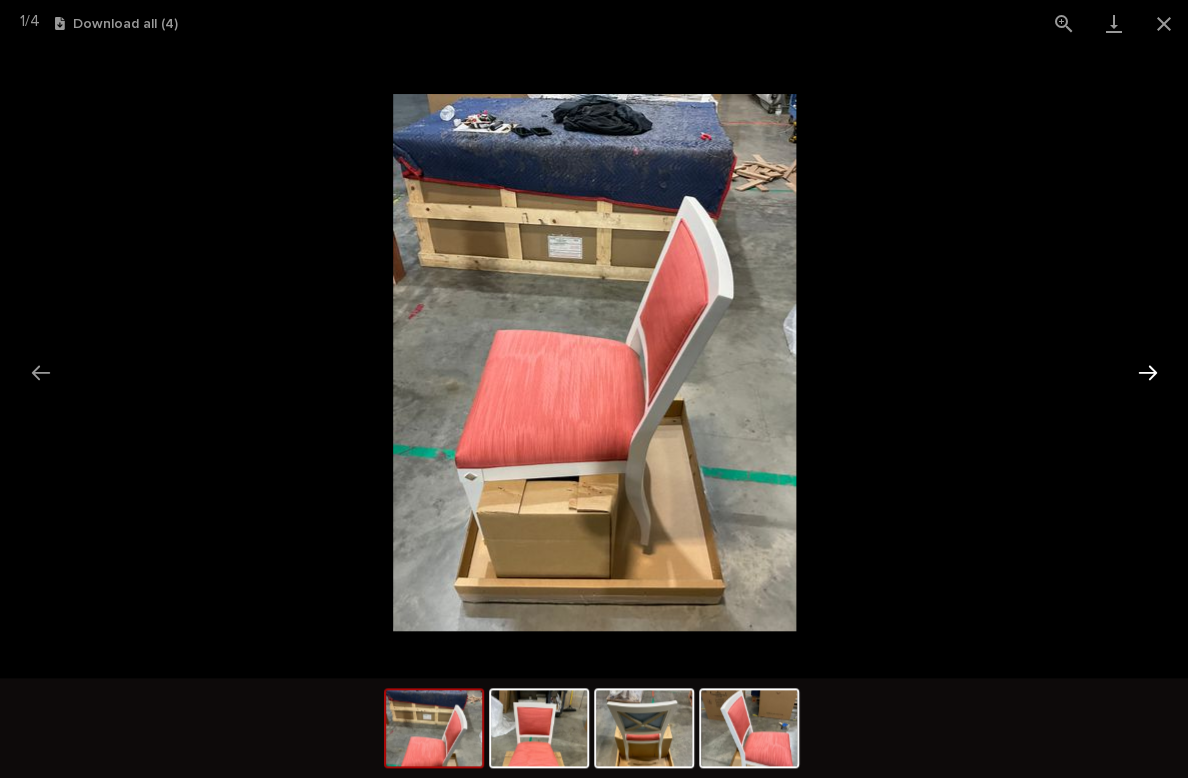 click at bounding box center (1147, 372) 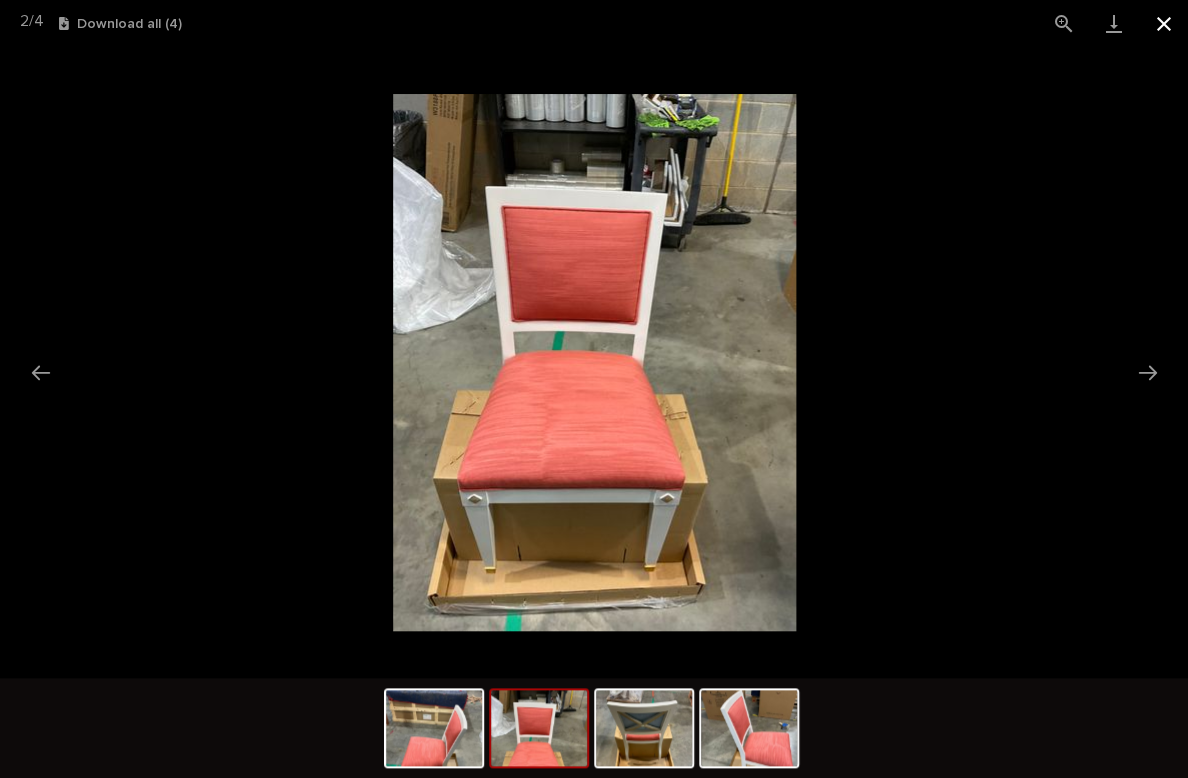 click at bounding box center (1163, 23) 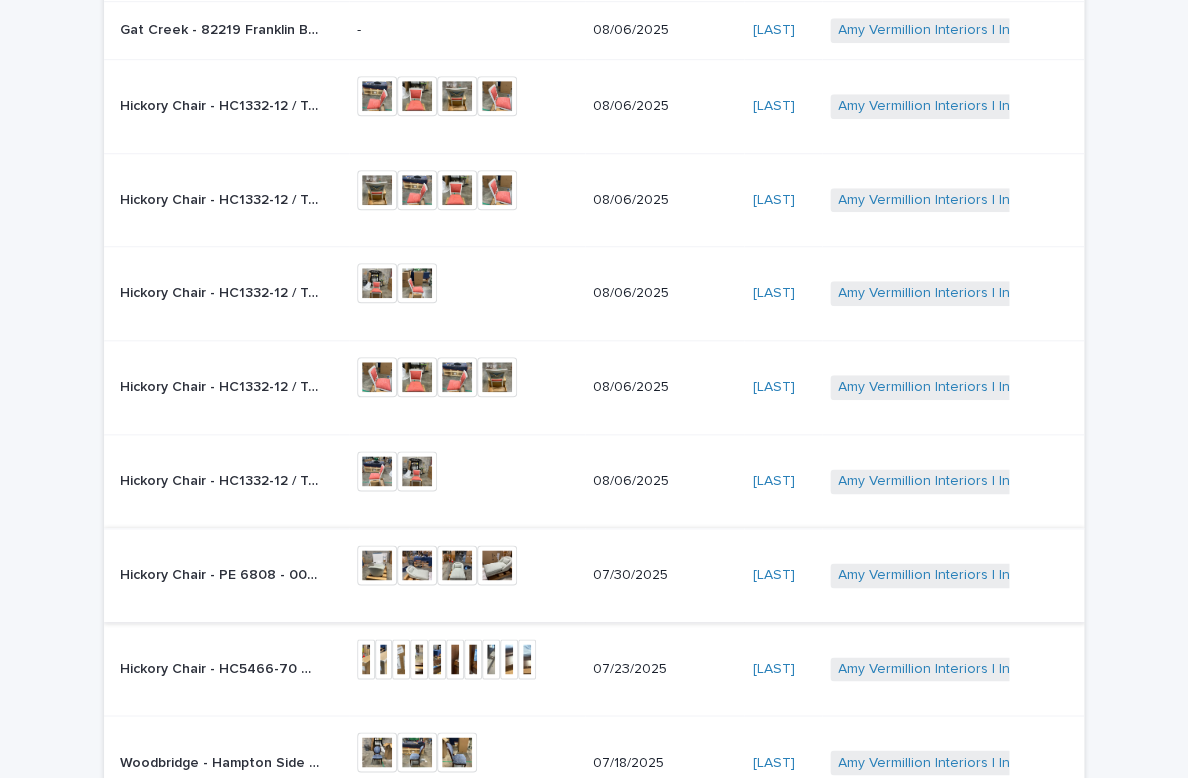 scroll, scrollTop: 337, scrollLeft: 0, axis: vertical 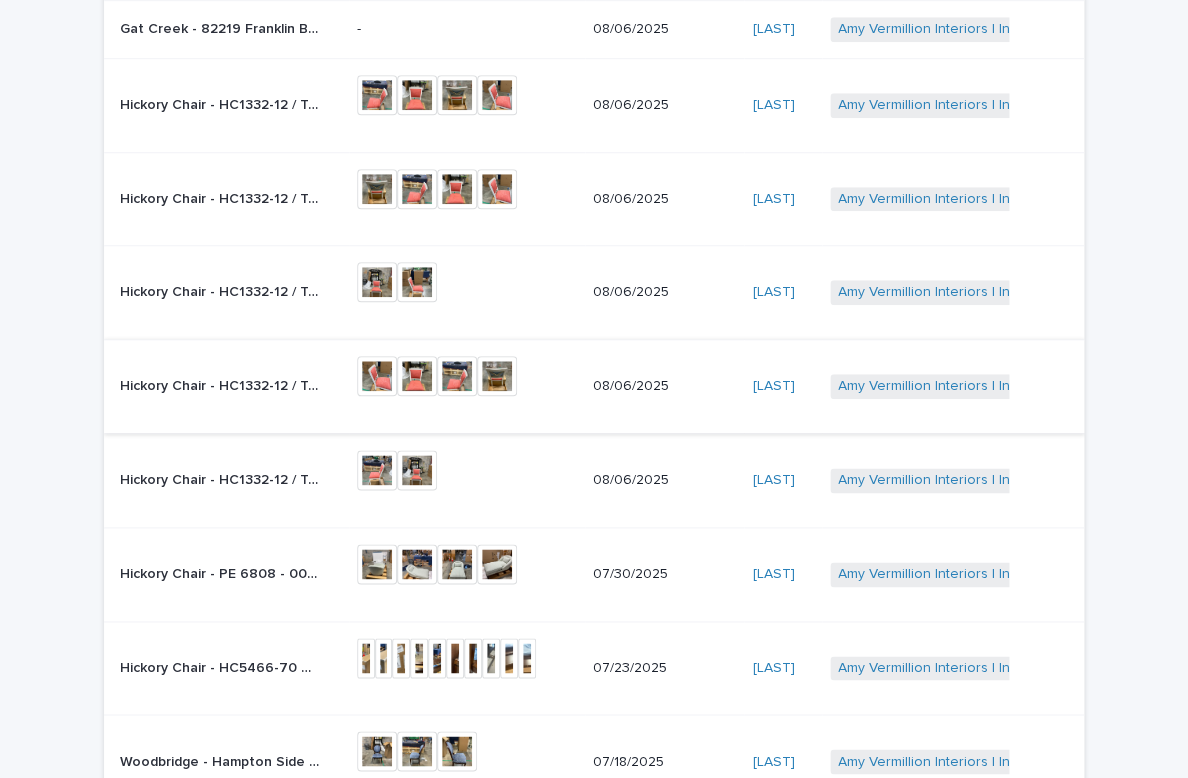 click at bounding box center (497, 376) 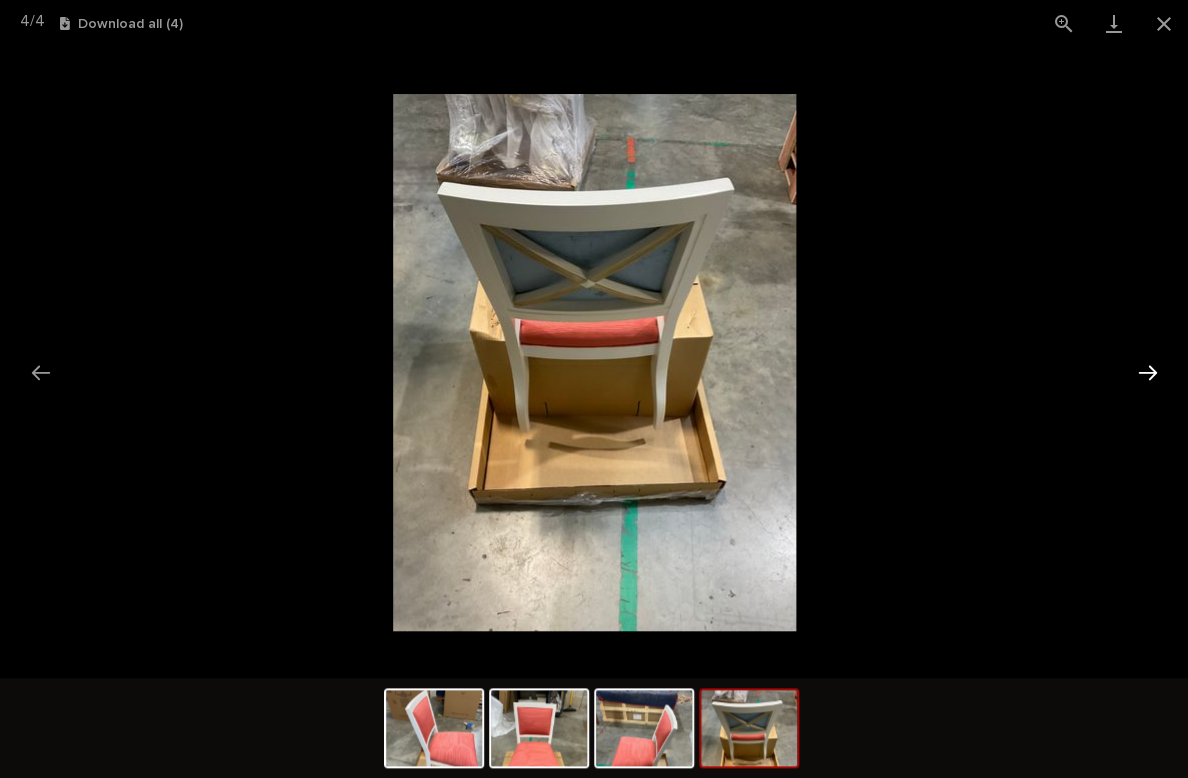 click at bounding box center [1147, 372] 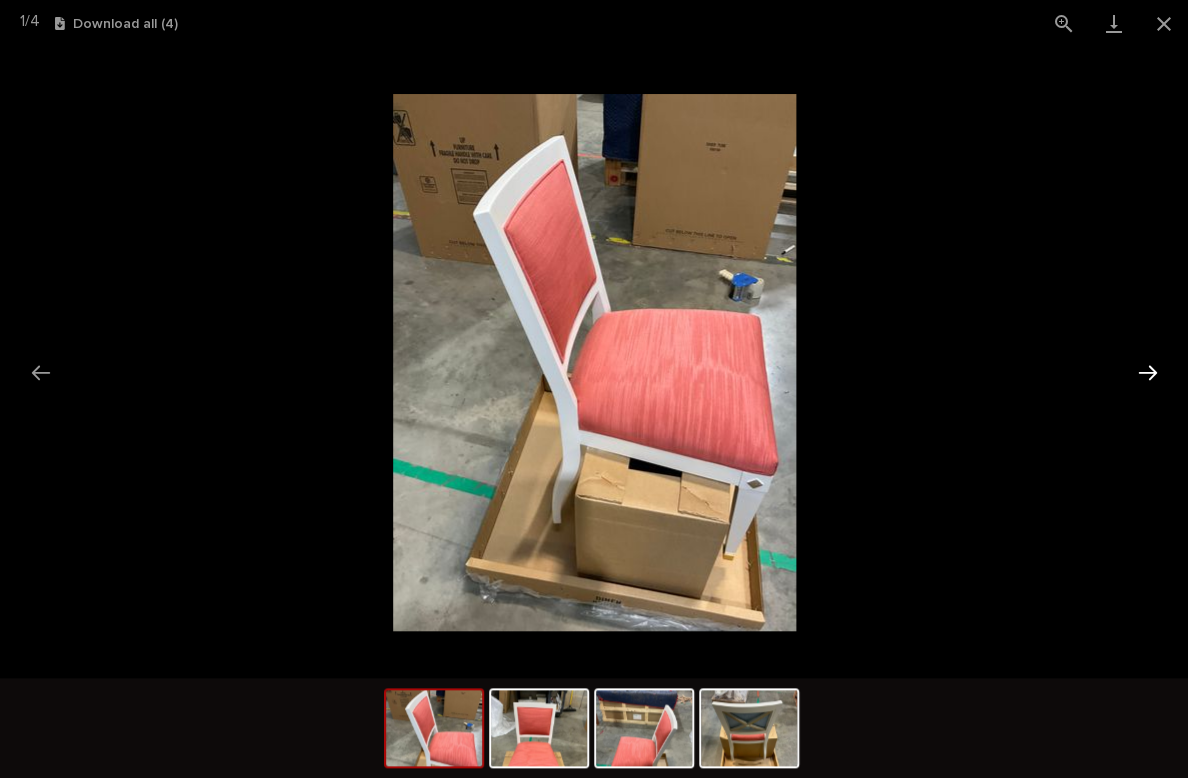 click at bounding box center [1147, 372] 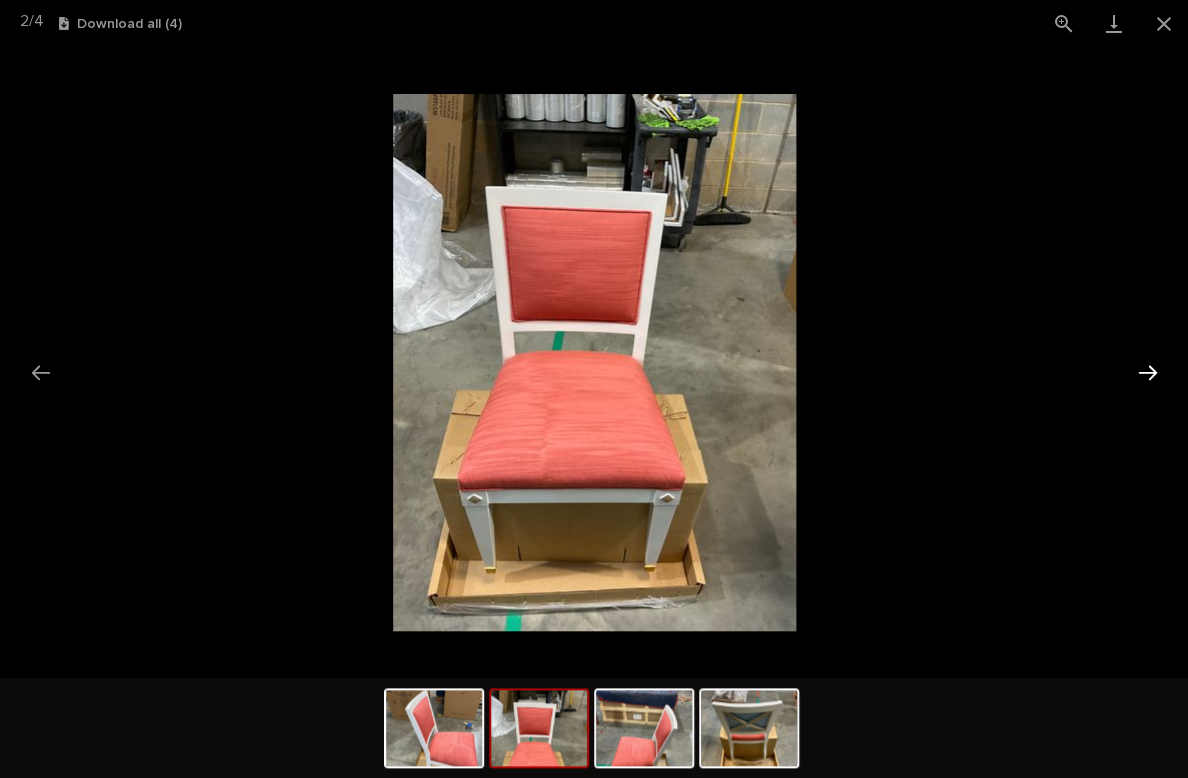 click at bounding box center (1147, 372) 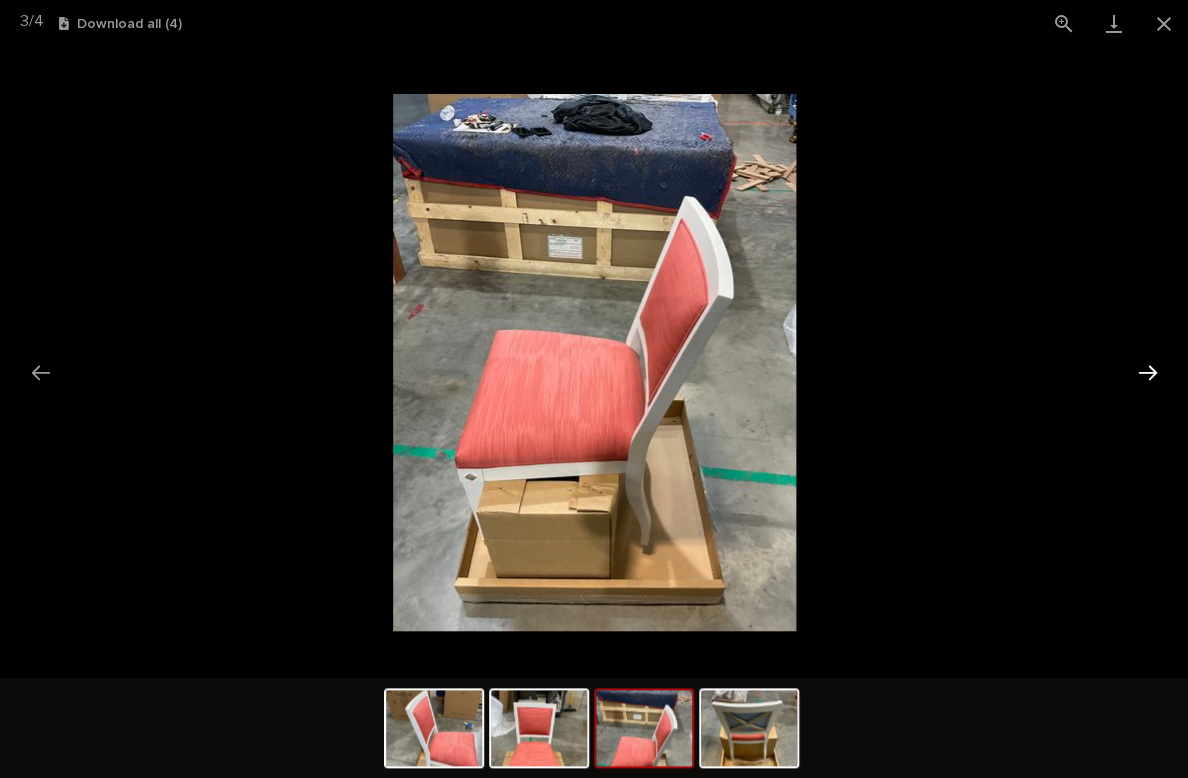 click at bounding box center (1147, 372) 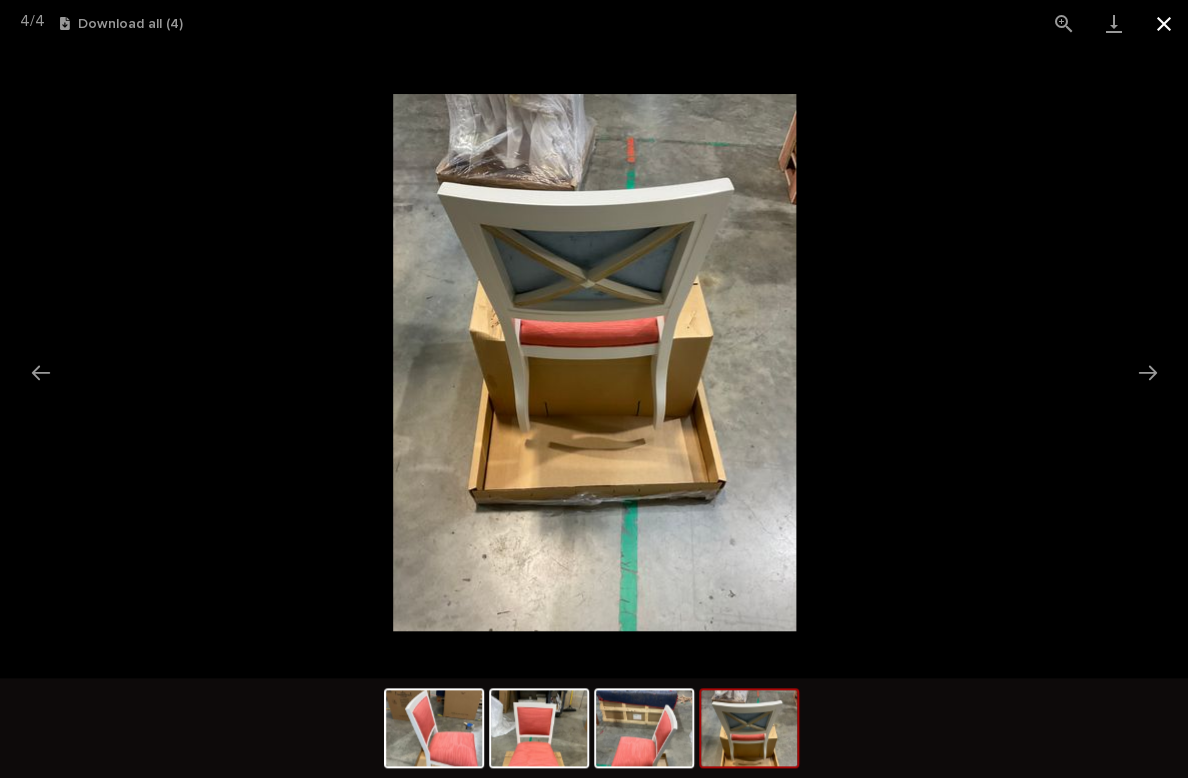 click at bounding box center (1163, 23) 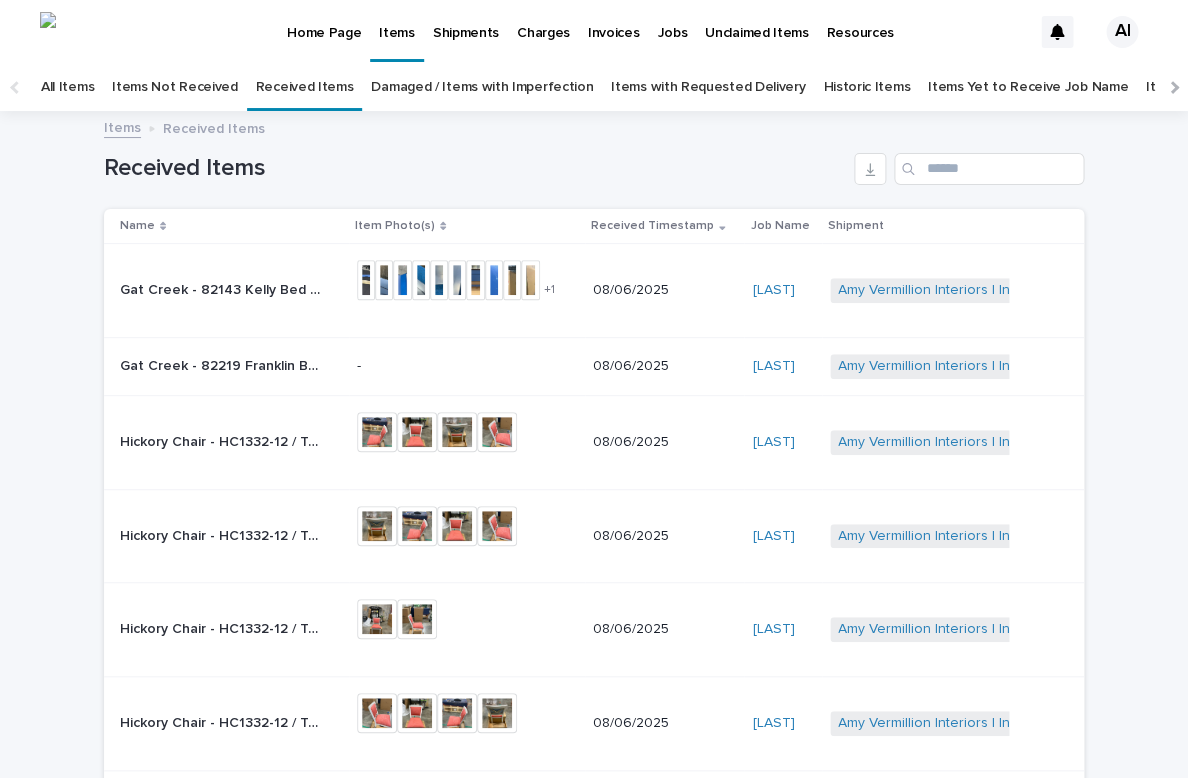 scroll, scrollTop: 0, scrollLeft: 0, axis: both 